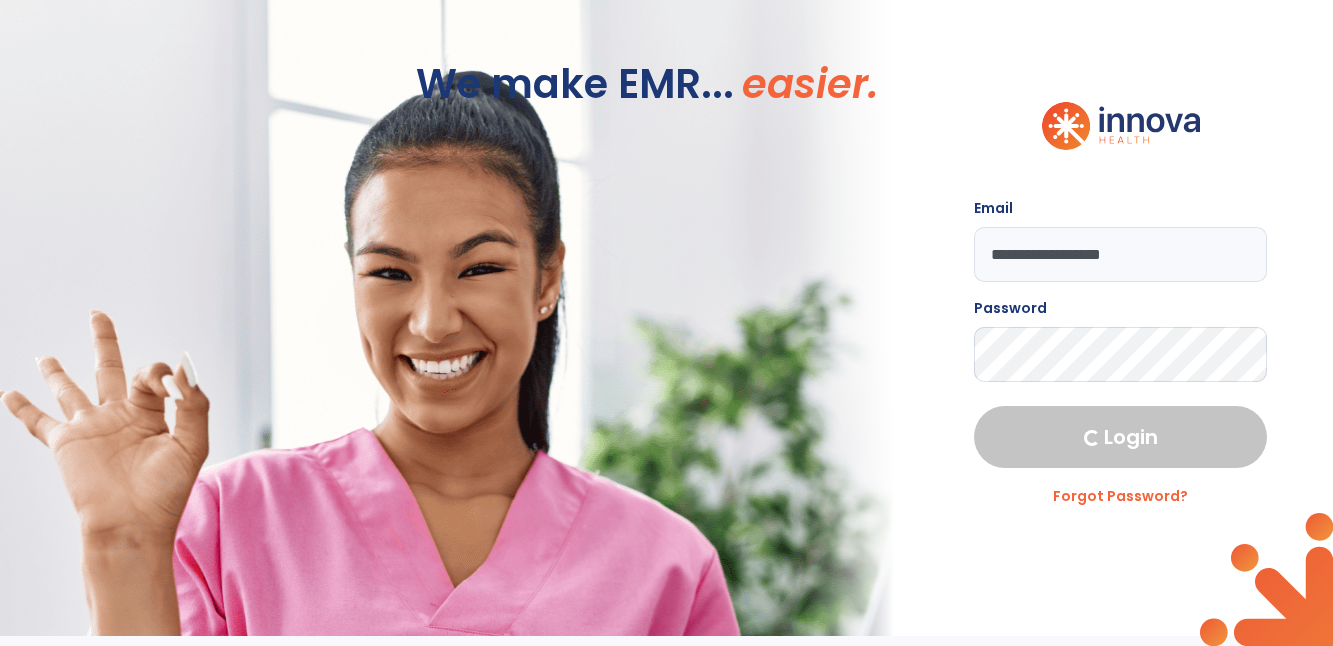 scroll, scrollTop: 0, scrollLeft: 0, axis: both 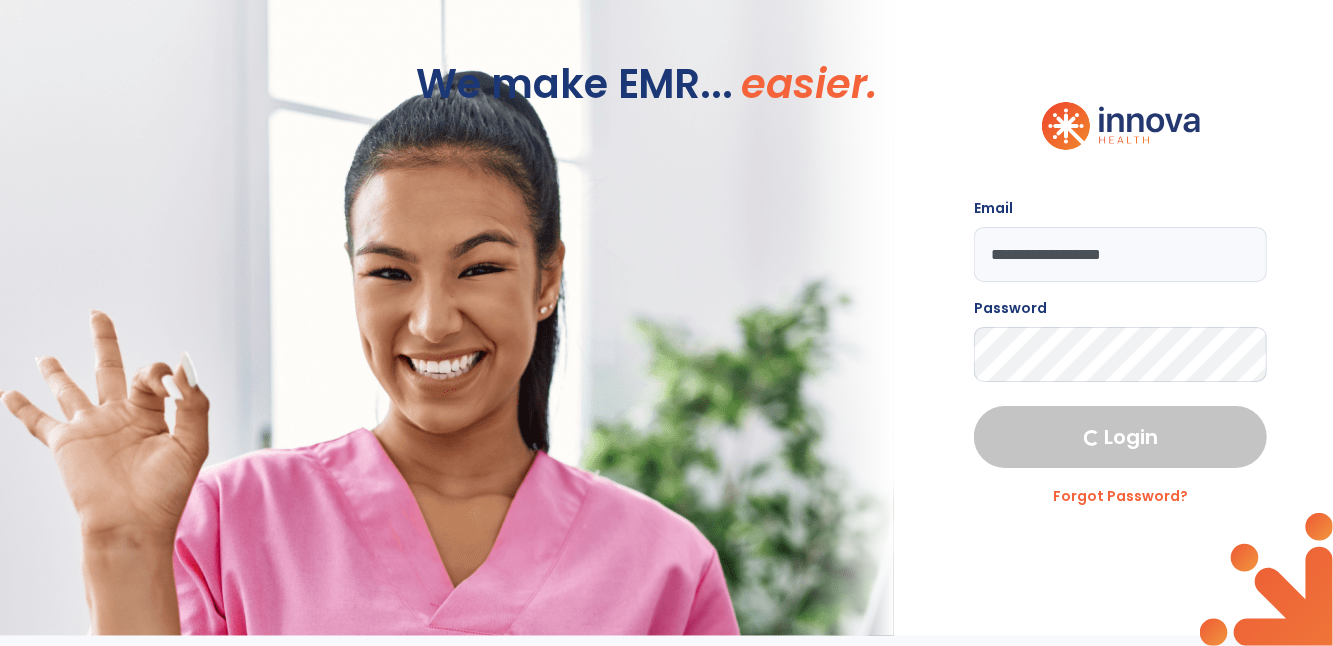 select on "****" 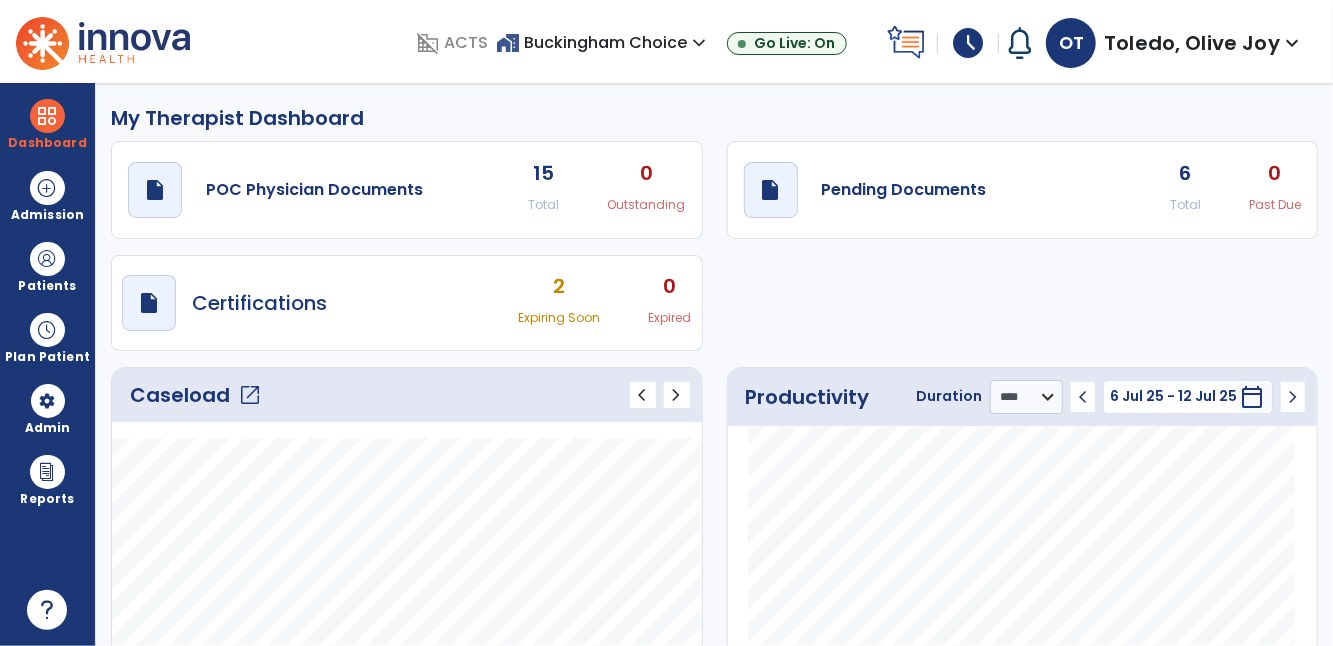 click on "6 Total" 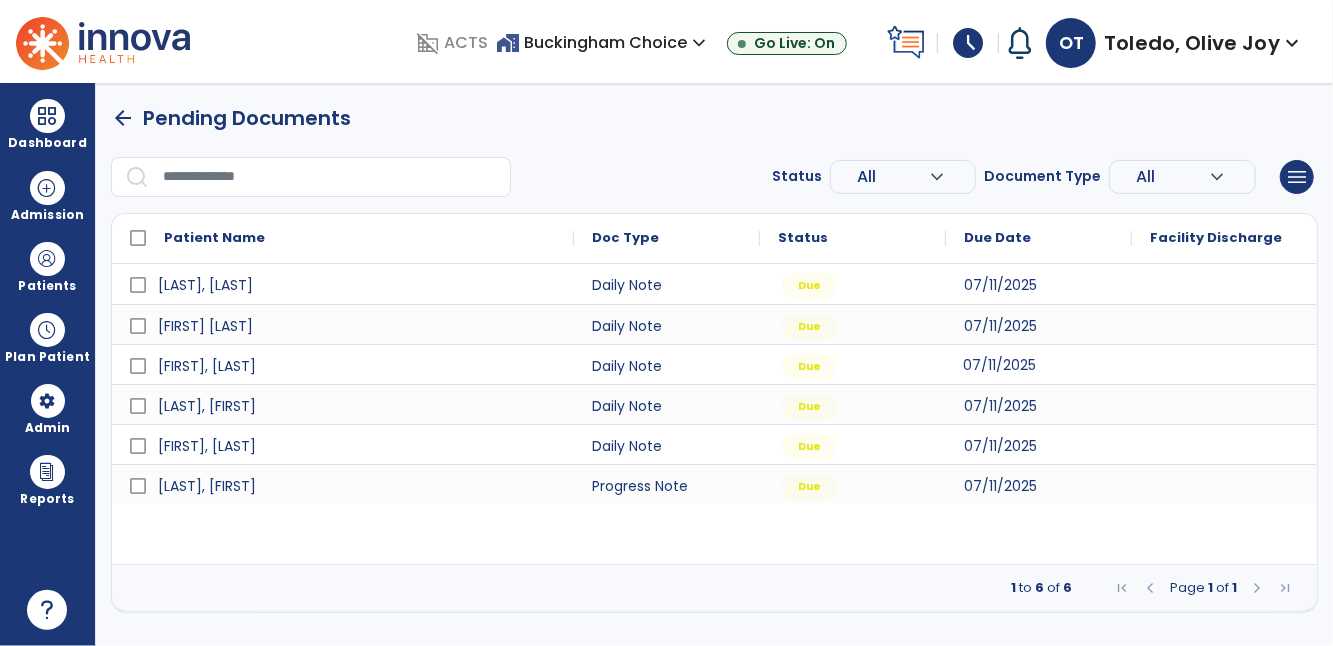 click on "07/11/2025" at bounding box center [1039, 364] 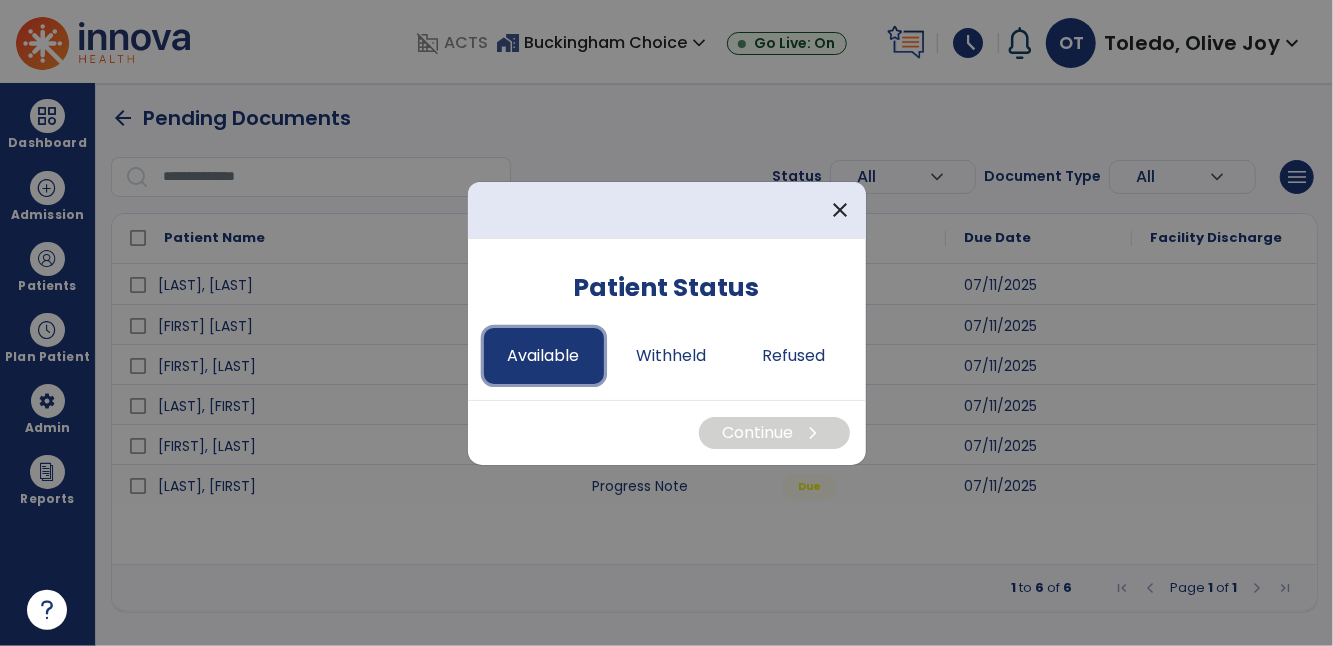 click on "Available" at bounding box center (544, 356) 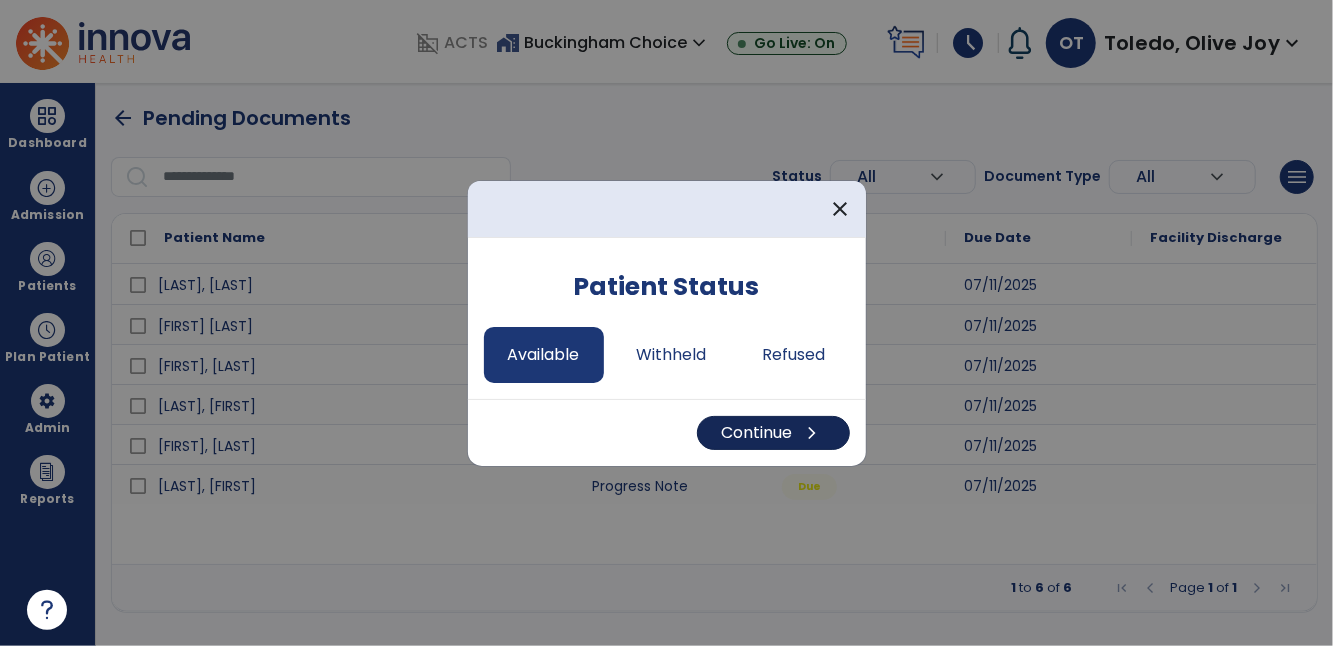 click on "chevron_right" at bounding box center [813, 433] 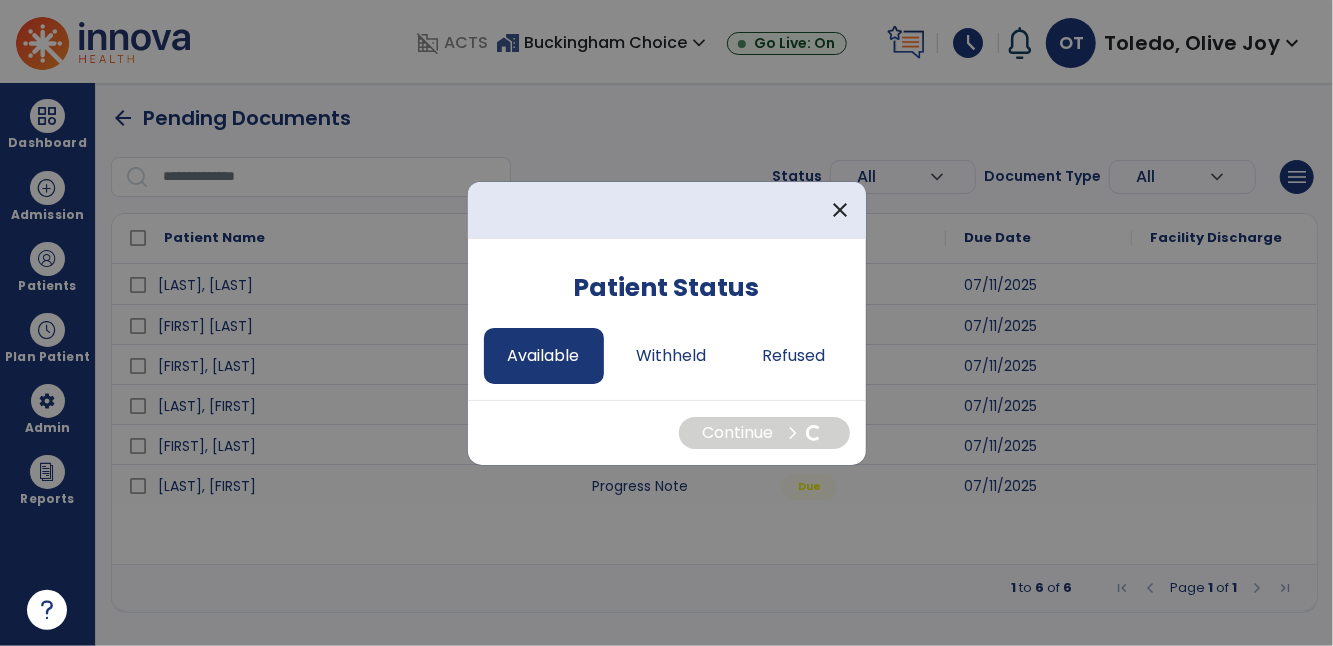 select on "*" 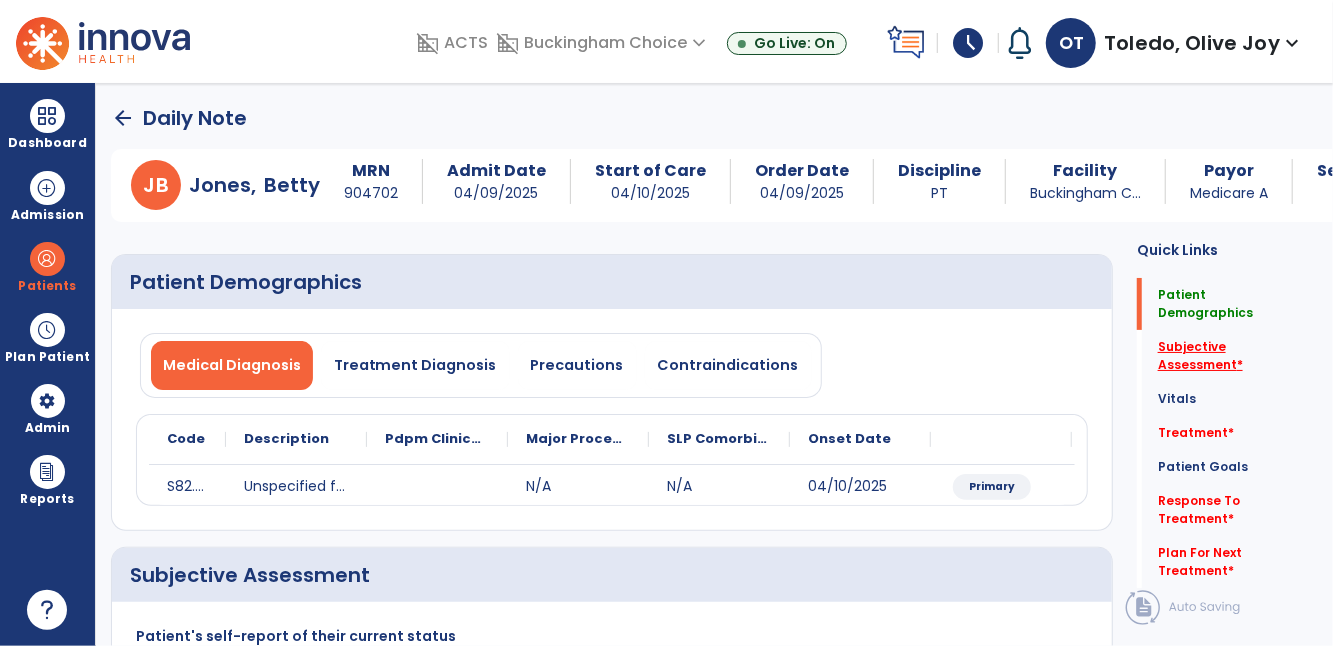 click on "Subjective Assessment   *" 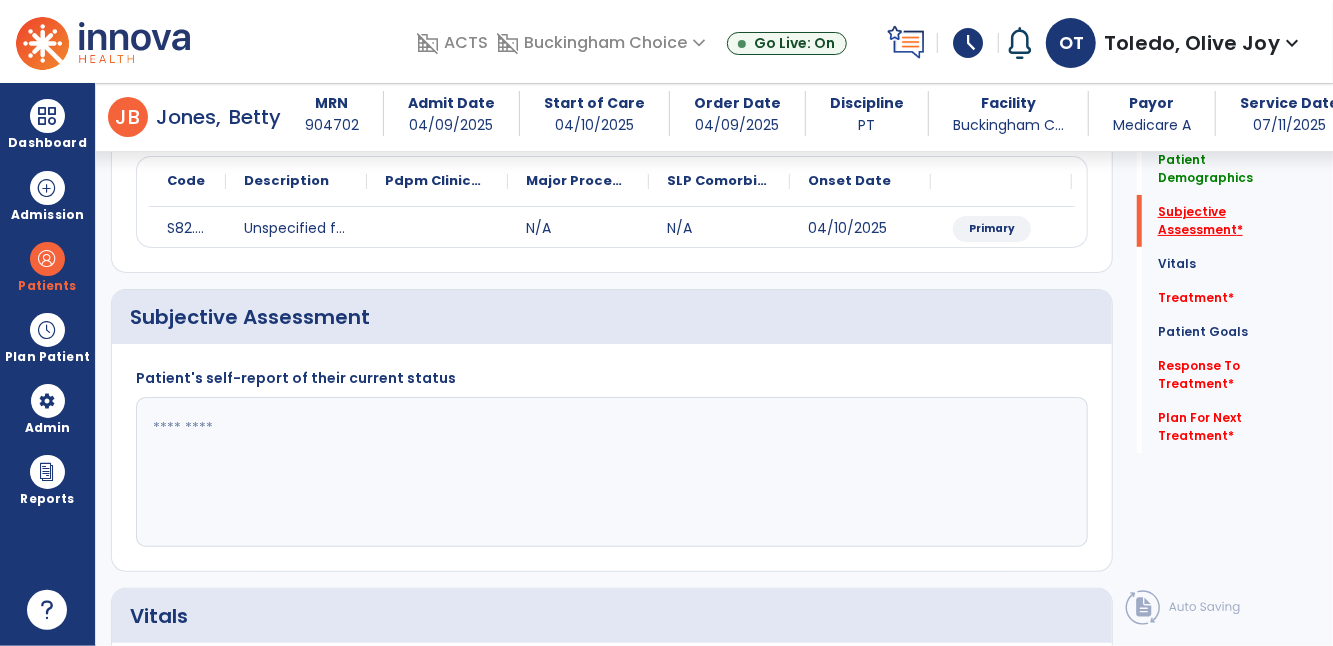 scroll, scrollTop: 322, scrollLeft: 0, axis: vertical 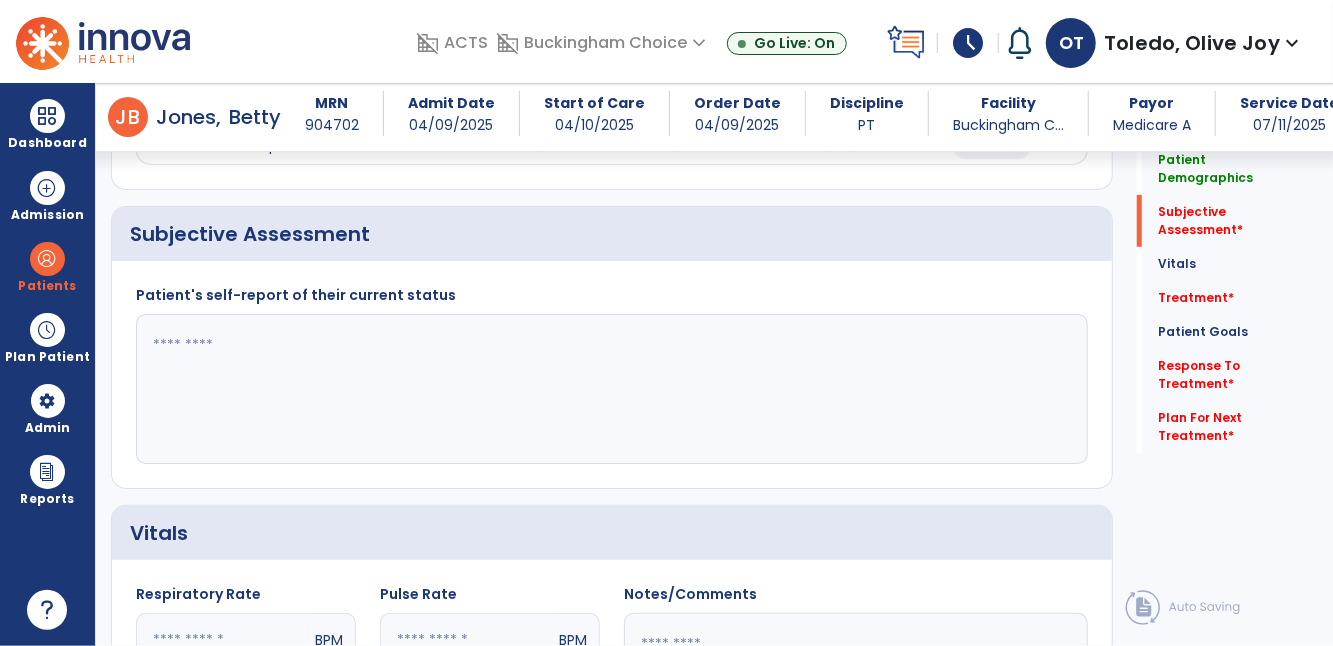 click 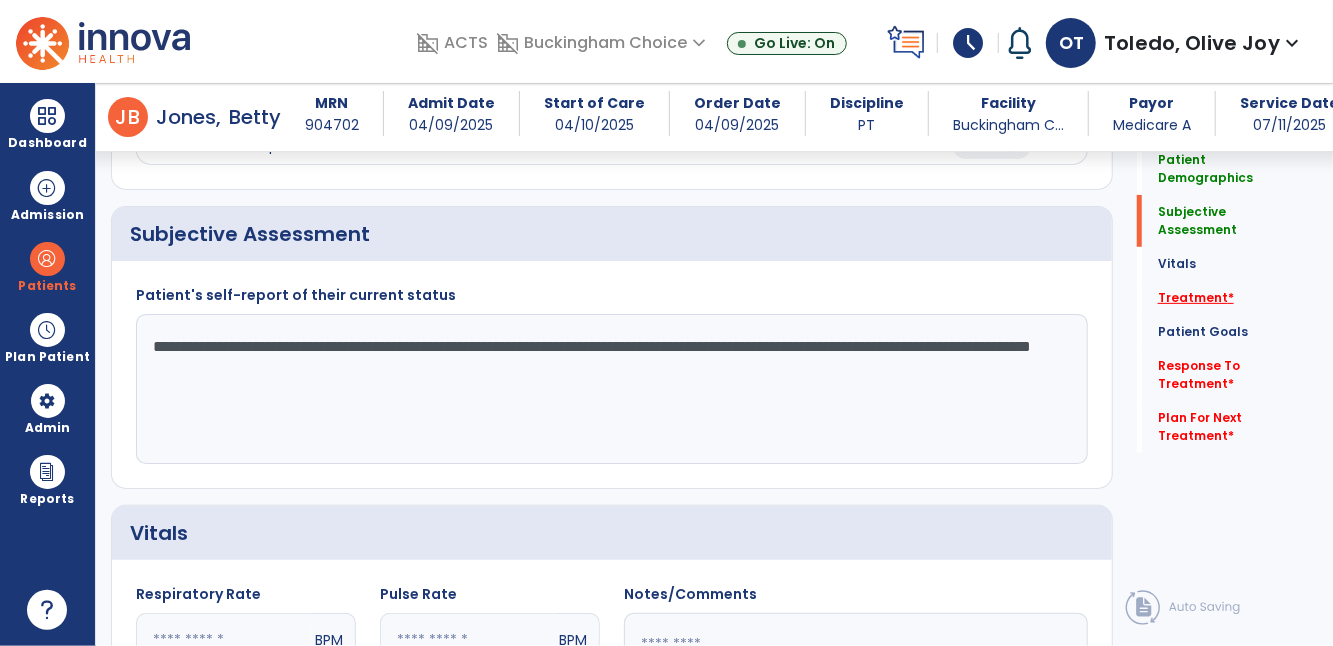 type on "**********" 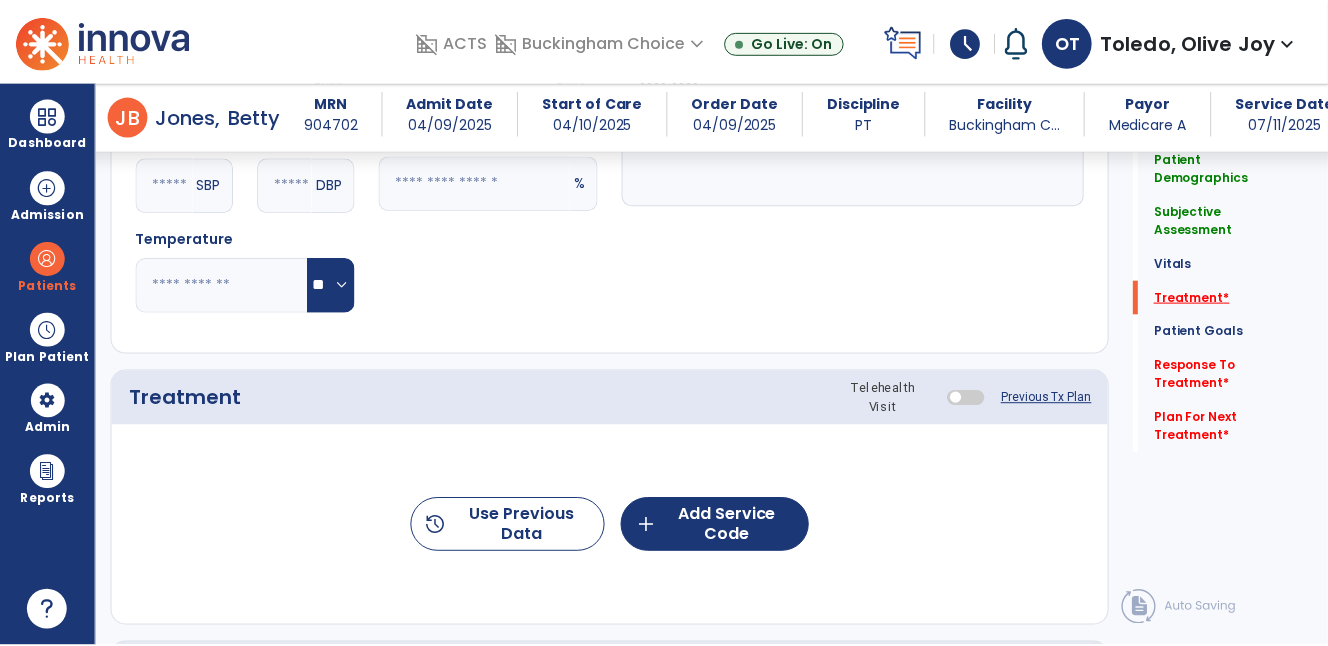 scroll, scrollTop: 1009, scrollLeft: 0, axis: vertical 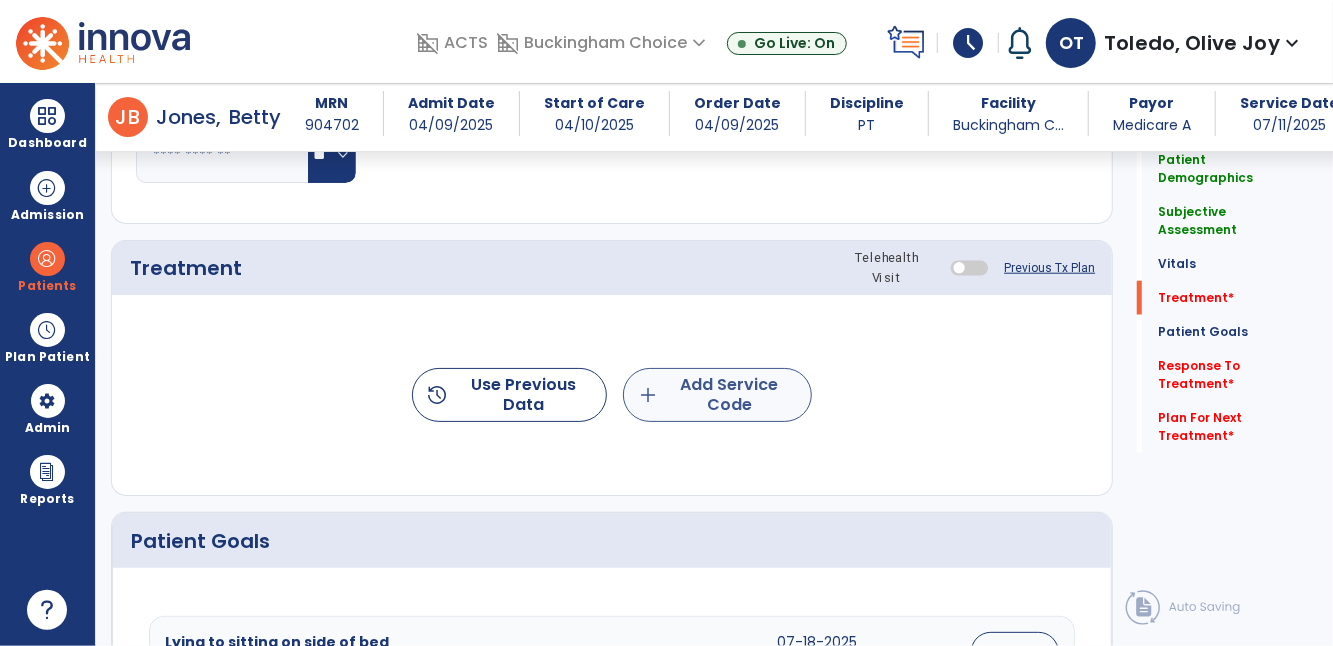 click on "add  Add Service Code" 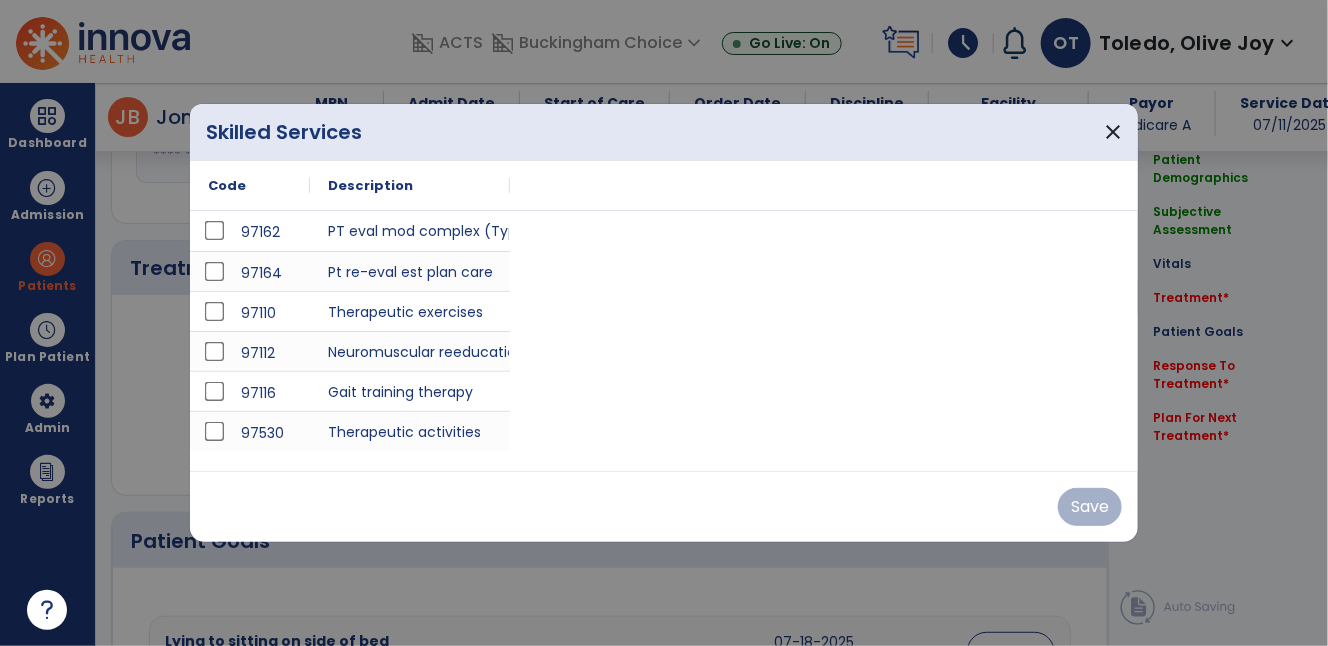 scroll, scrollTop: 1009, scrollLeft: 0, axis: vertical 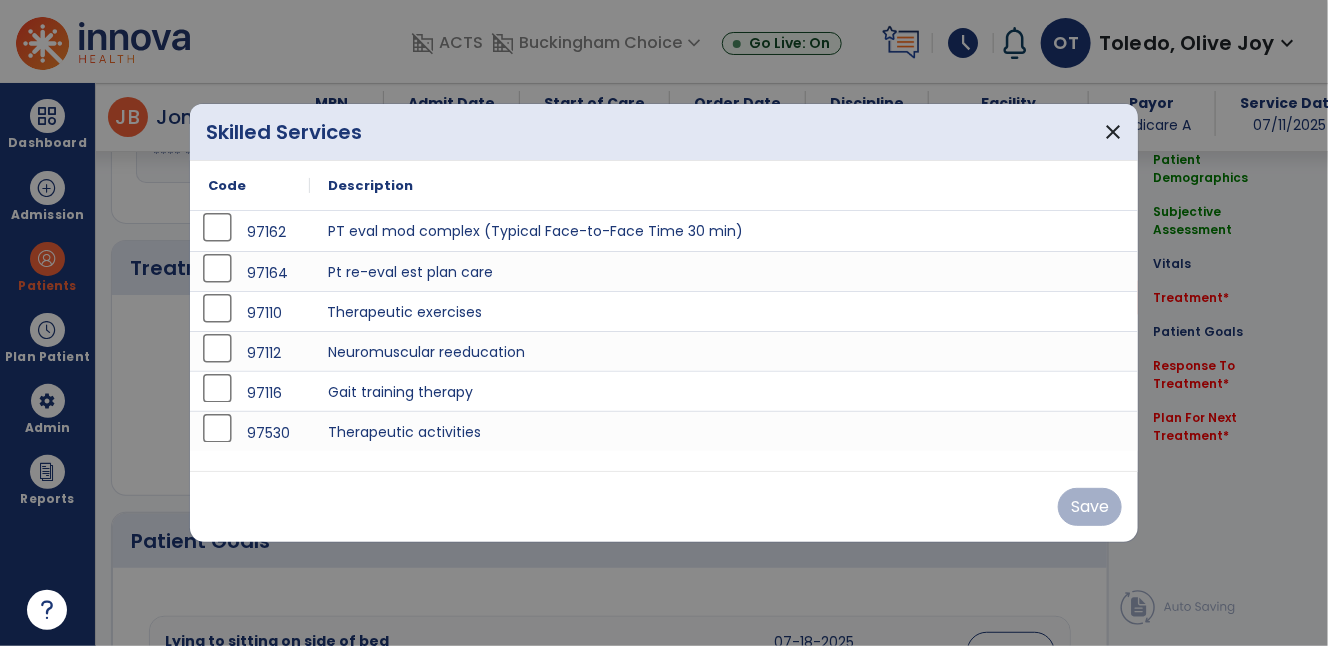 click on "Therapeutic exercises" at bounding box center [724, 311] 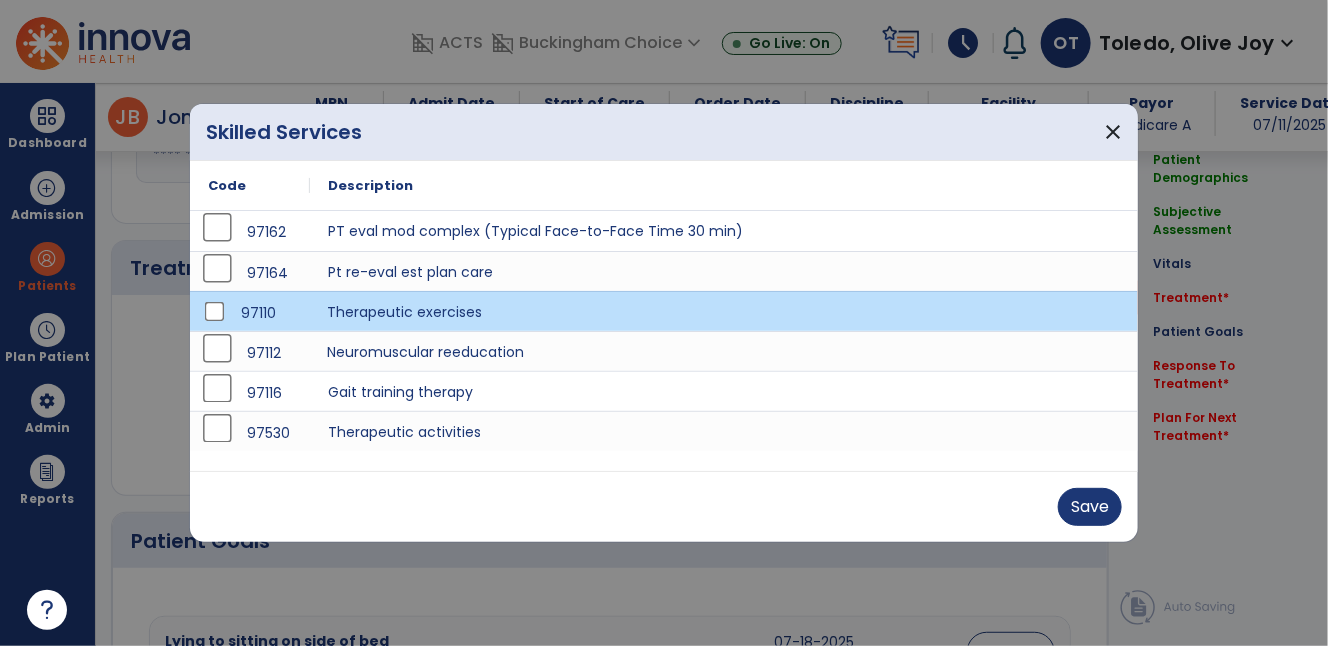 click on "Neuromuscular reeducation" at bounding box center (724, 351) 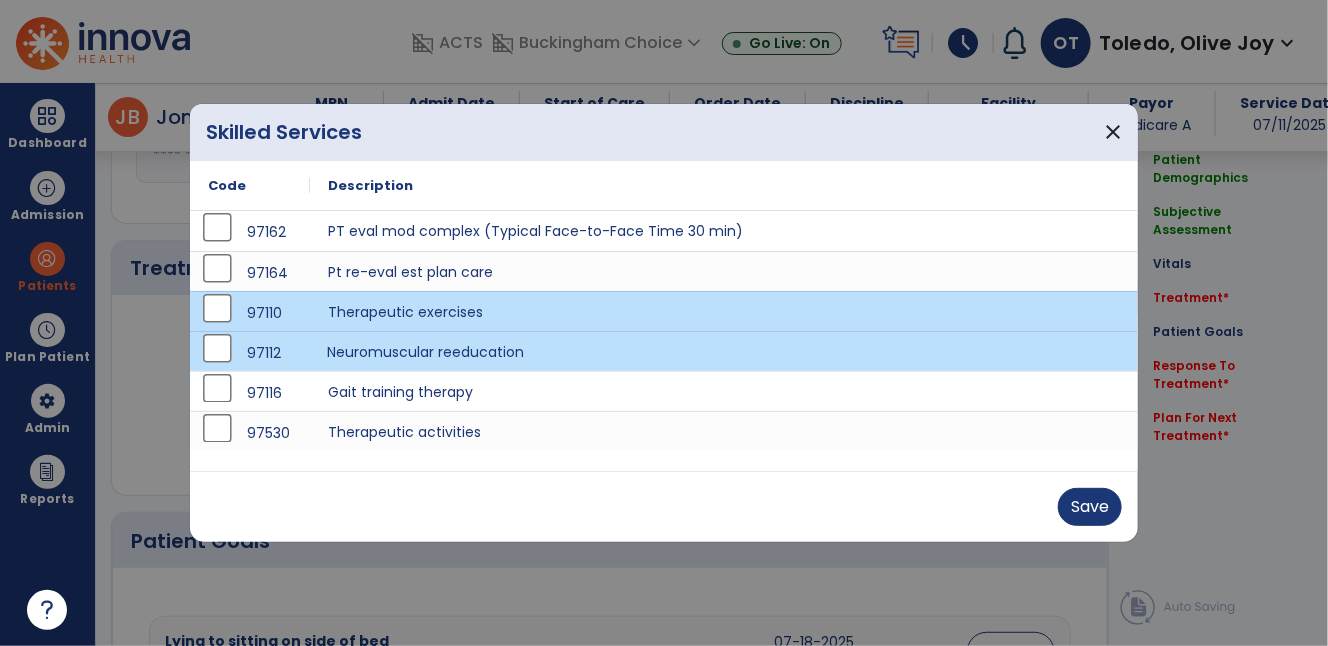 click on "Neuromuscular reeducation" at bounding box center [724, 351] 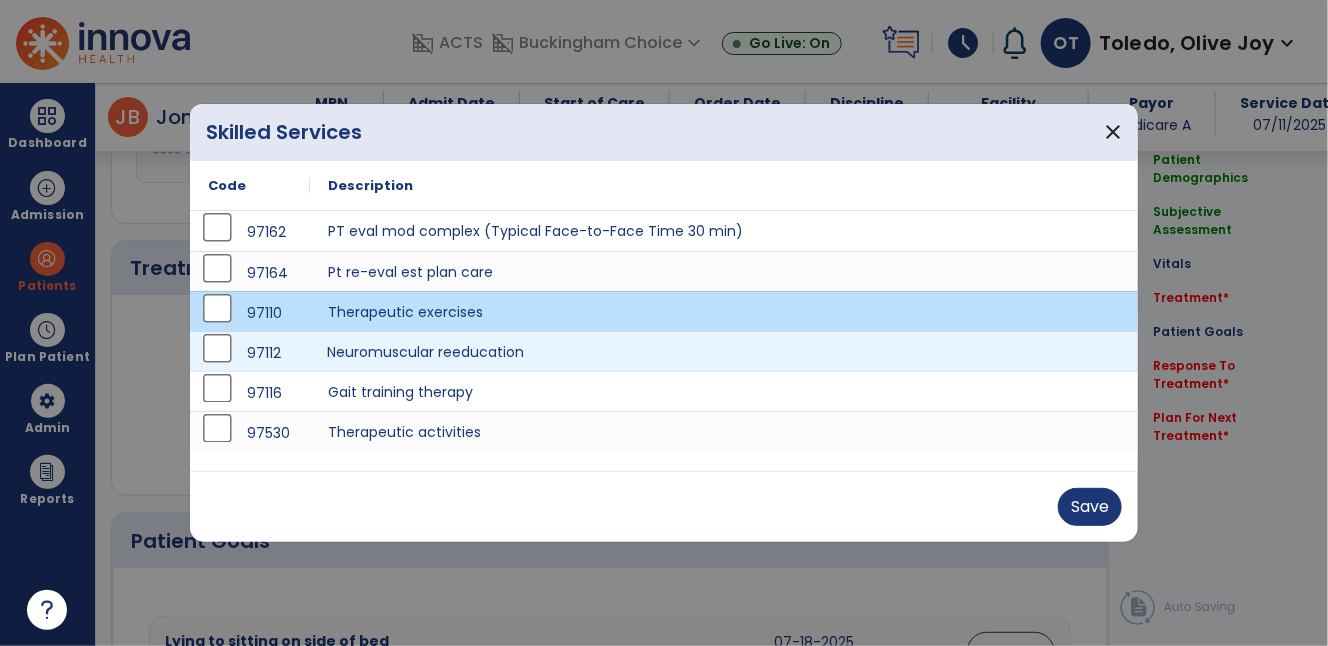 click on "Neuromuscular reeducation" at bounding box center [724, 351] 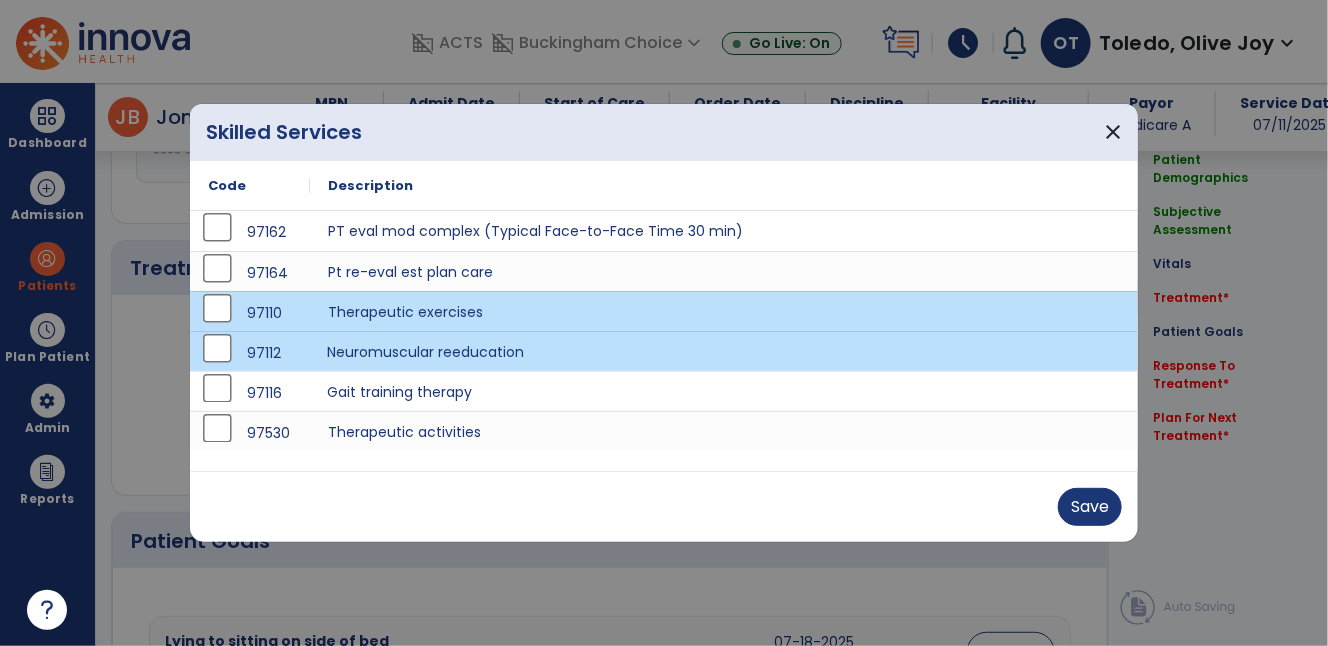 click on "Gait training therapy" at bounding box center (724, 391) 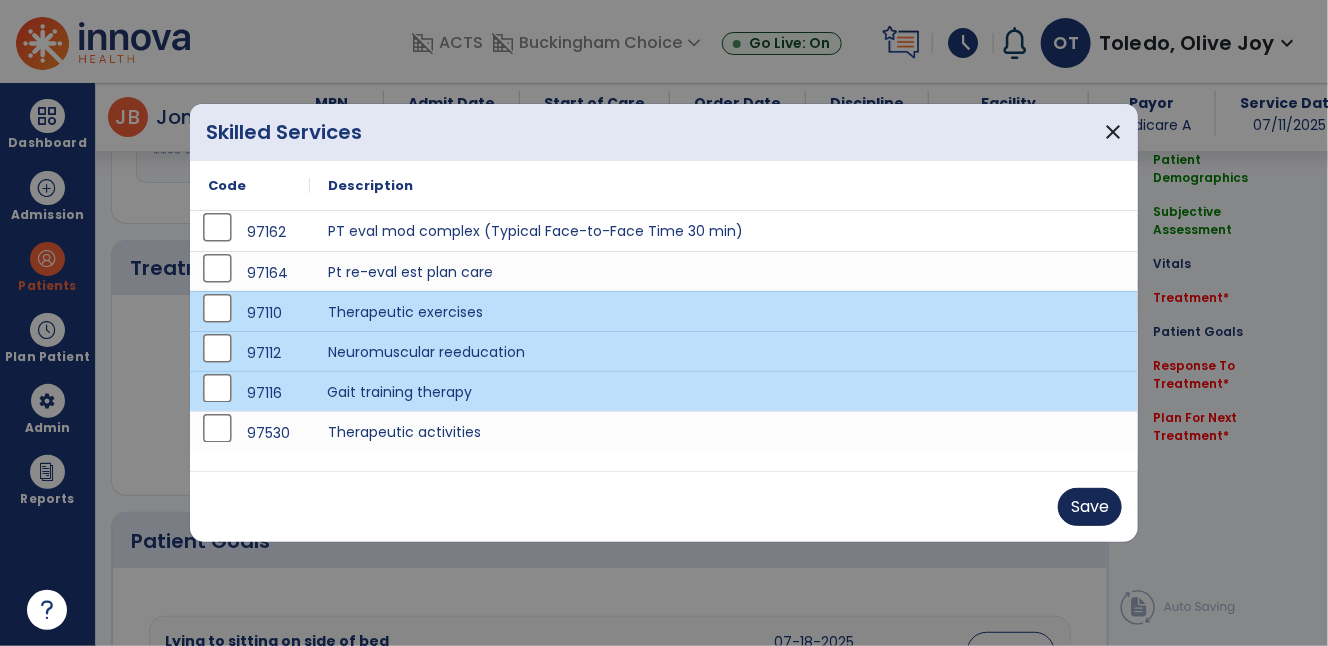 click on "Save" at bounding box center [1090, 507] 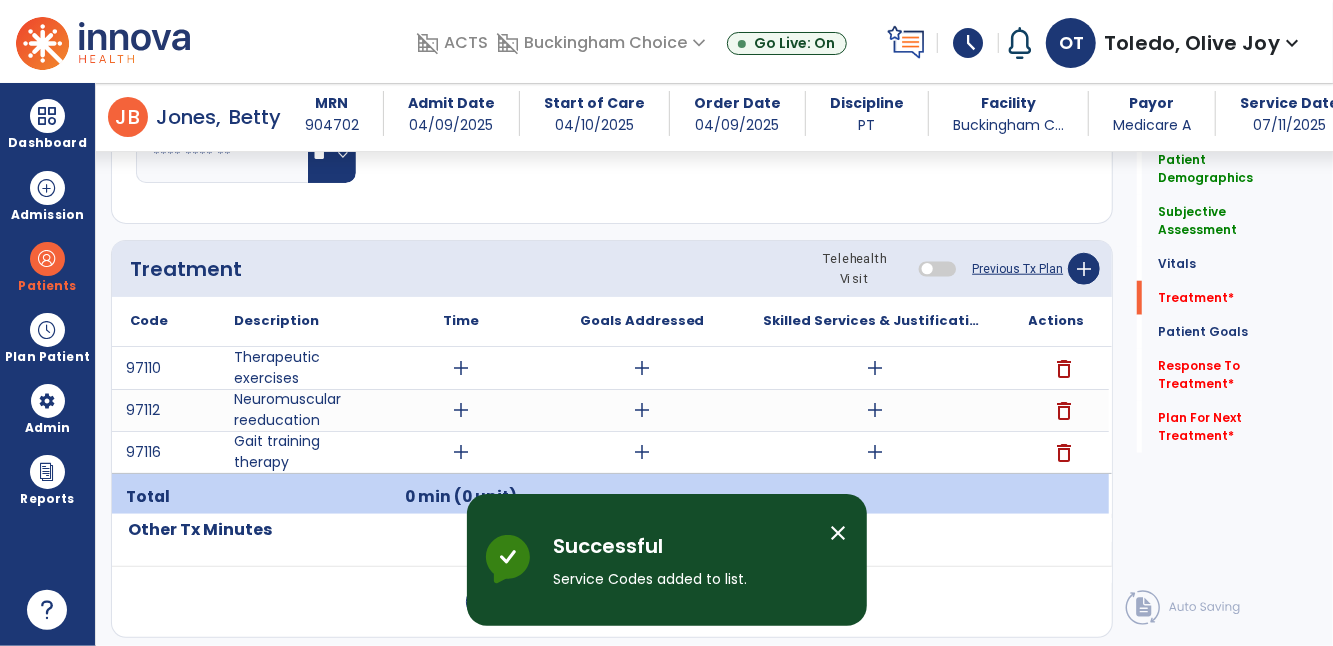 click on "add" at bounding box center (875, 452) 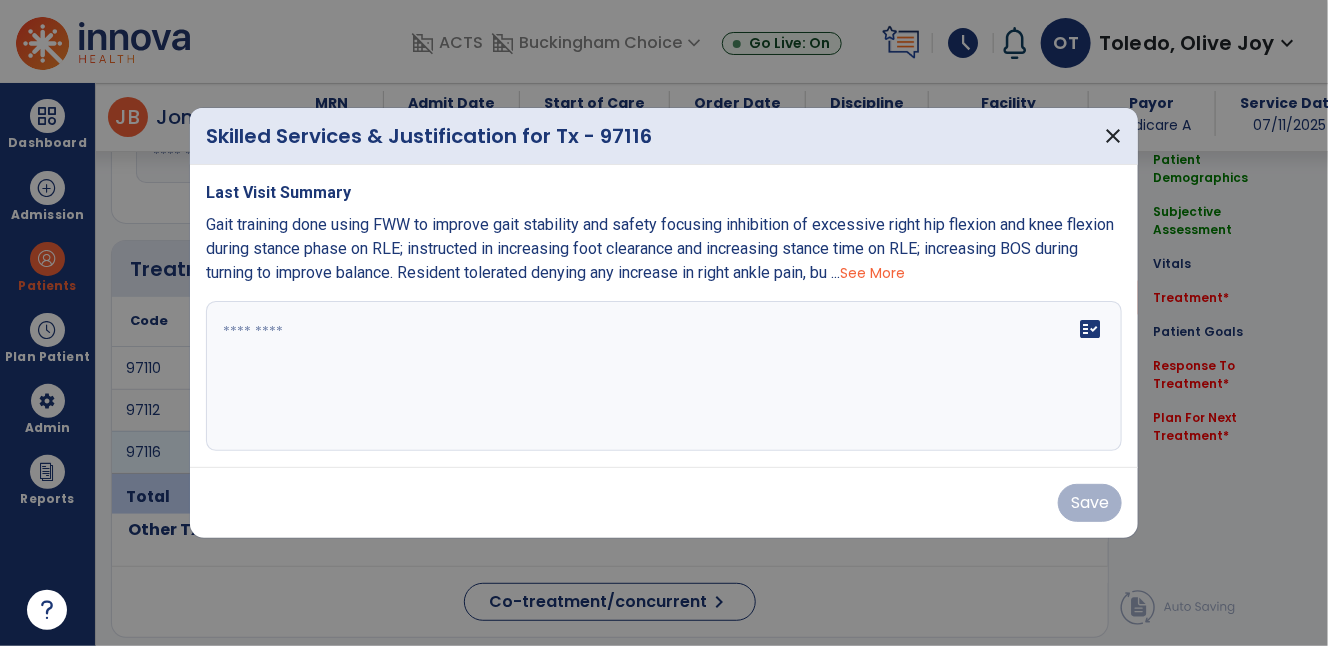 scroll, scrollTop: 1009, scrollLeft: 0, axis: vertical 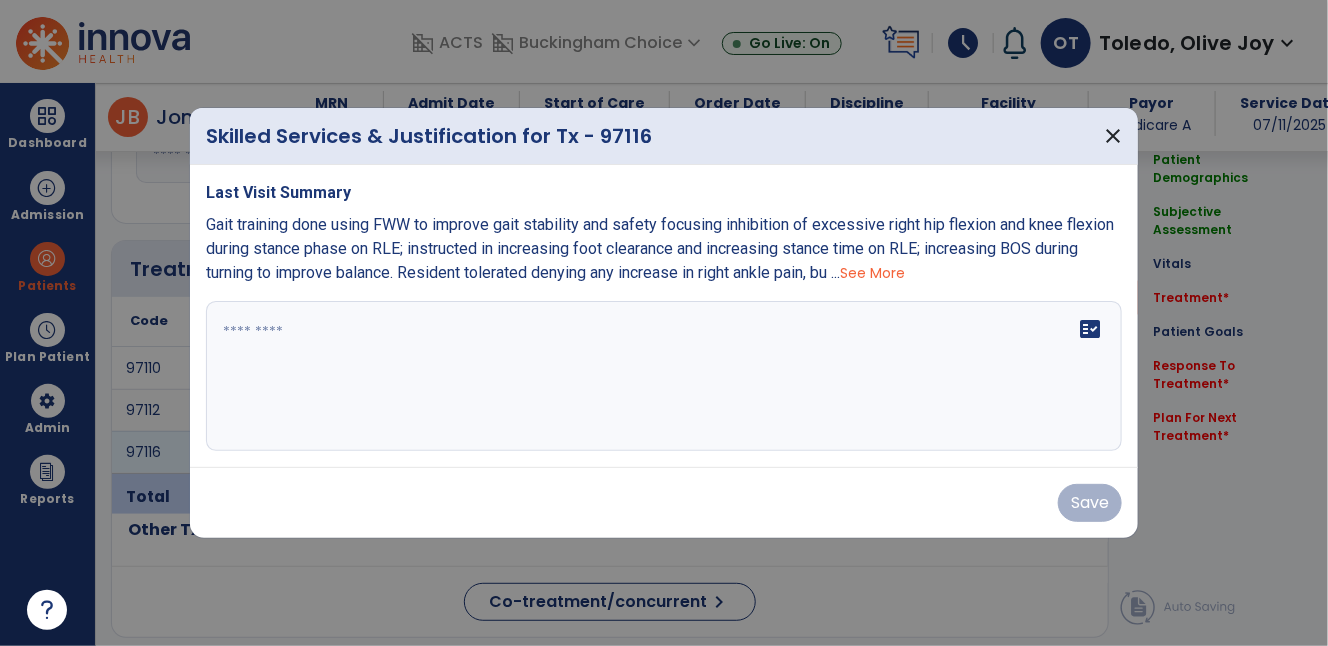 click at bounding box center [664, 376] 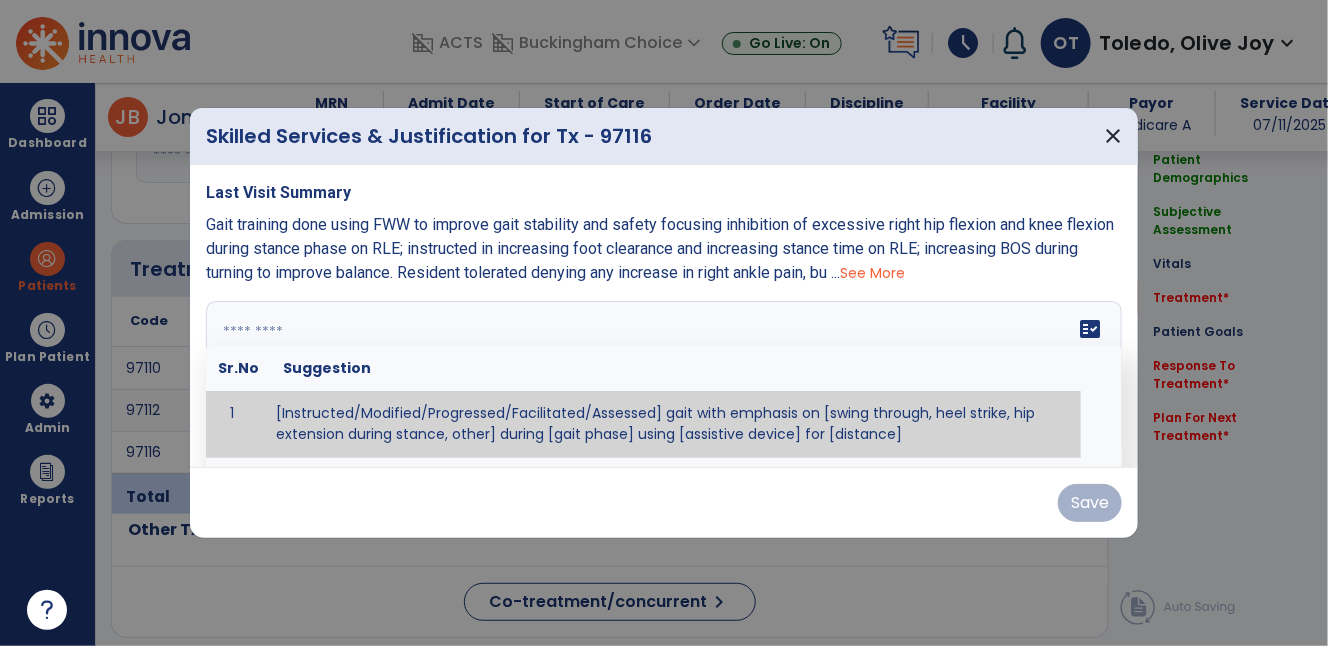 click on "See More" at bounding box center (872, 273) 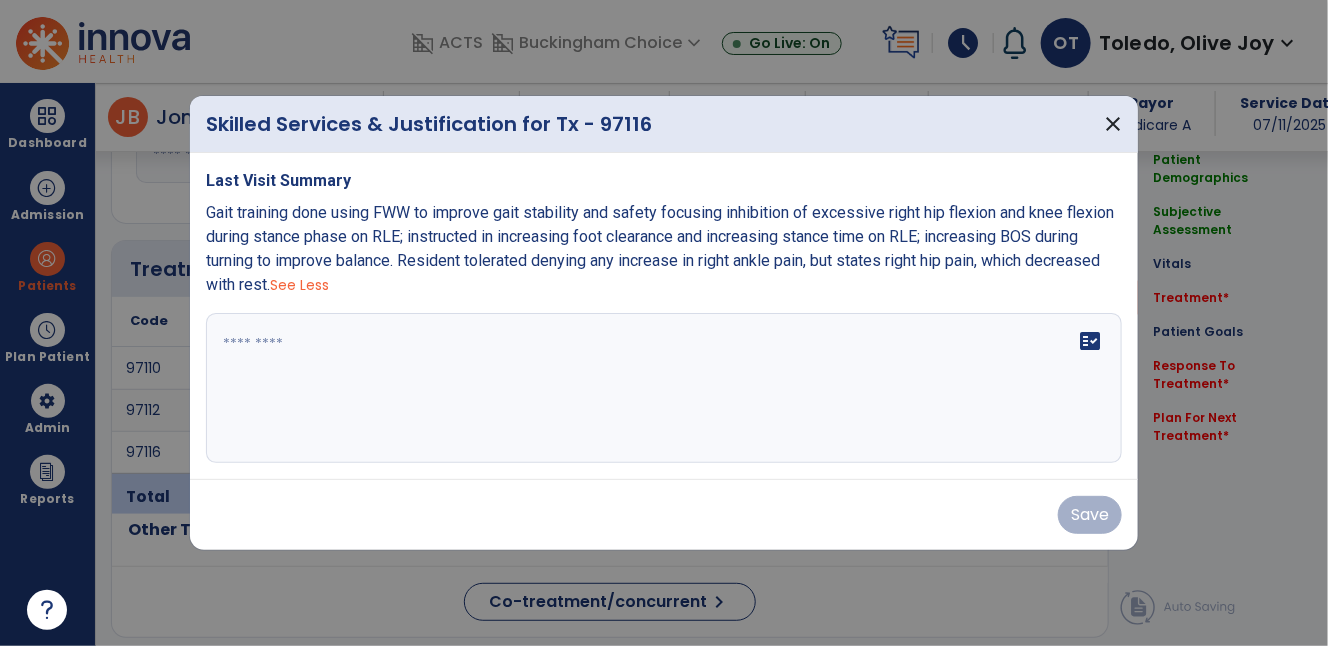 click at bounding box center (664, 388) 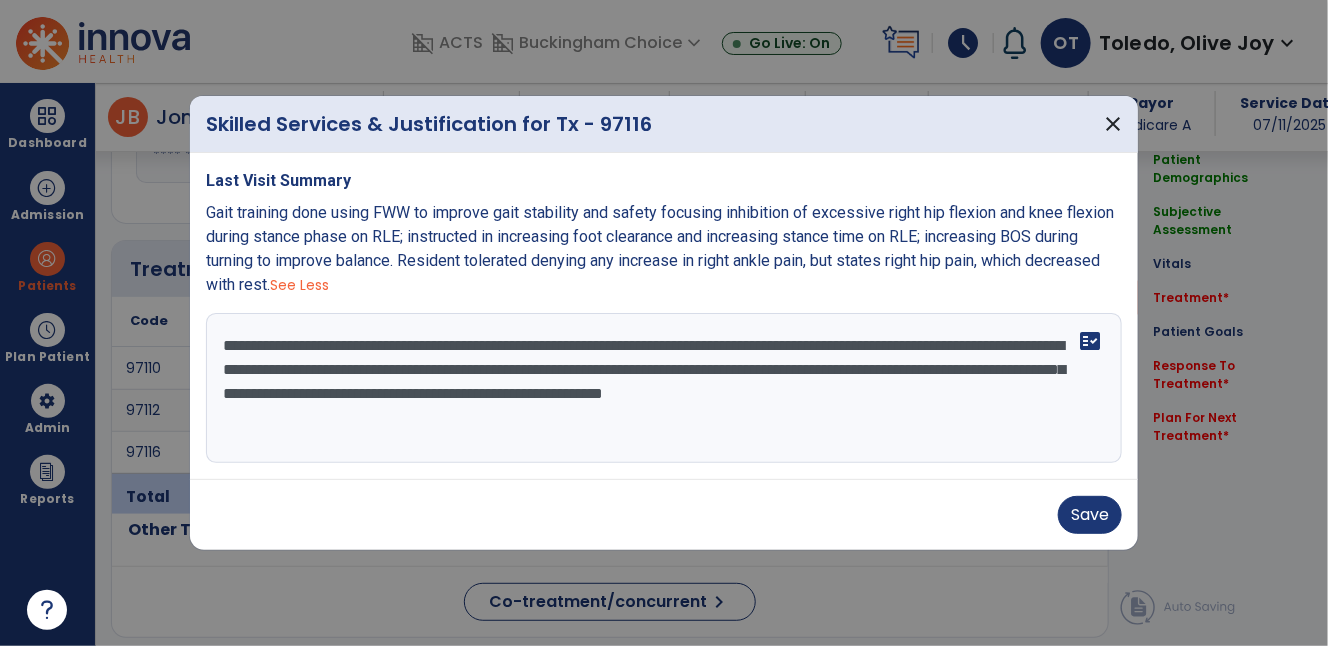 type on "**********" 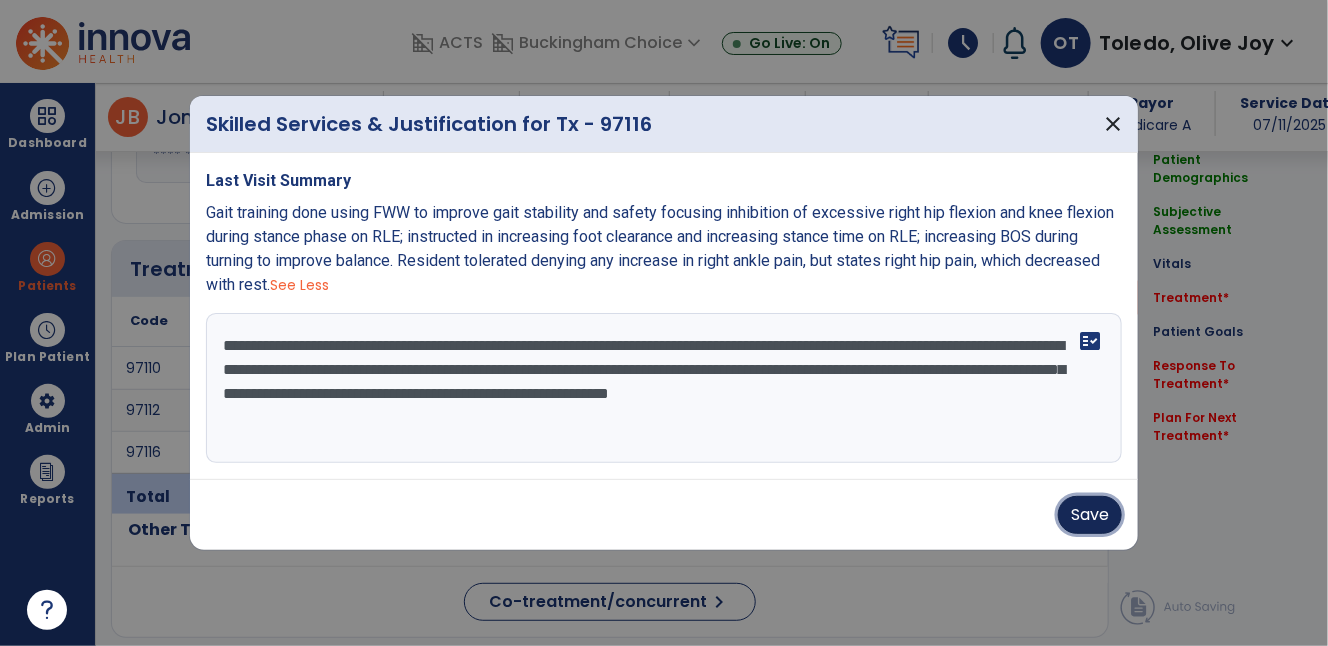 click on "Save" at bounding box center (1090, 515) 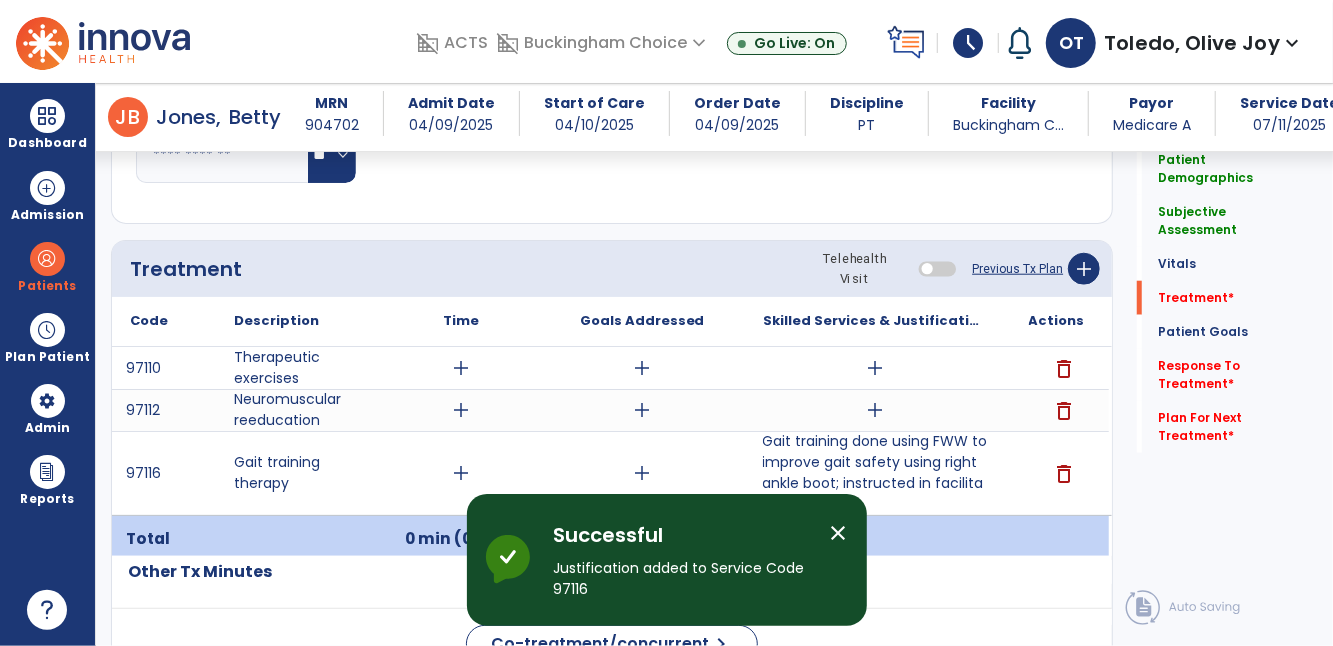 click on "add" at bounding box center [875, 410] 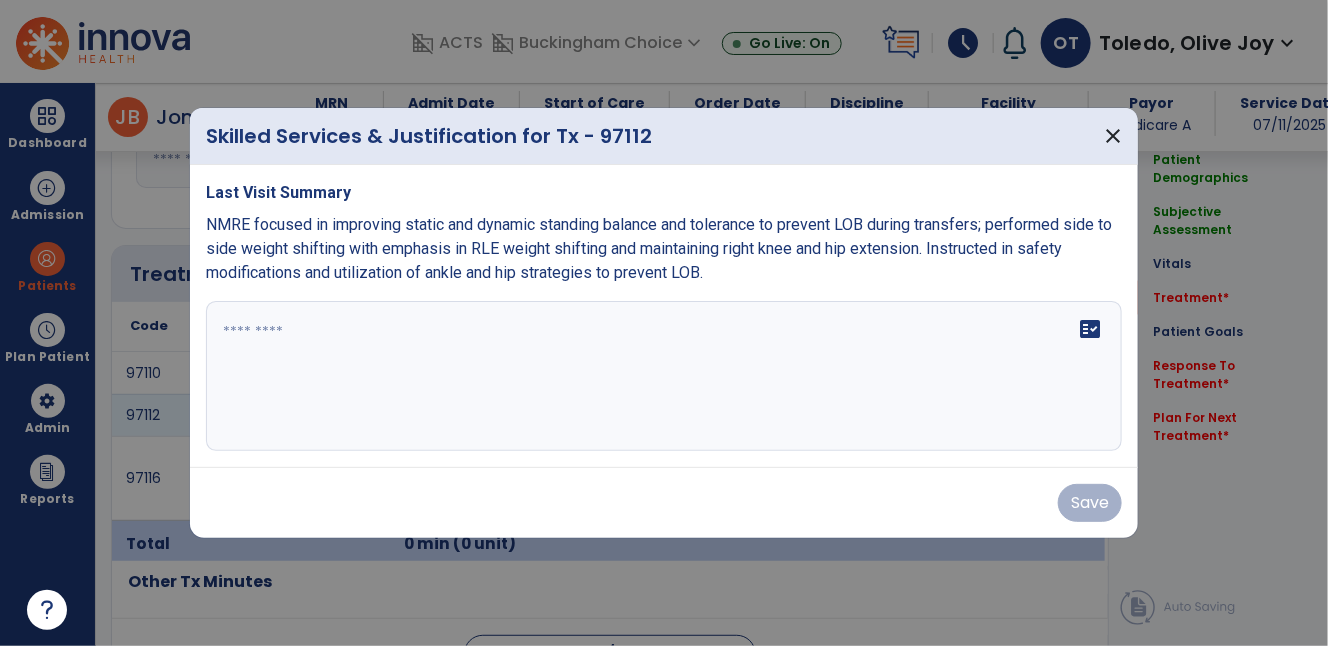 scroll, scrollTop: 1009, scrollLeft: 0, axis: vertical 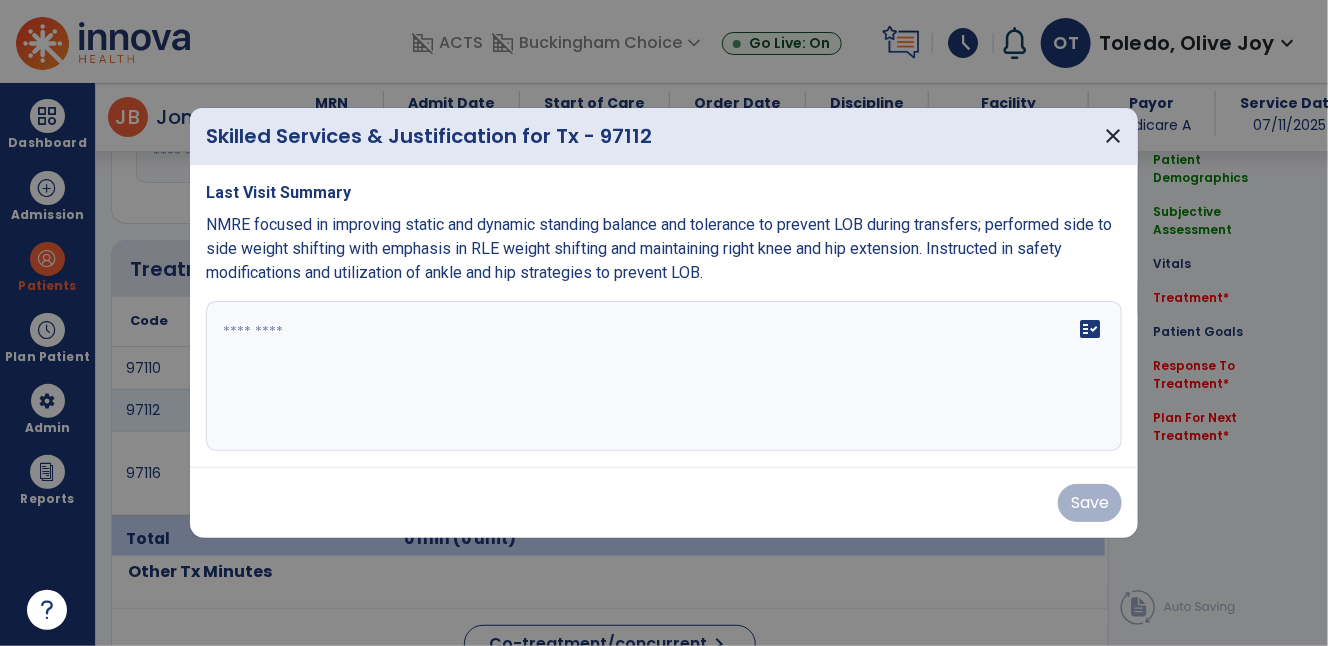 click at bounding box center [664, 376] 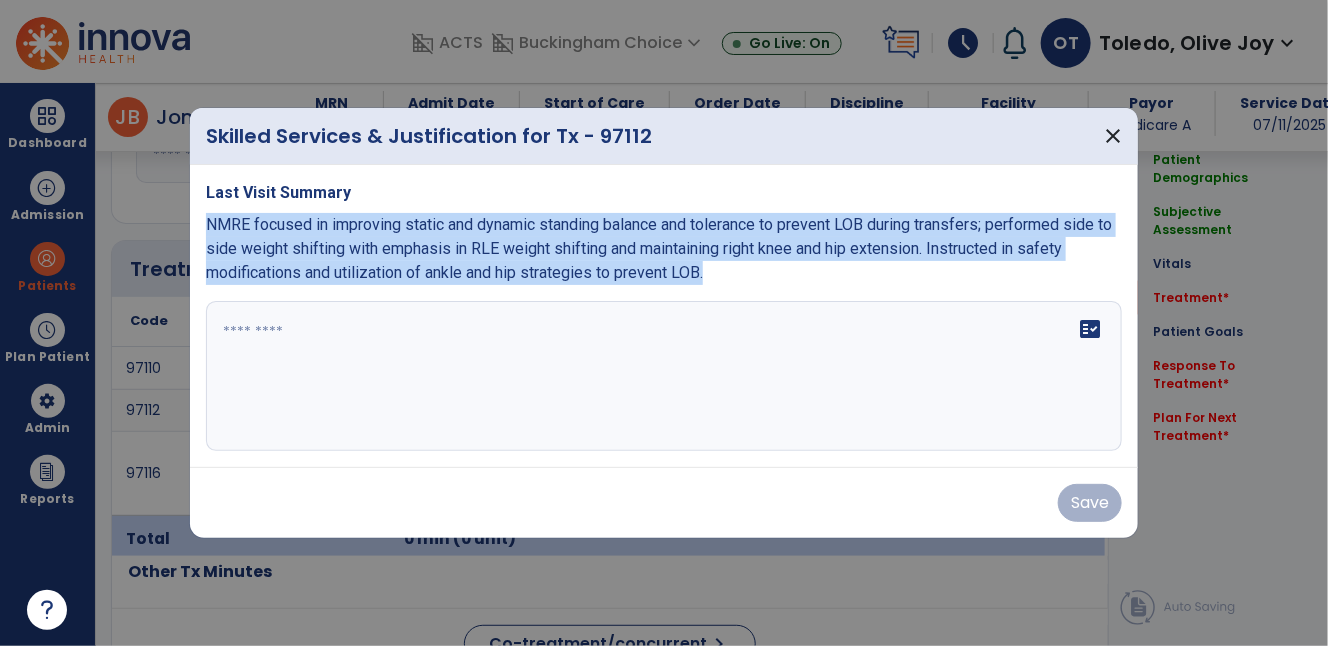 drag, startPoint x: 208, startPoint y: 223, endPoint x: 733, endPoint y: 276, distance: 527.66846 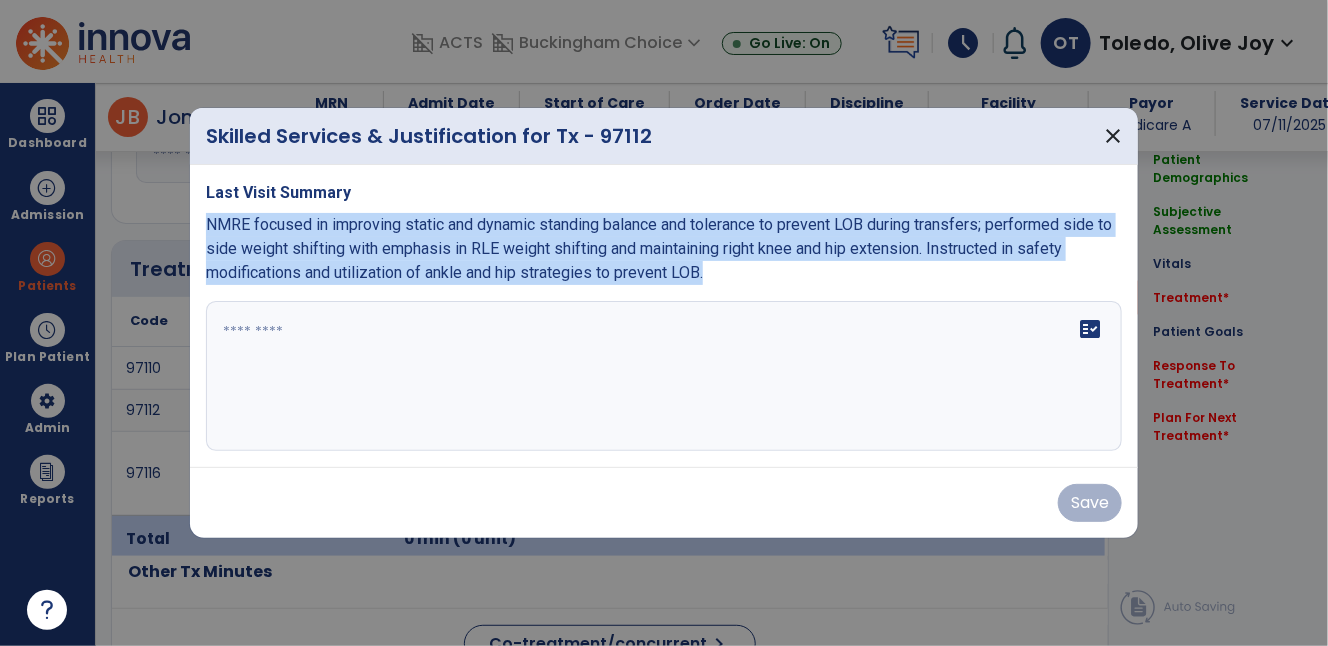click on "NMRE focused in improving static and dynamic standing balance and tolerance to prevent LOB during transfers; performed side to side weight shifting with emphasis in RLE weight shifting and maintaining right knee and hip extension. Instructed in safety modifications and utilization of ankle and hip strategies to prevent LOB." at bounding box center [664, 249] 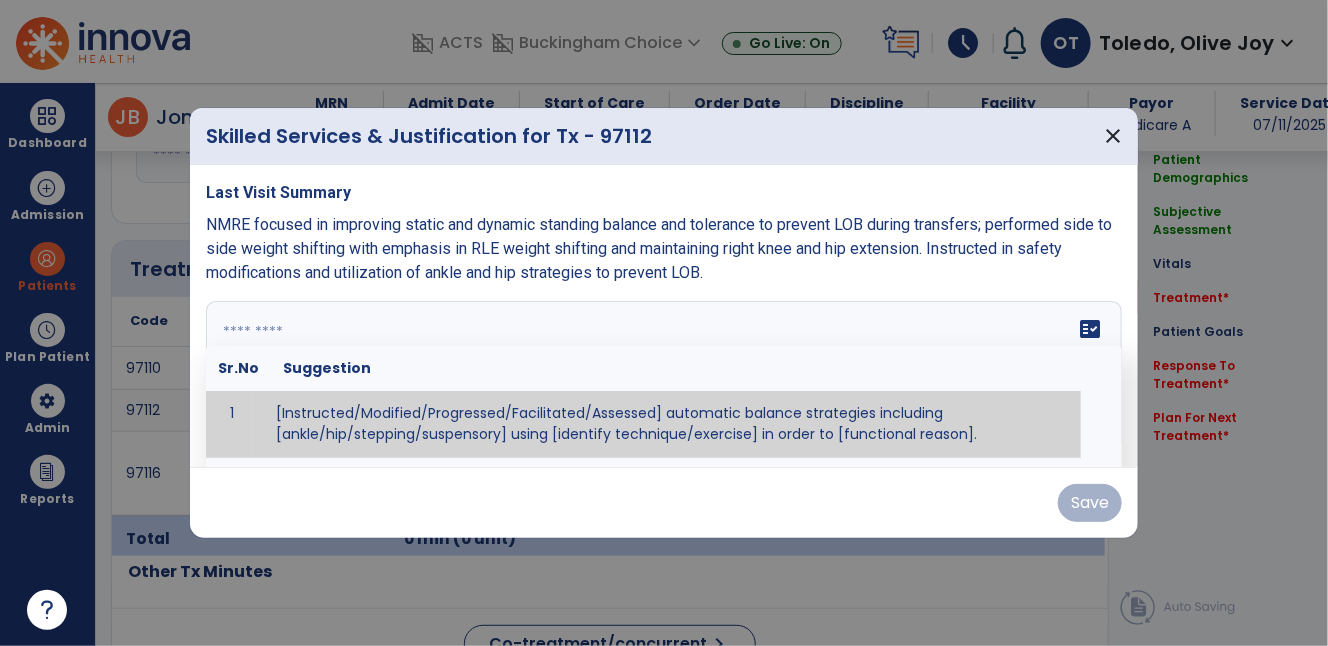 paste on "**********" 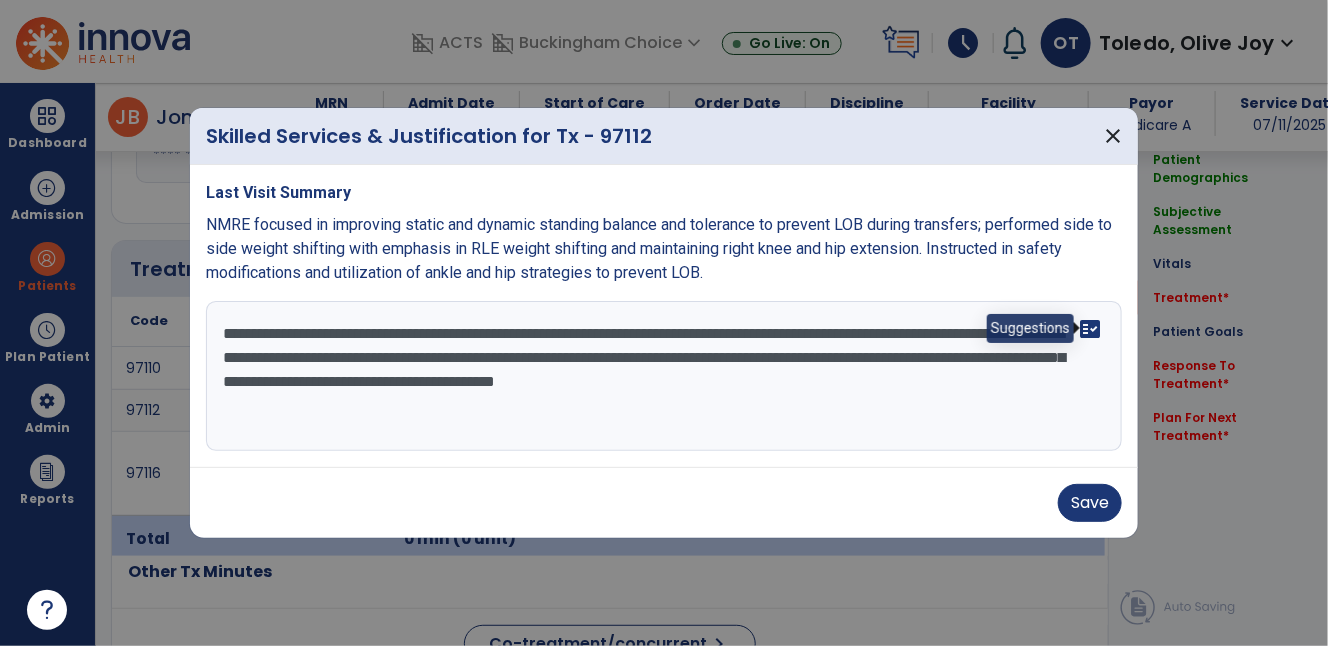 click on "fact_check" at bounding box center [1090, 329] 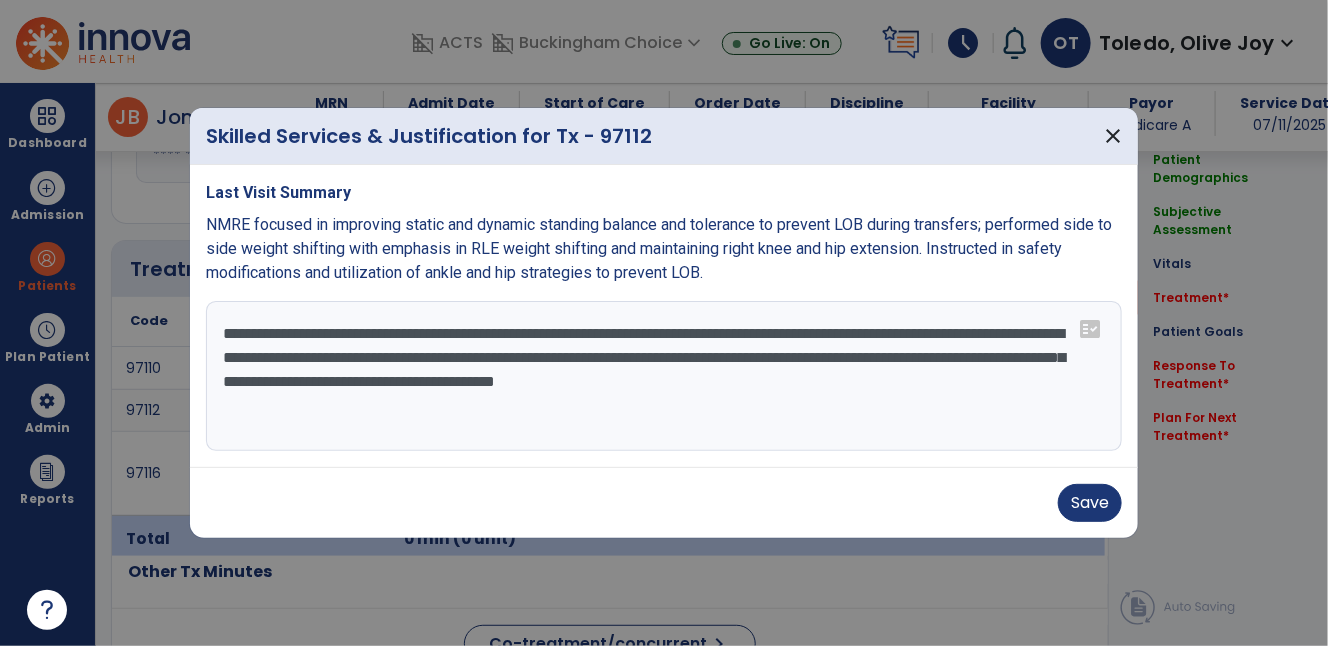 click on "**********" at bounding box center [664, 376] 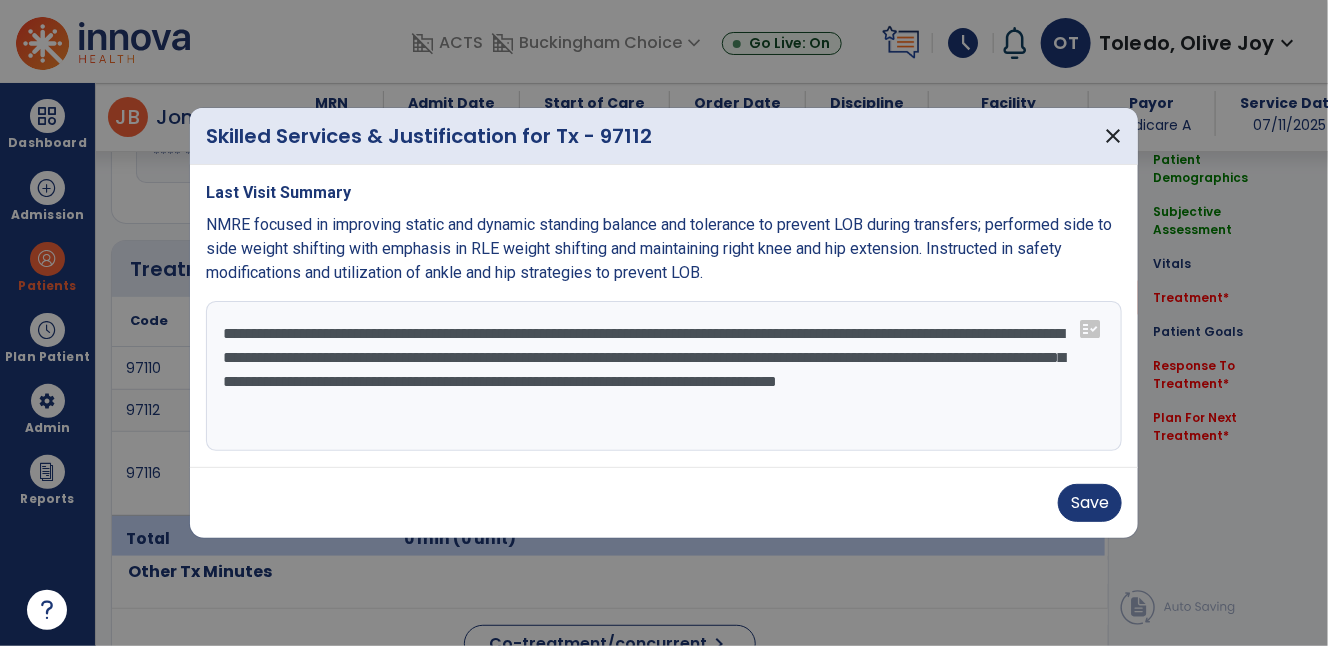 click on "**********" at bounding box center [664, 376] 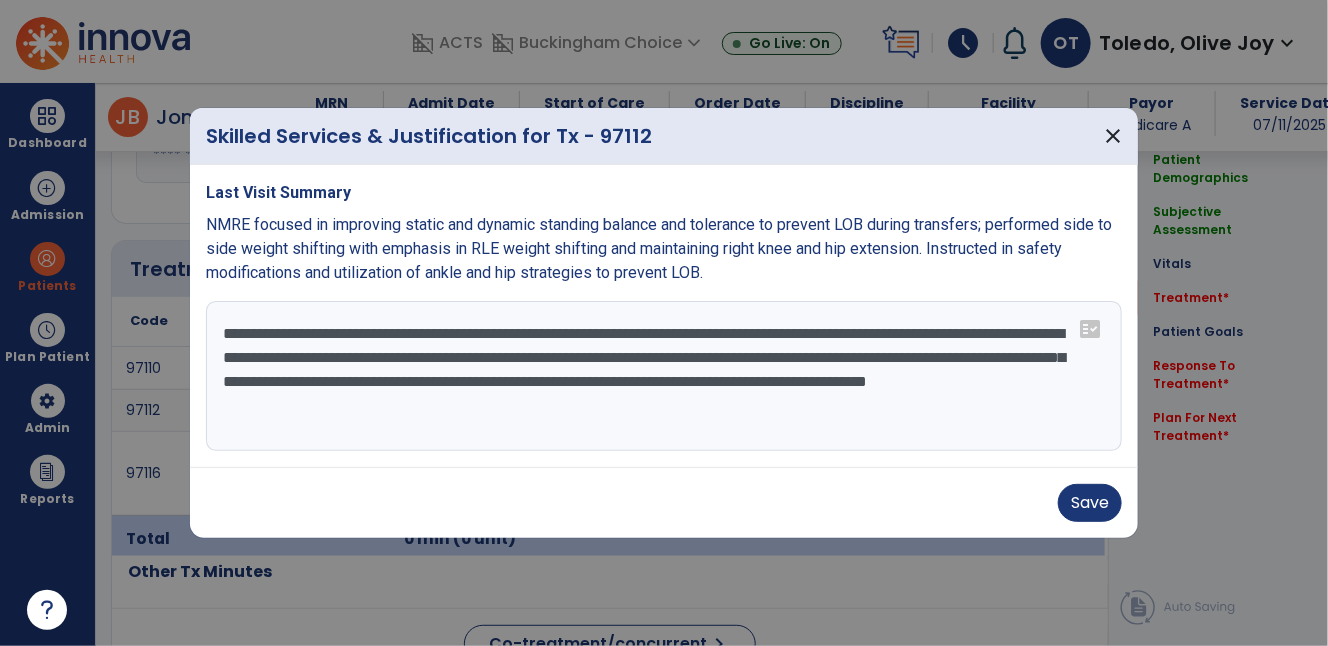 click on "**********" at bounding box center [664, 376] 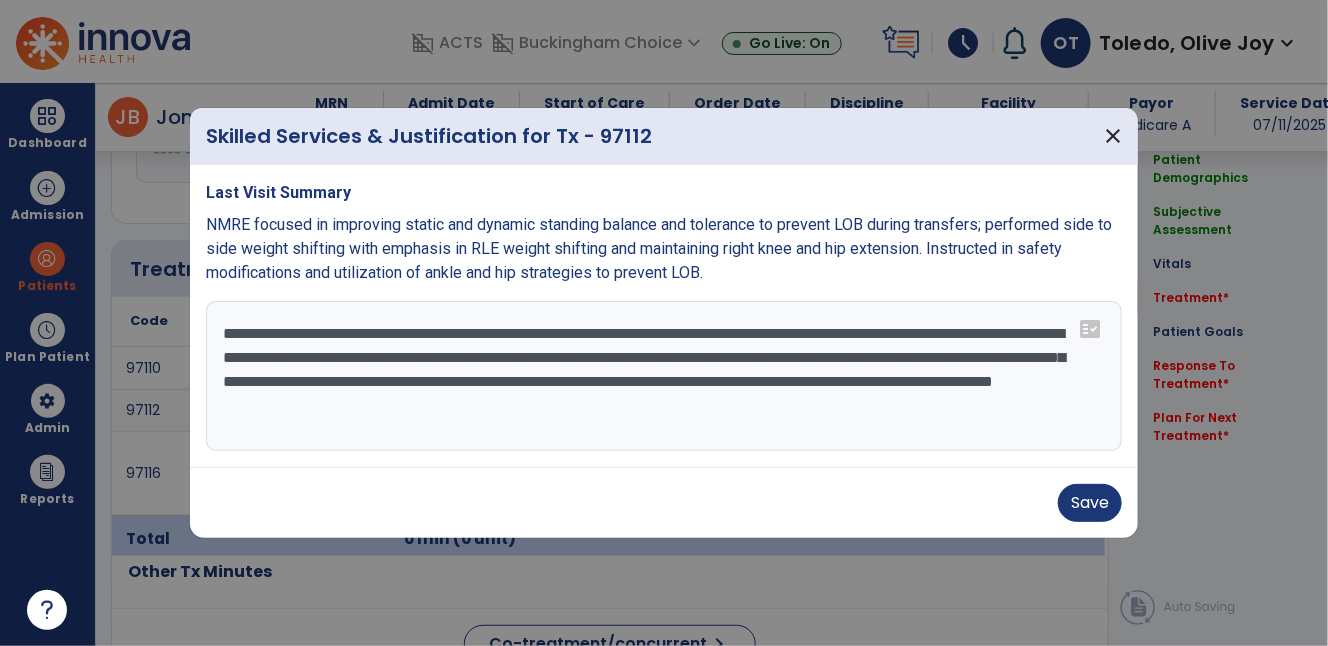 click on "**********" at bounding box center [664, 376] 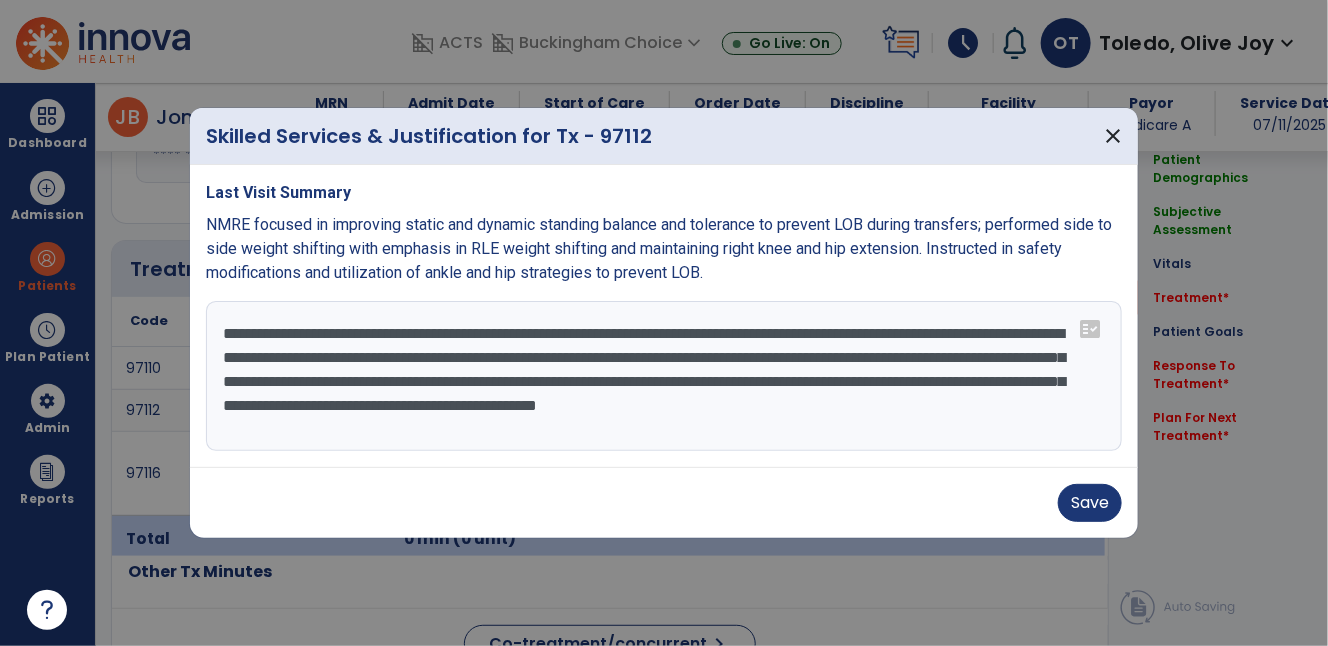 type on "**********" 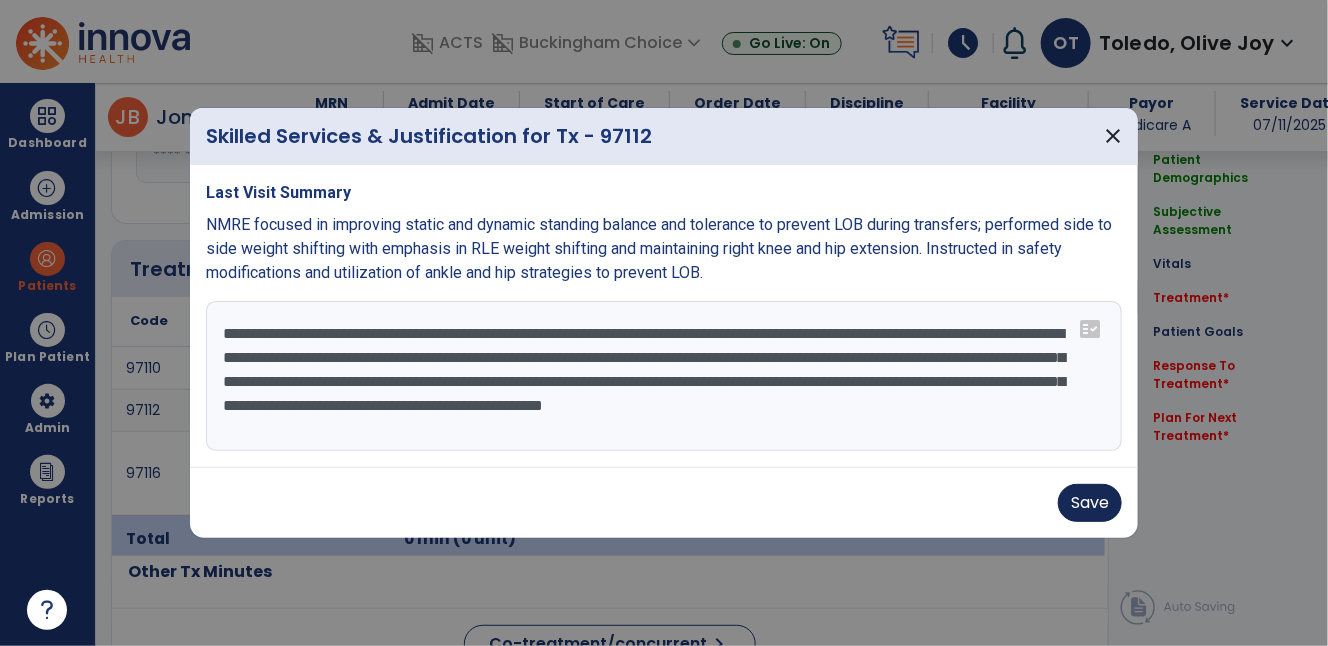 click on "Save" at bounding box center (1090, 503) 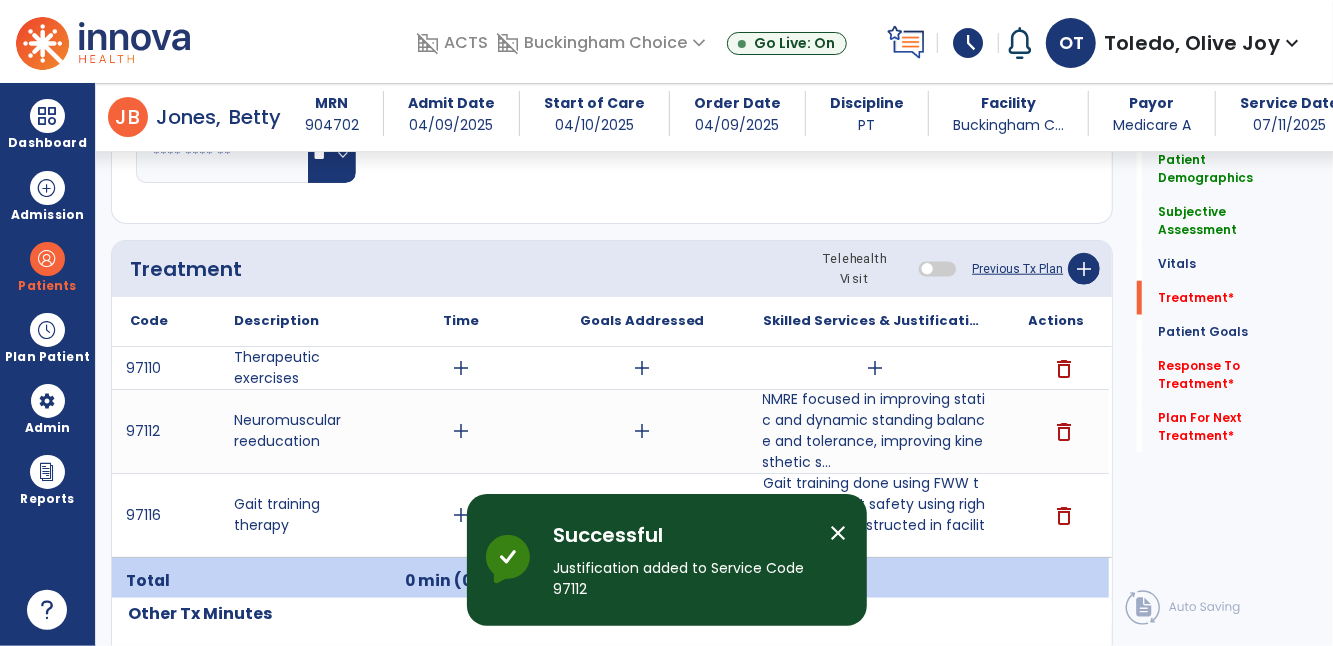 click on "add" at bounding box center (875, 368) 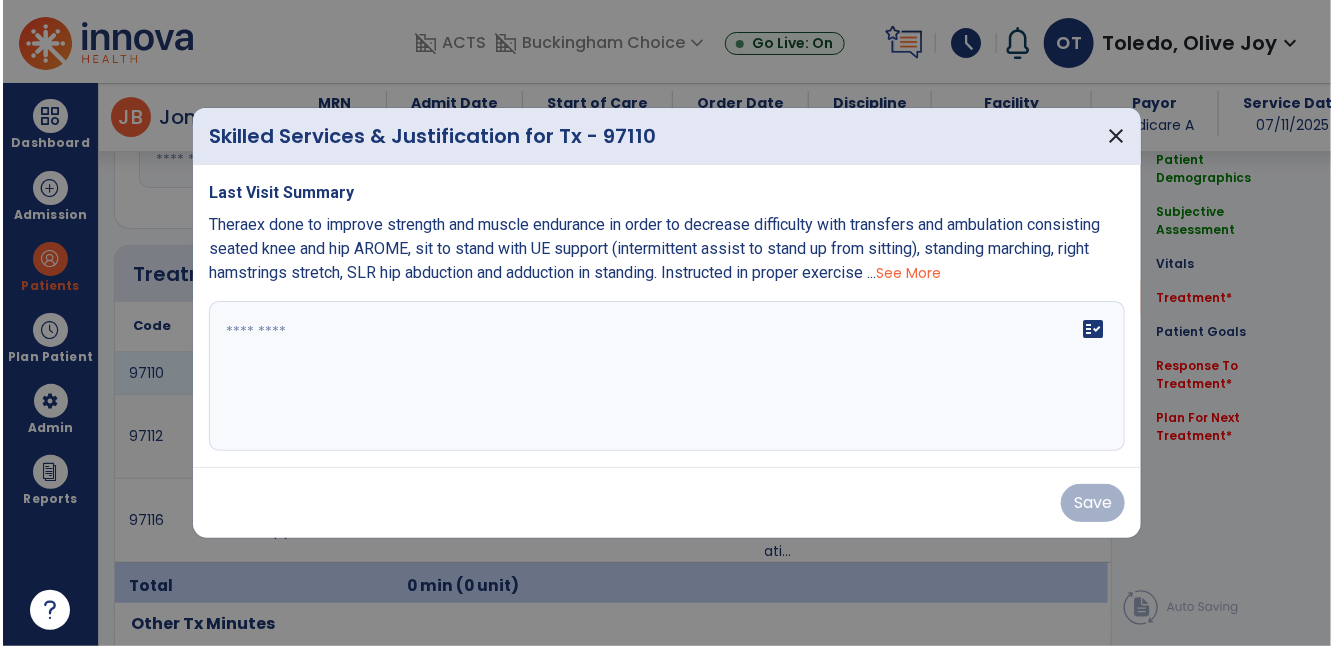 scroll, scrollTop: 1009, scrollLeft: 0, axis: vertical 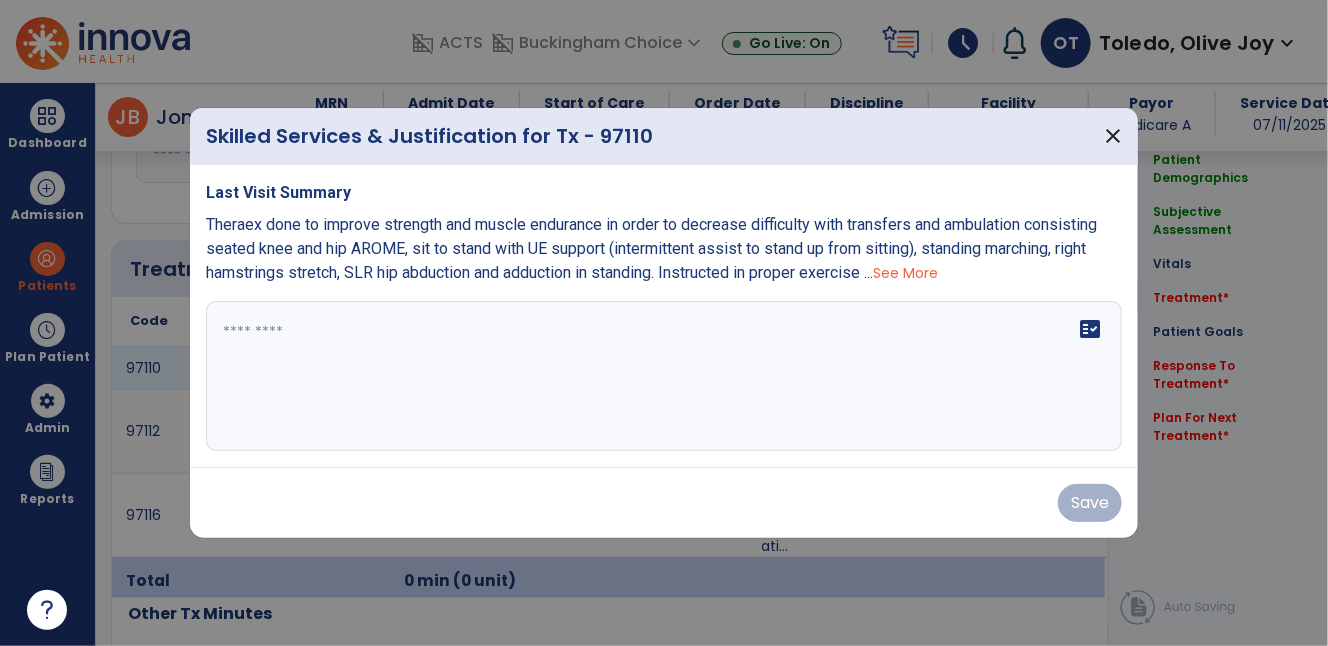 click at bounding box center [664, 376] 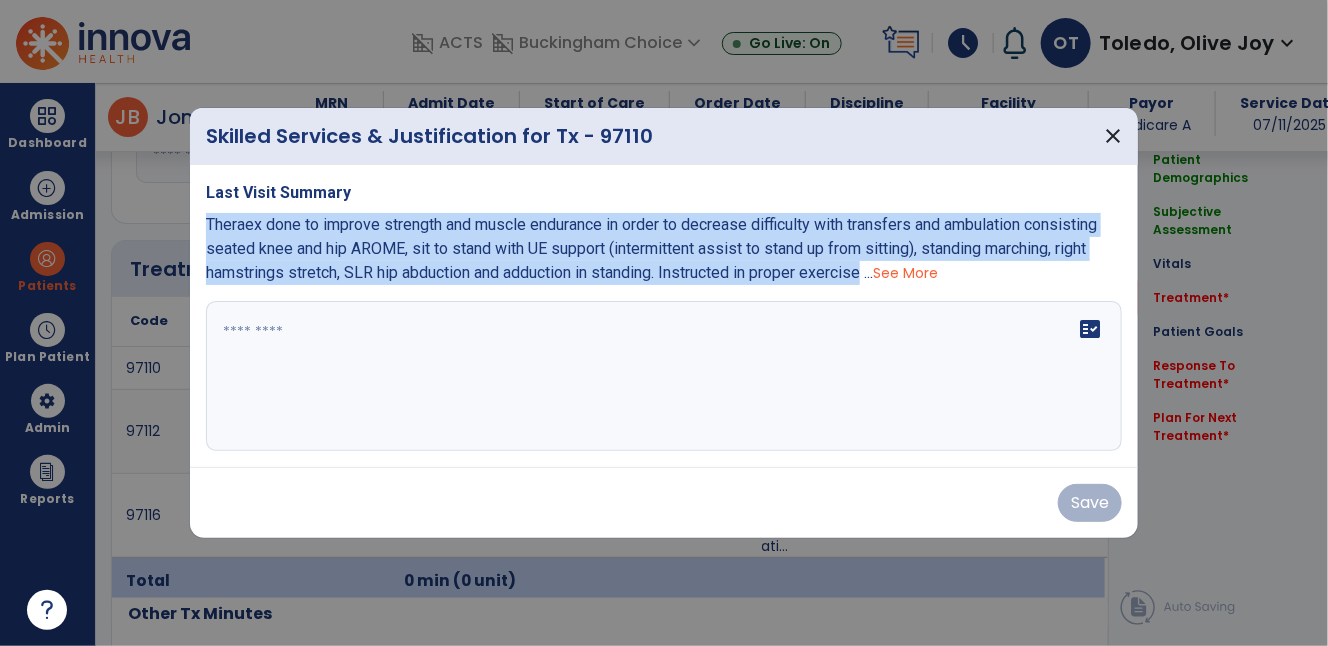 drag, startPoint x: 207, startPoint y: 225, endPoint x: 871, endPoint y: 270, distance: 665.52313 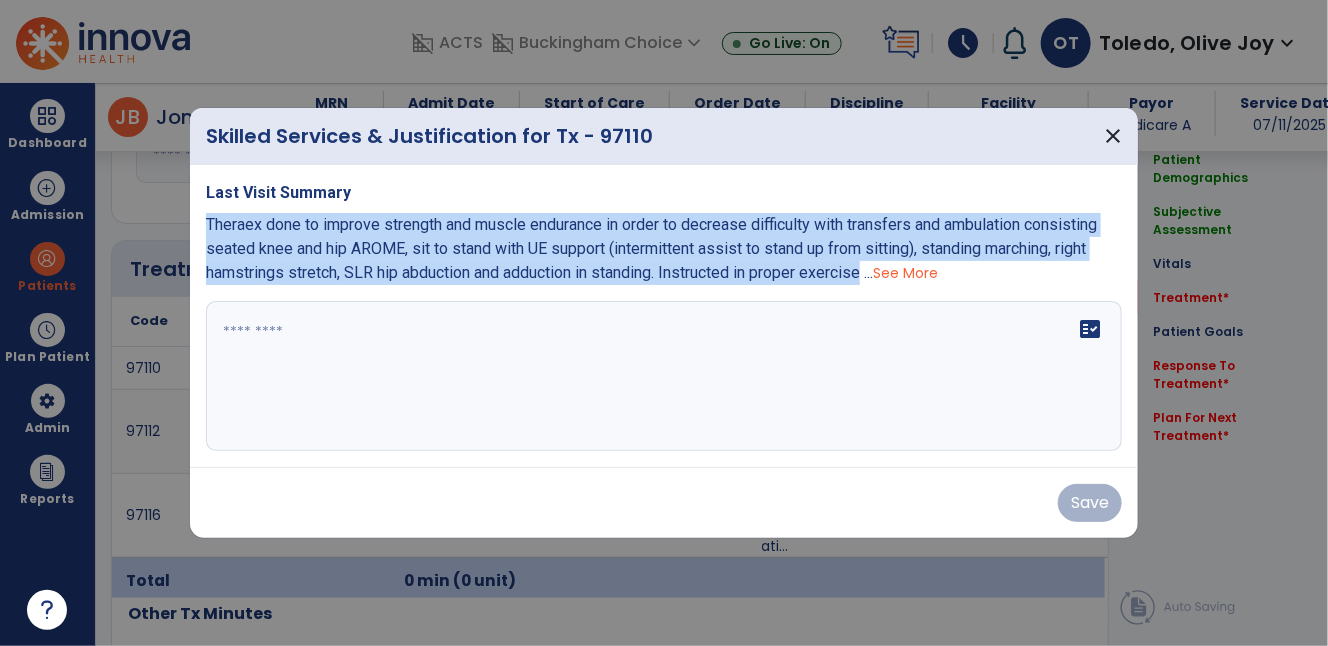 click on "Theraex done to improve strength and muscle endurance in order to decrease difficulty with transfers and ambulation consisting seated knee and hip AROME, sit to stand with UE support (intermittent assist to stand up from sitting), standing marching, right hamstrings stretch, SLR hip abduction and adduction in standing. Instructed in proper exercise ..." at bounding box center (651, 248) 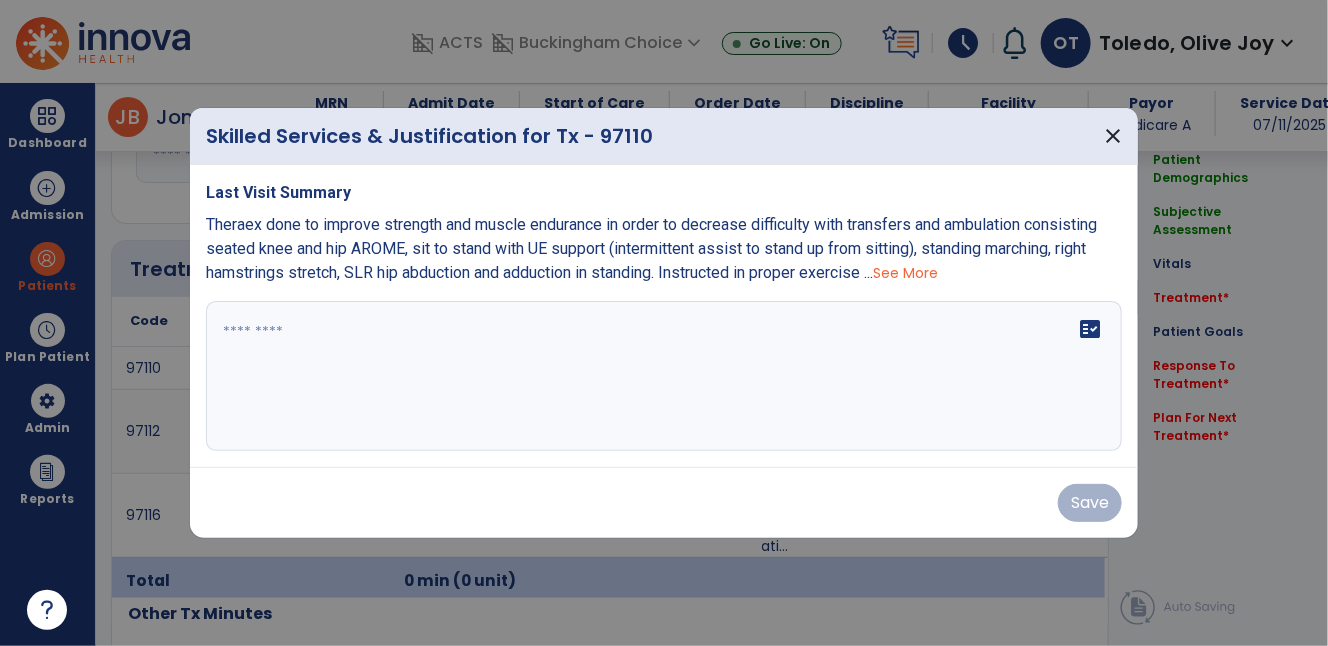 click on "See More" at bounding box center [905, 273] 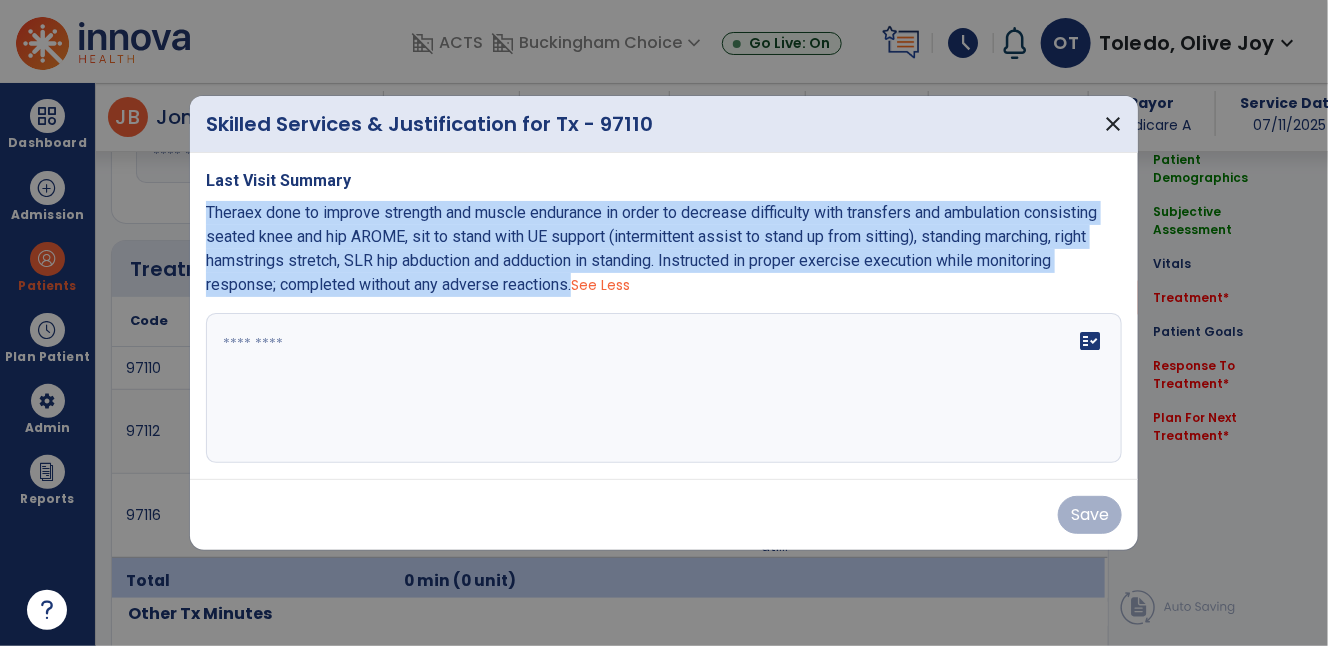 drag, startPoint x: 206, startPoint y: 211, endPoint x: 574, endPoint y: 288, distance: 375.96942 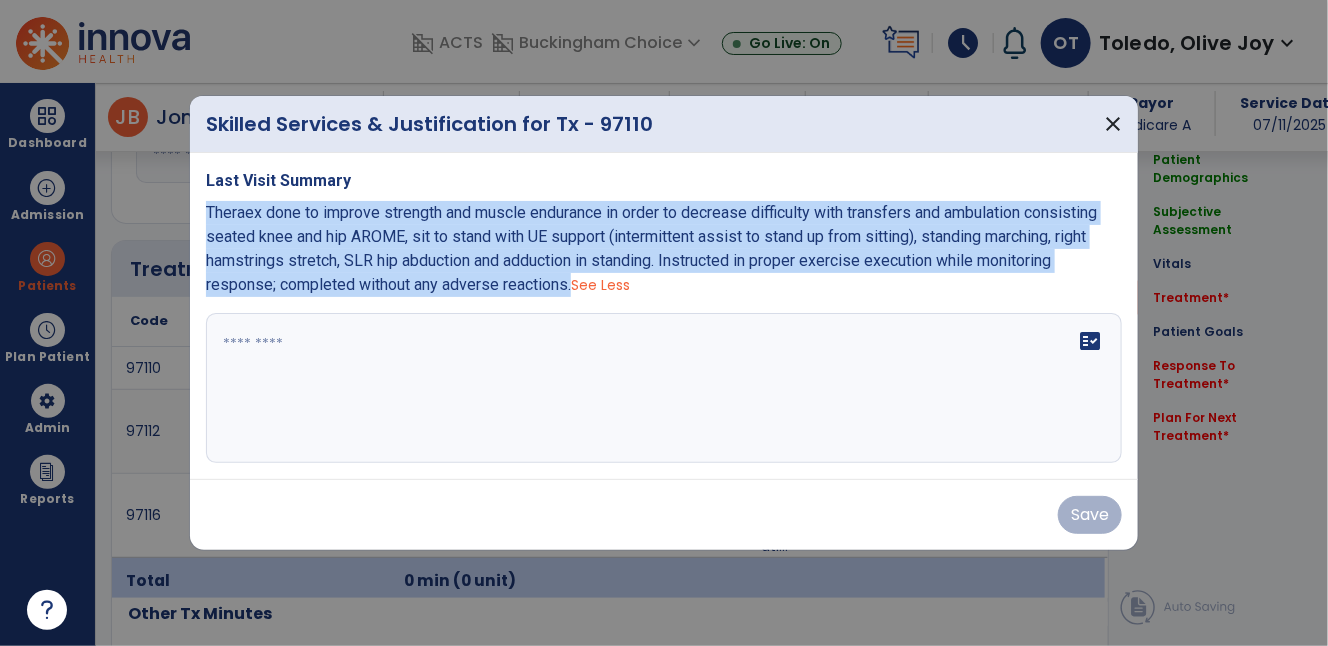 click on "Theraex done to improve strength and muscle endurance in order to decrease difficulty with transfers and ambulation consisting seated knee and hip AROME, sit to stand with UE support (intermittent assist to stand up from sitting), standing marching, right hamstrings stretch, SLR hip abduction and adduction in standing. Instructed in proper exercise execution while monitoring response; completed without any adverse reactions.  See Less" at bounding box center (664, 249) 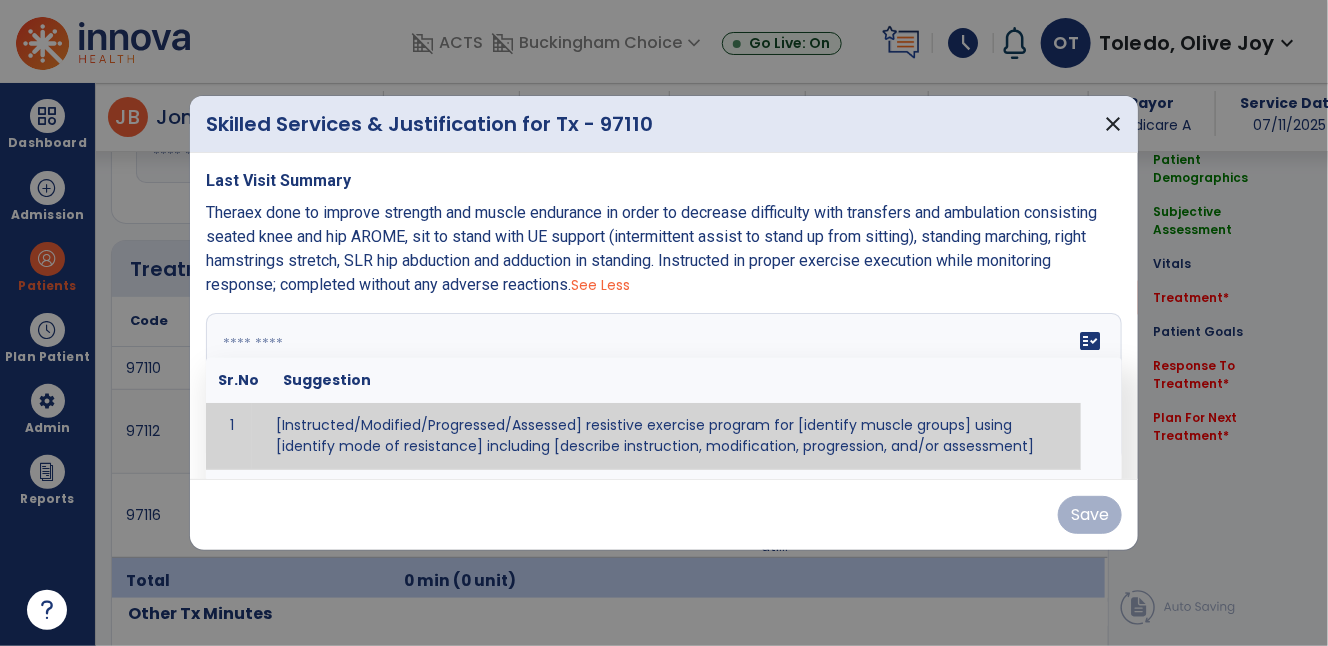paste on "**********" 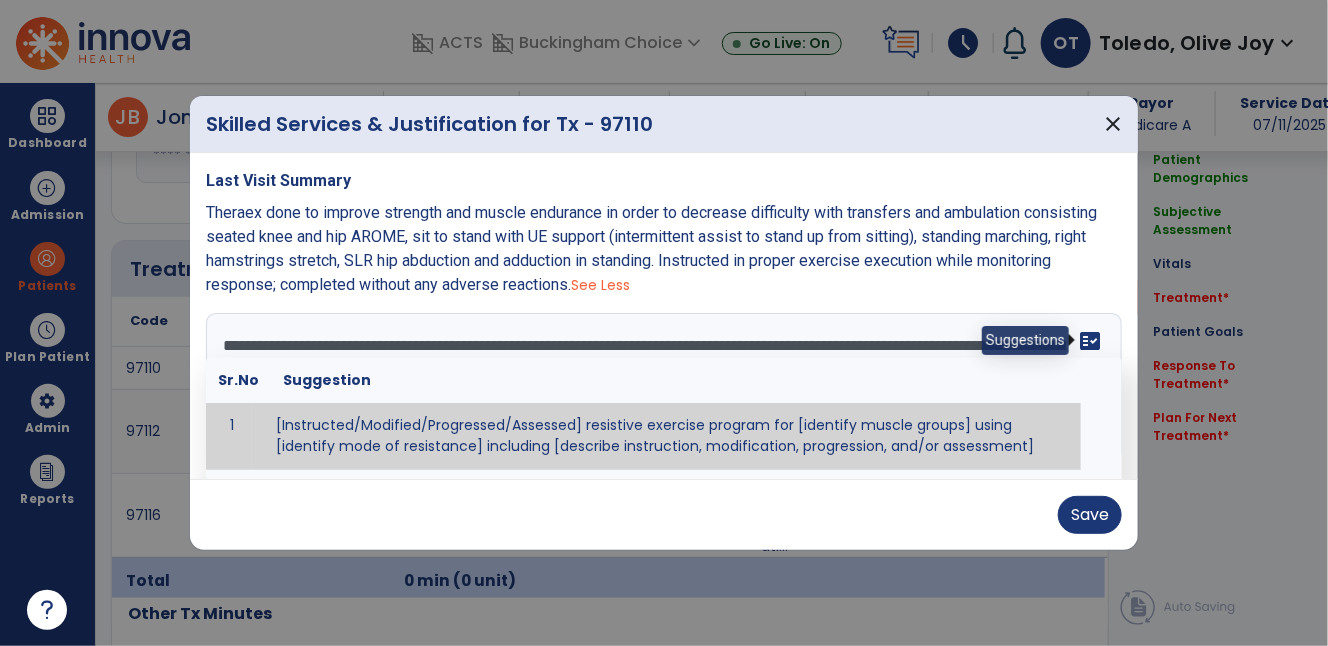 click on "fact_check" at bounding box center (1090, 341) 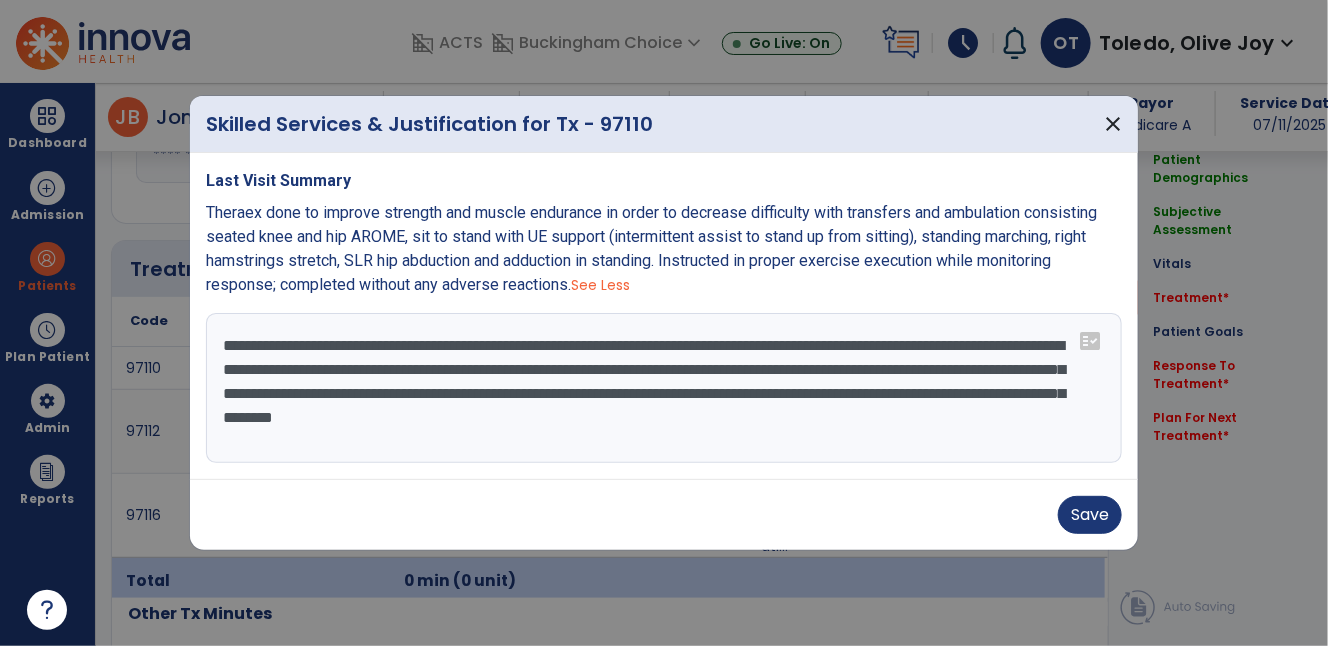 click on "**********" at bounding box center (664, 388) 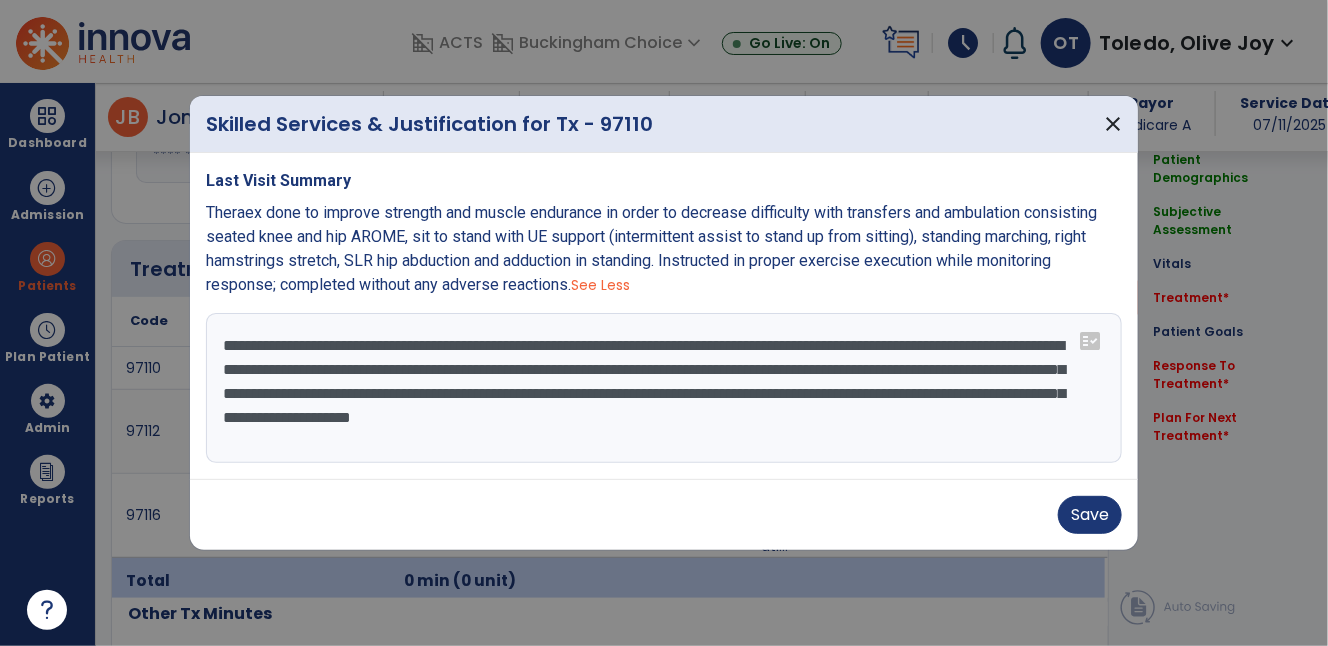 drag, startPoint x: 966, startPoint y: 363, endPoint x: 463, endPoint y: 394, distance: 503.95438 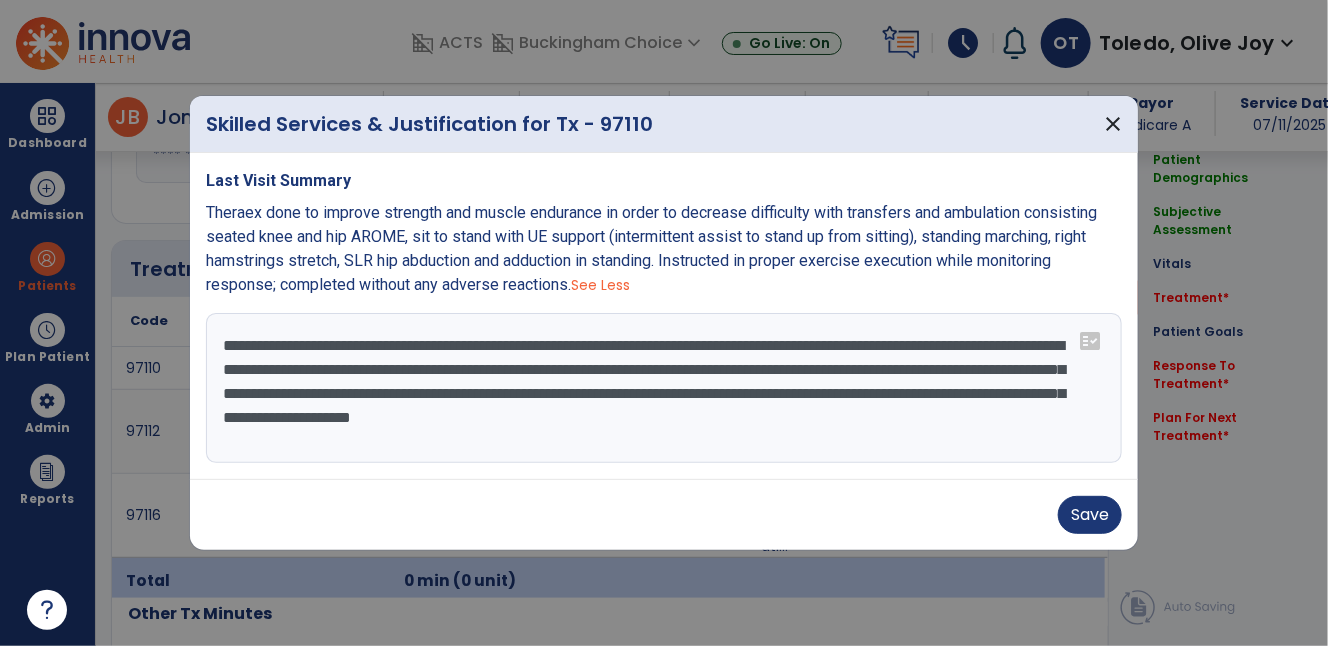 click on "**********" at bounding box center (664, 388) 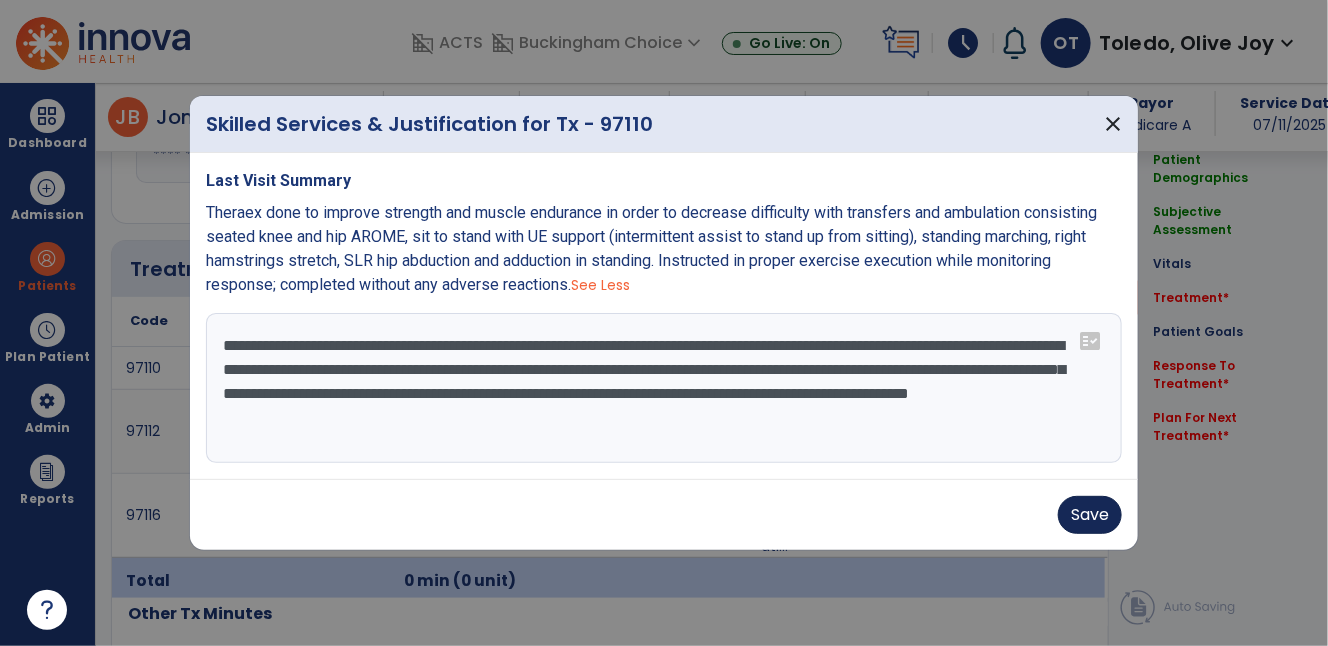 type on "**********" 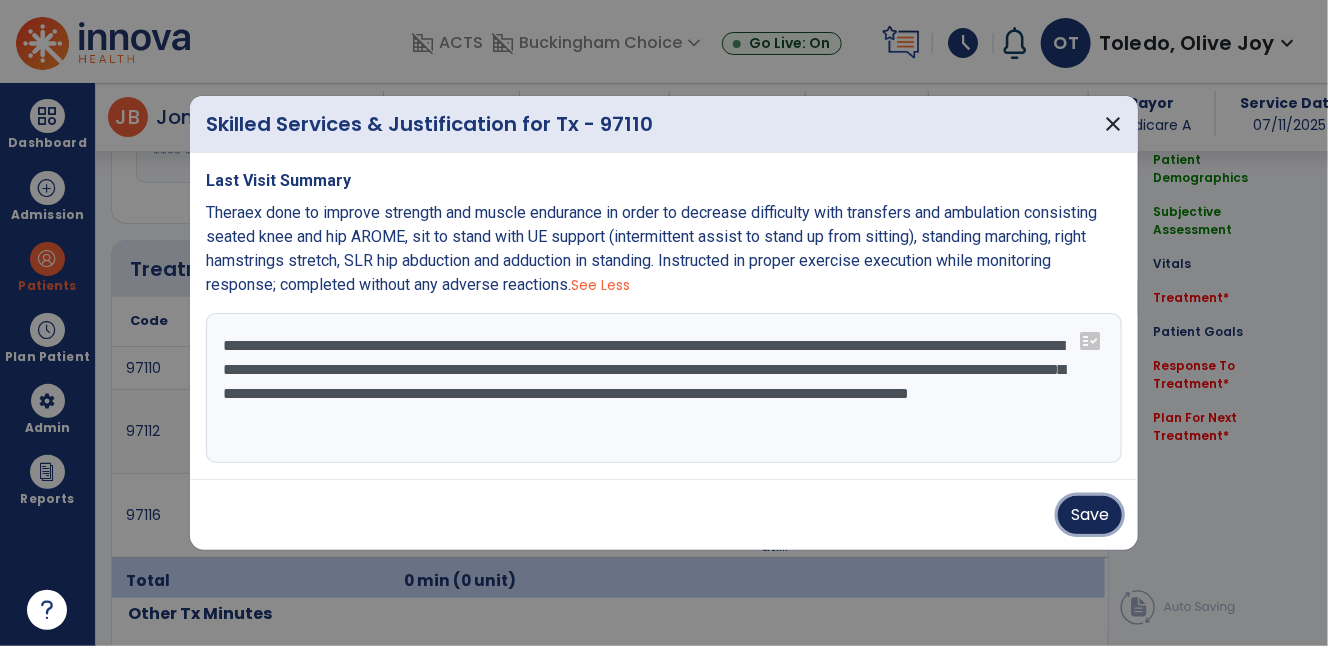 click on "Save" at bounding box center (1090, 515) 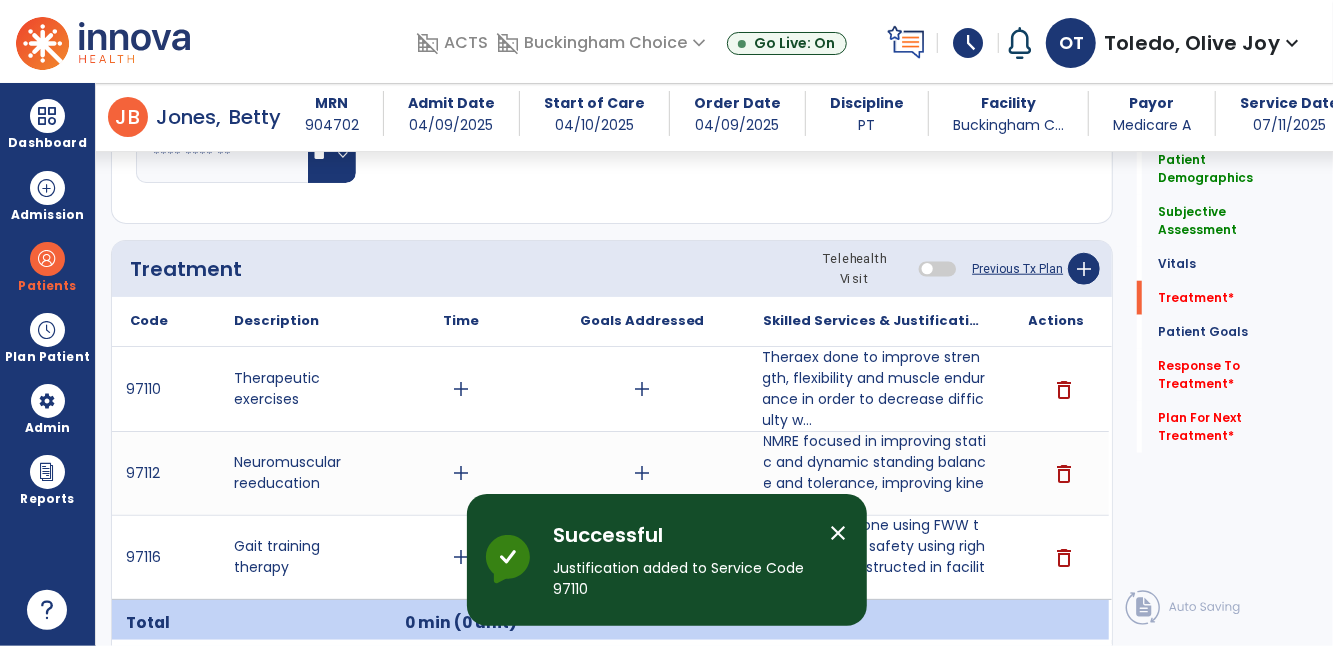click on "Quick Links  Patient Demographics   Patient Demographics   Subjective Assessment   Subjective Assessment   Vitals   Vitals   Treatment   *  Treatment   *  Patient Goals   Patient Goals   Response To Treatment   *  Response To Treatment   *  Plan For Next Treatment   *  Plan For Next Treatment   *" 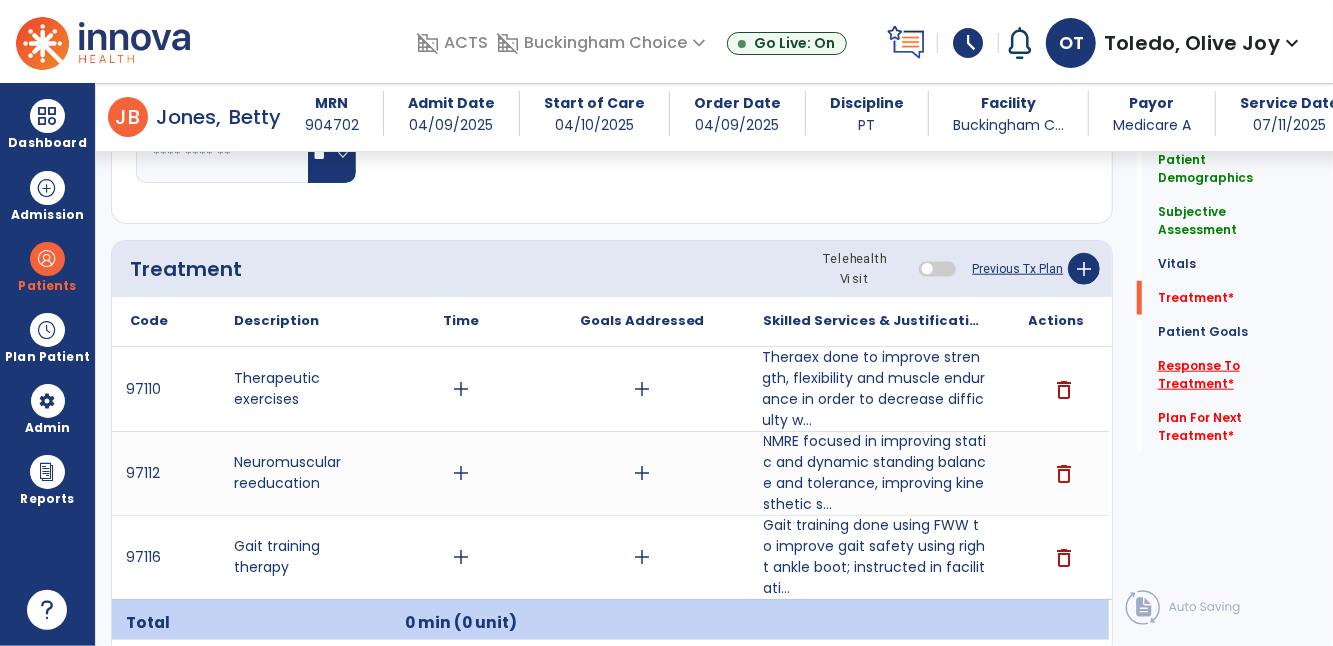 click on "Response To Treatment   *" 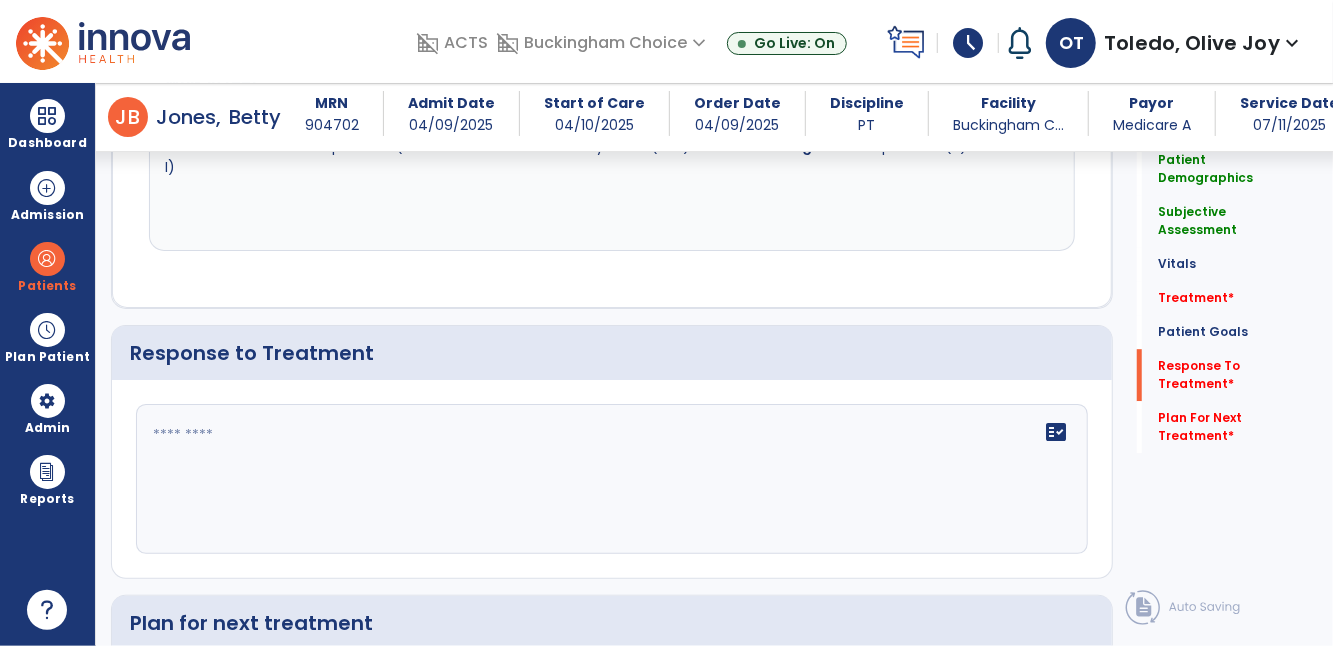 scroll, scrollTop: 2996, scrollLeft: 0, axis: vertical 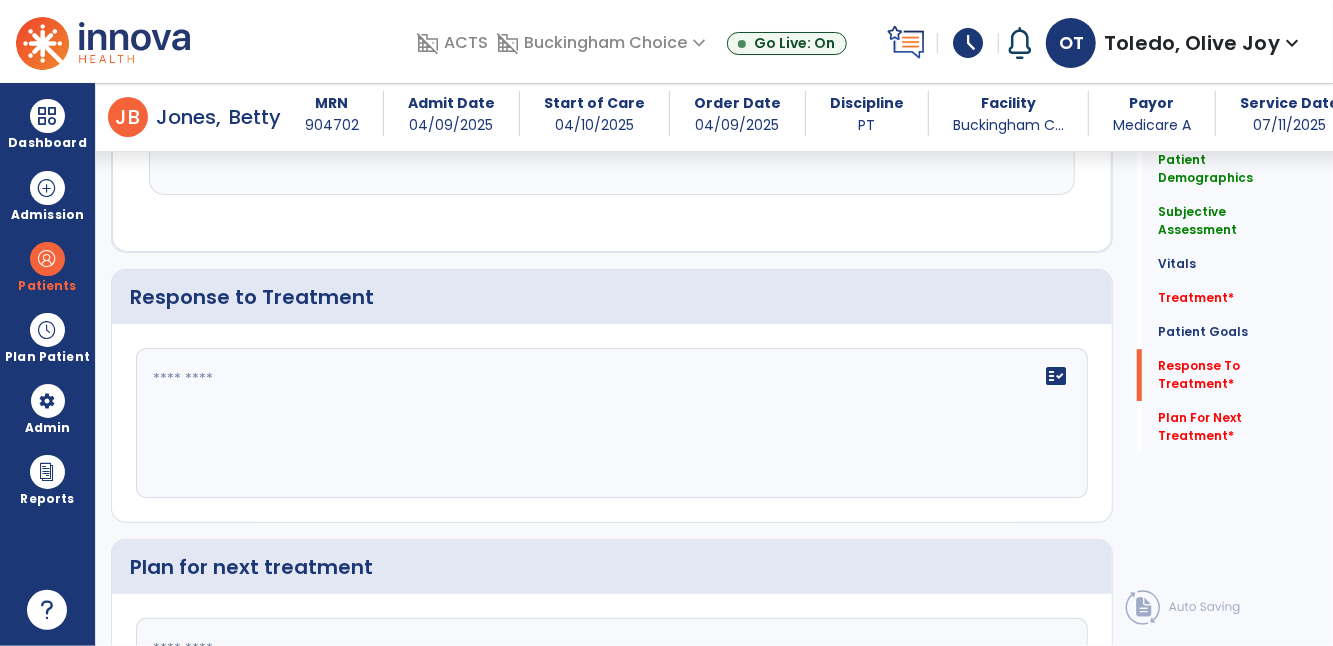 click on "fact_check" 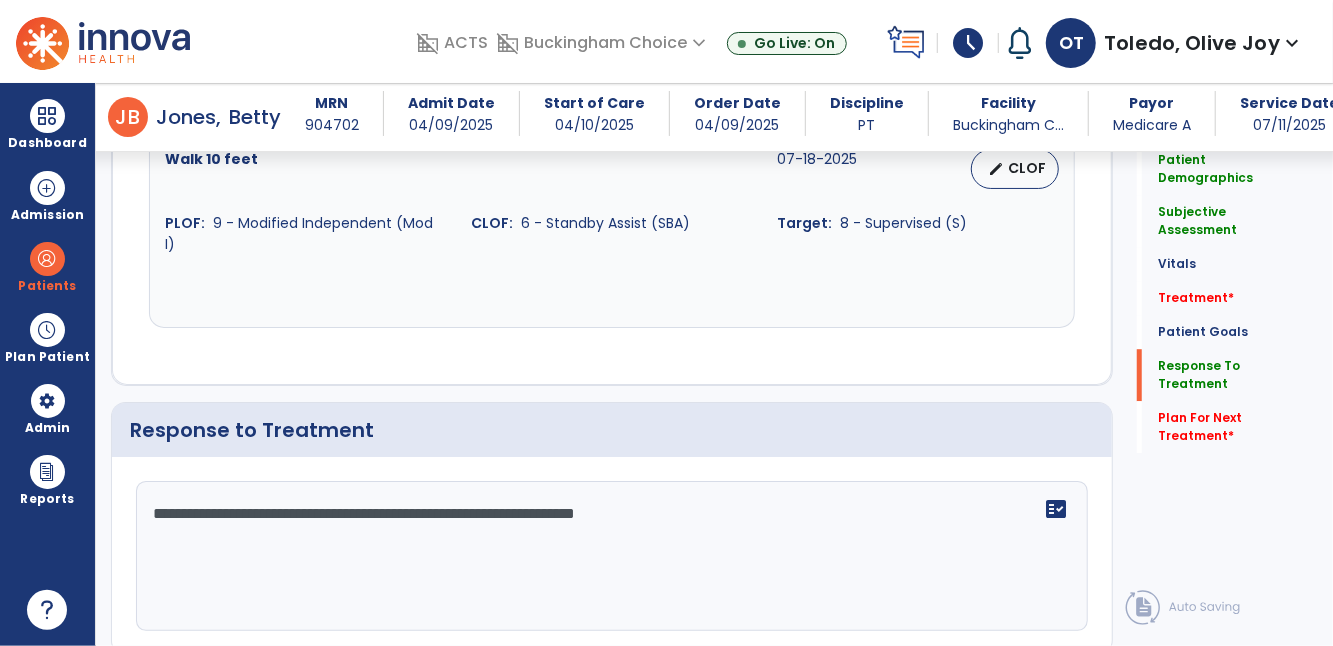 scroll, scrollTop: 2995, scrollLeft: 0, axis: vertical 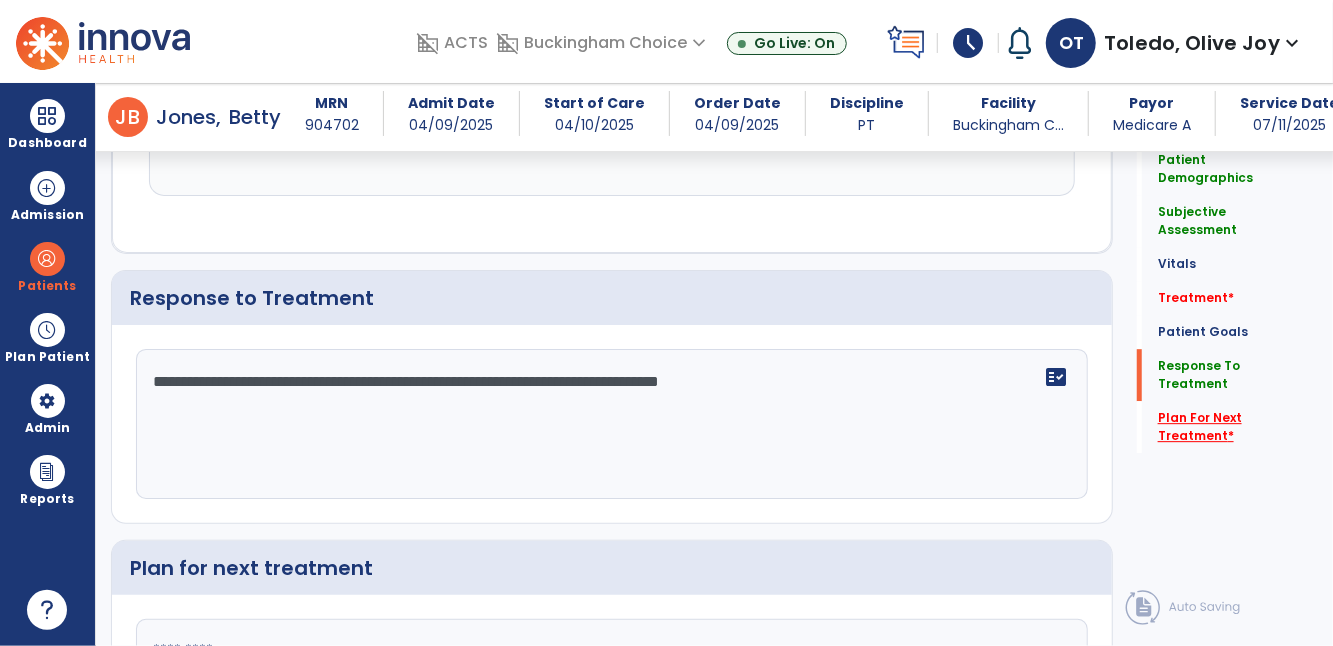 type on "**********" 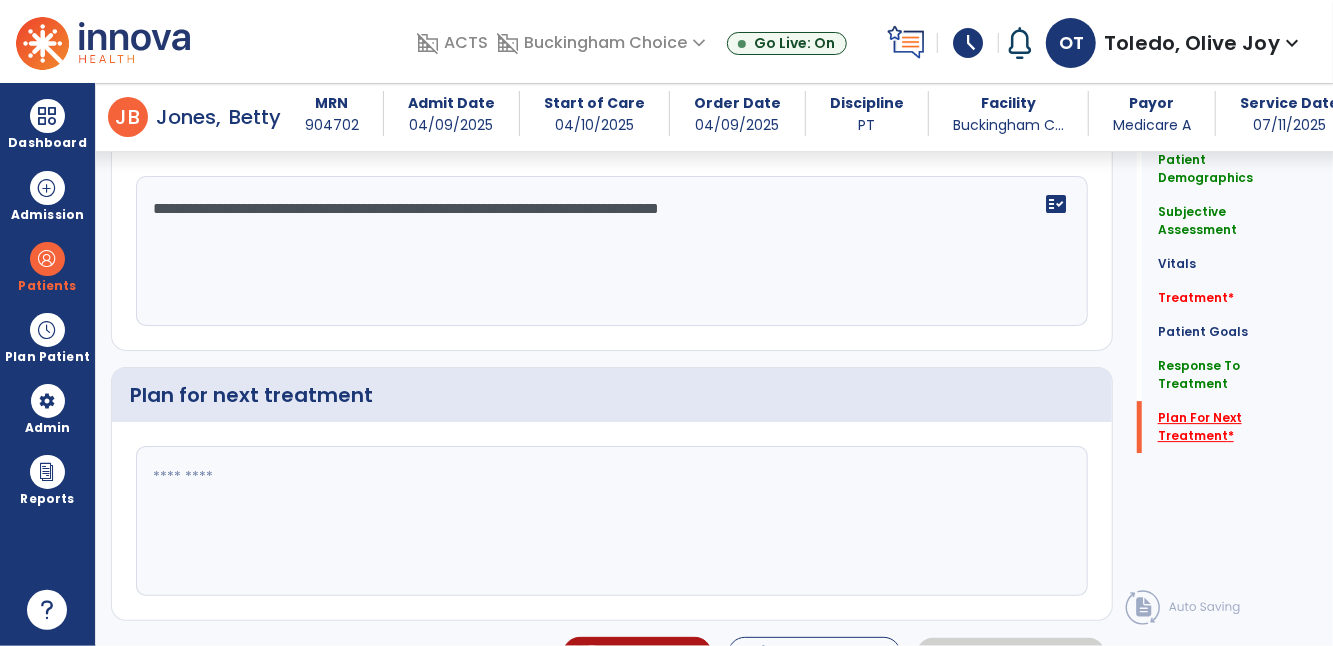 scroll, scrollTop: 3175, scrollLeft: 0, axis: vertical 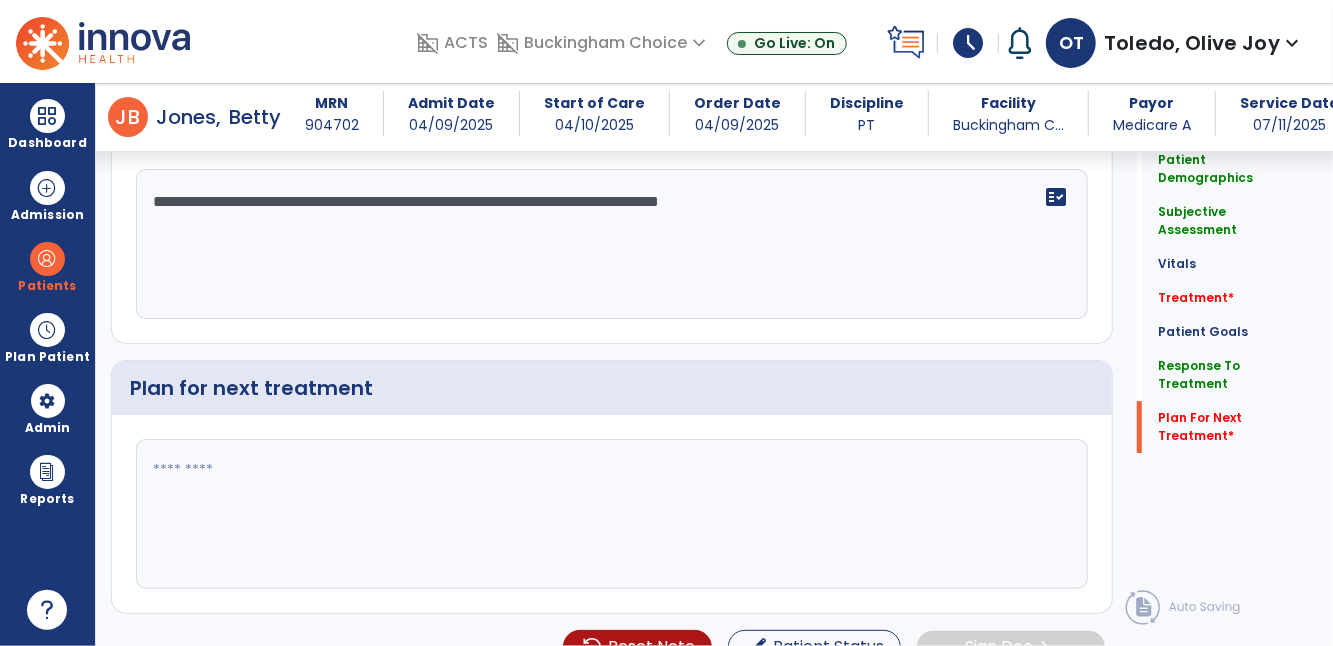 click 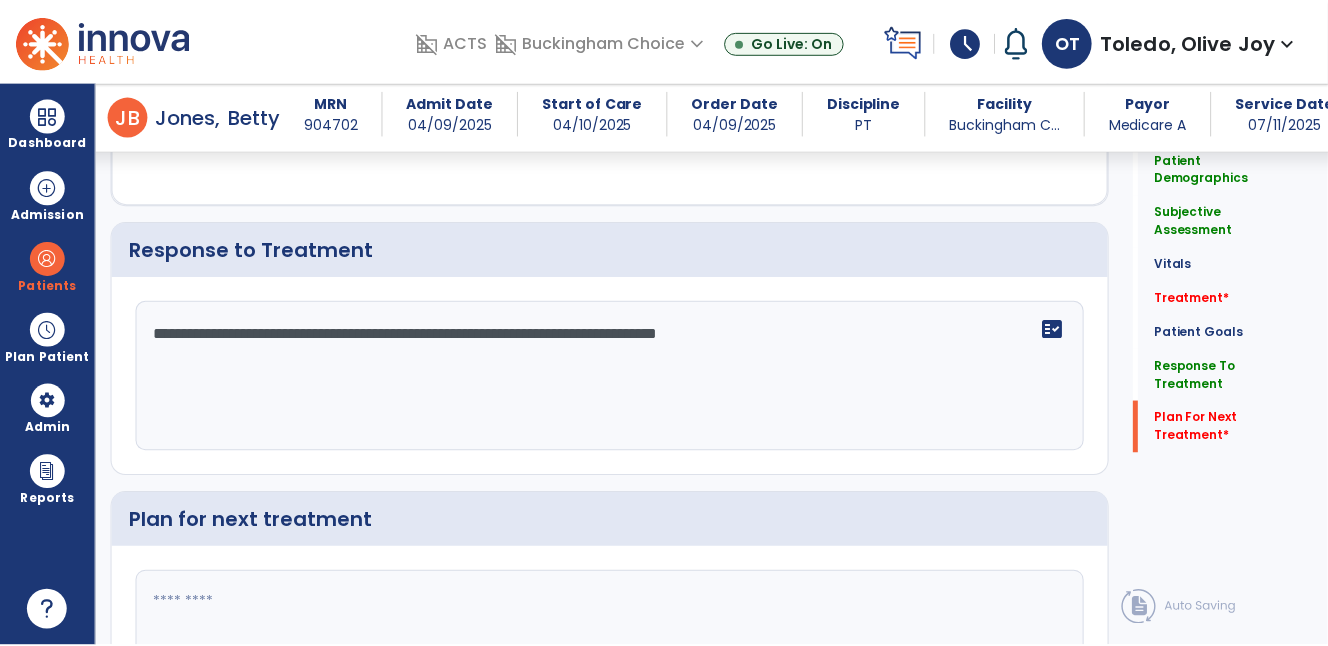 scroll, scrollTop: 3175, scrollLeft: 0, axis: vertical 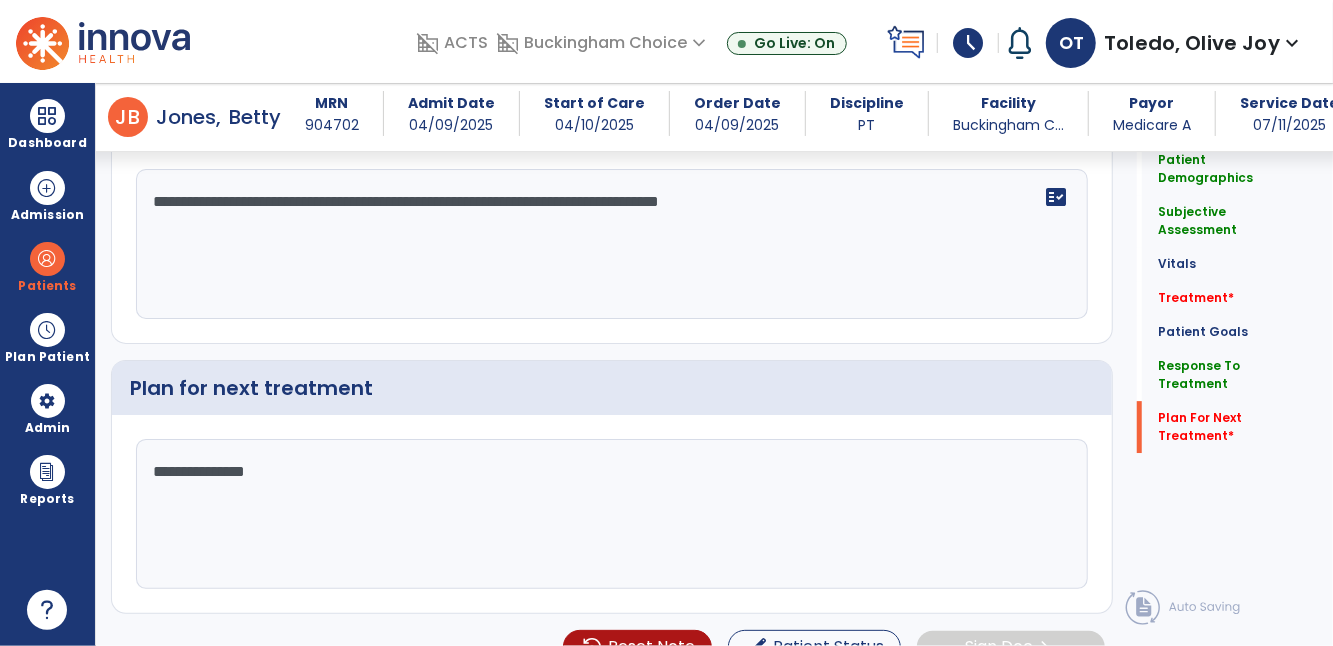 type on "**********" 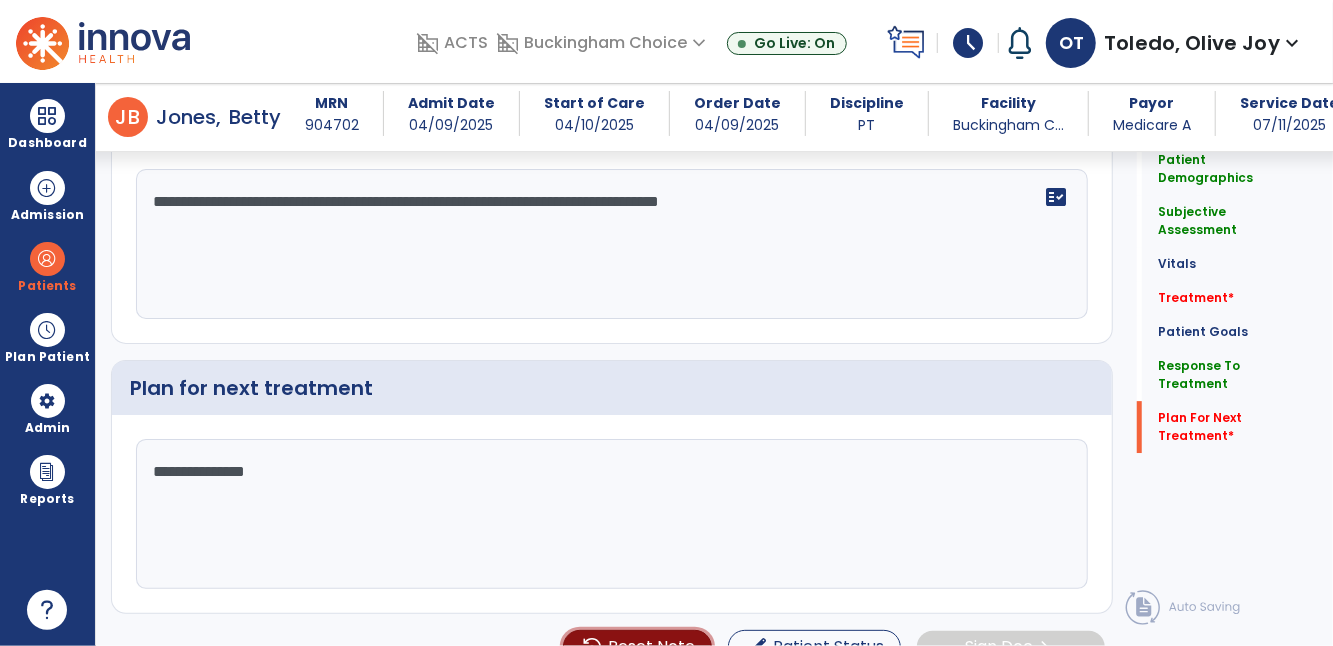 click on "settings_backup_restore  Reset Note" 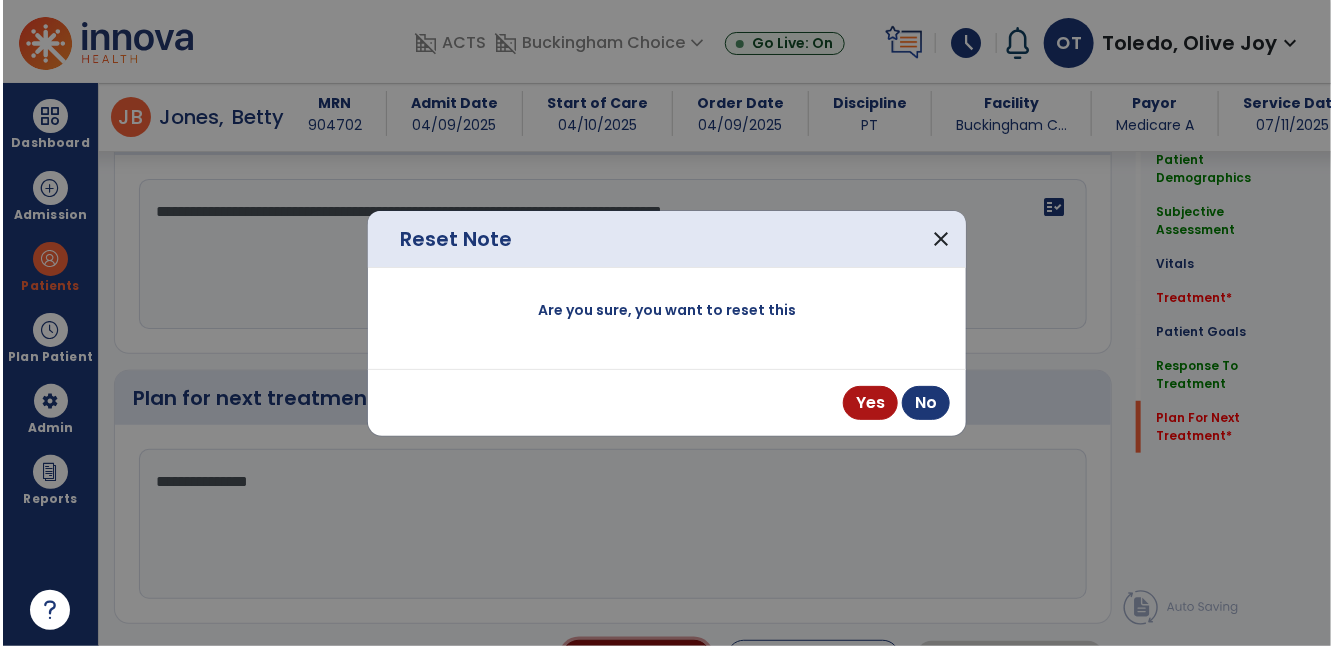 scroll, scrollTop: 3175, scrollLeft: 0, axis: vertical 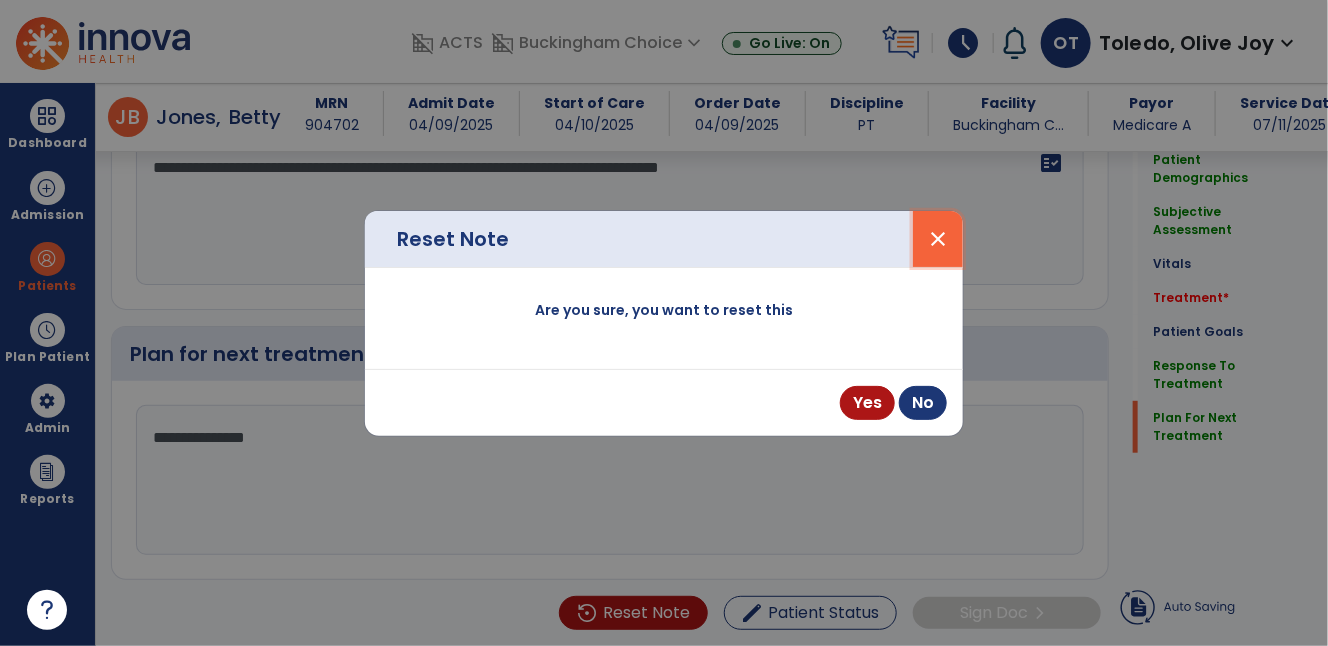click on "close" at bounding box center [938, 239] 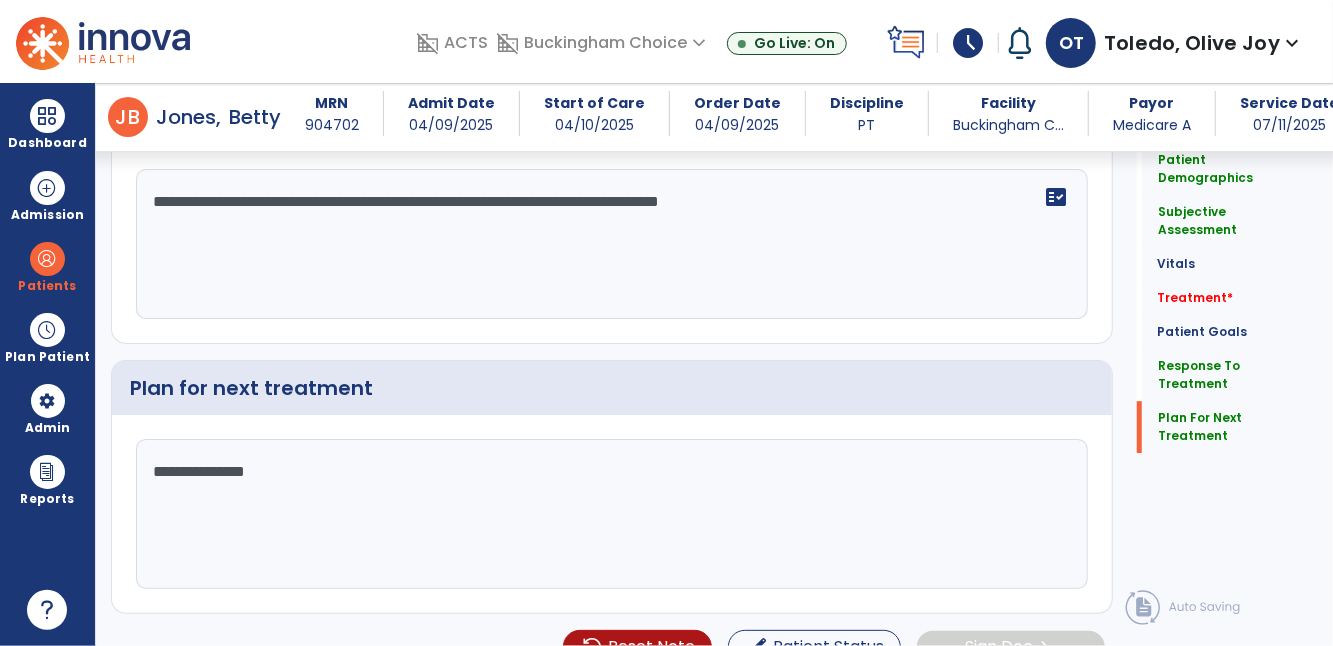click on "**********" 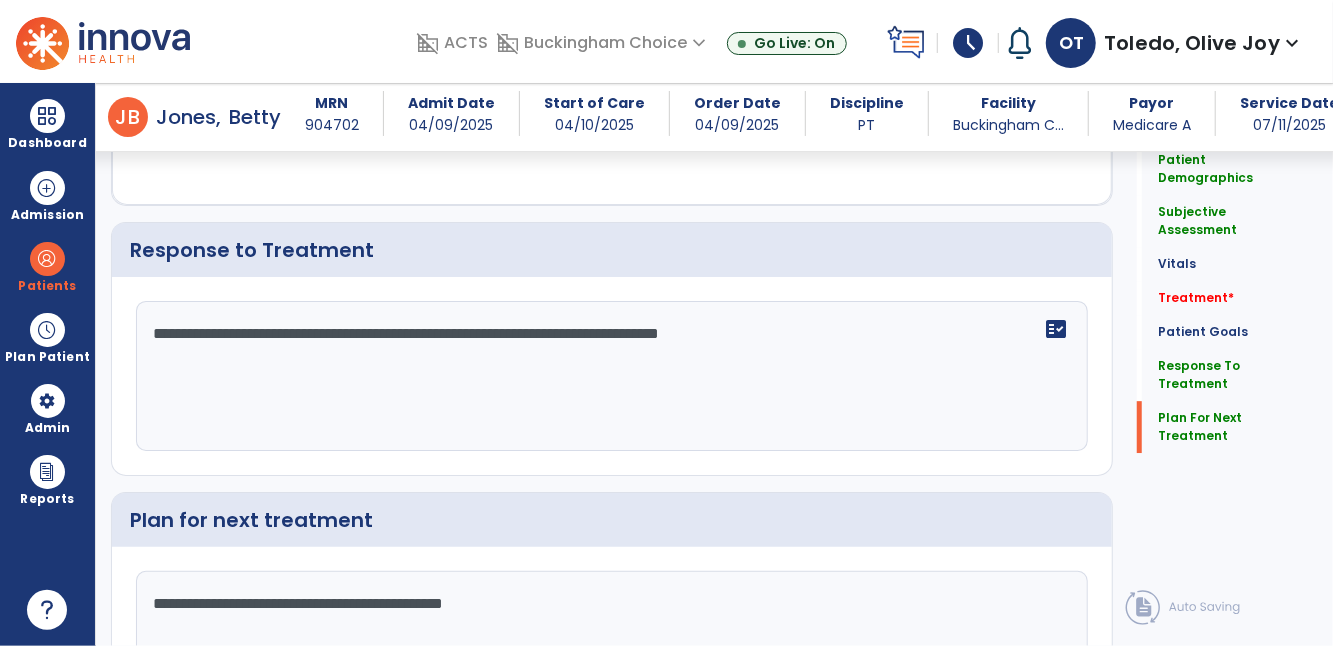scroll, scrollTop: 3175, scrollLeft: 0, axis: vertical 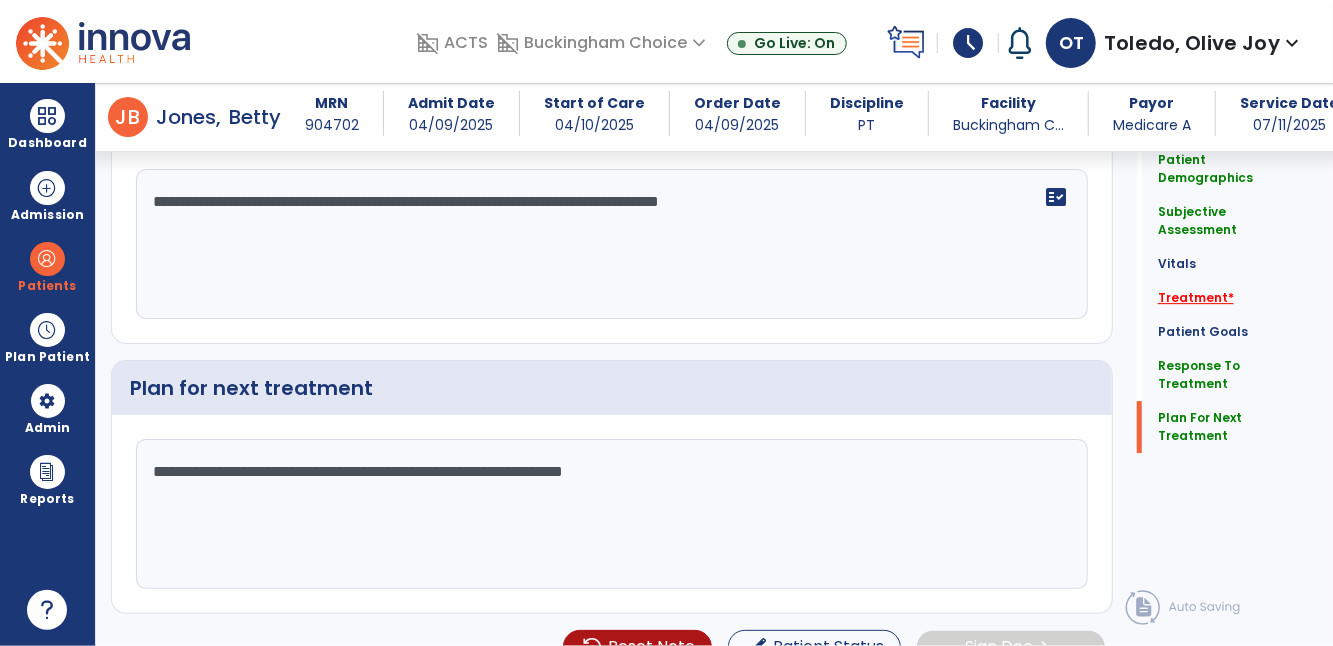 type on "**********" 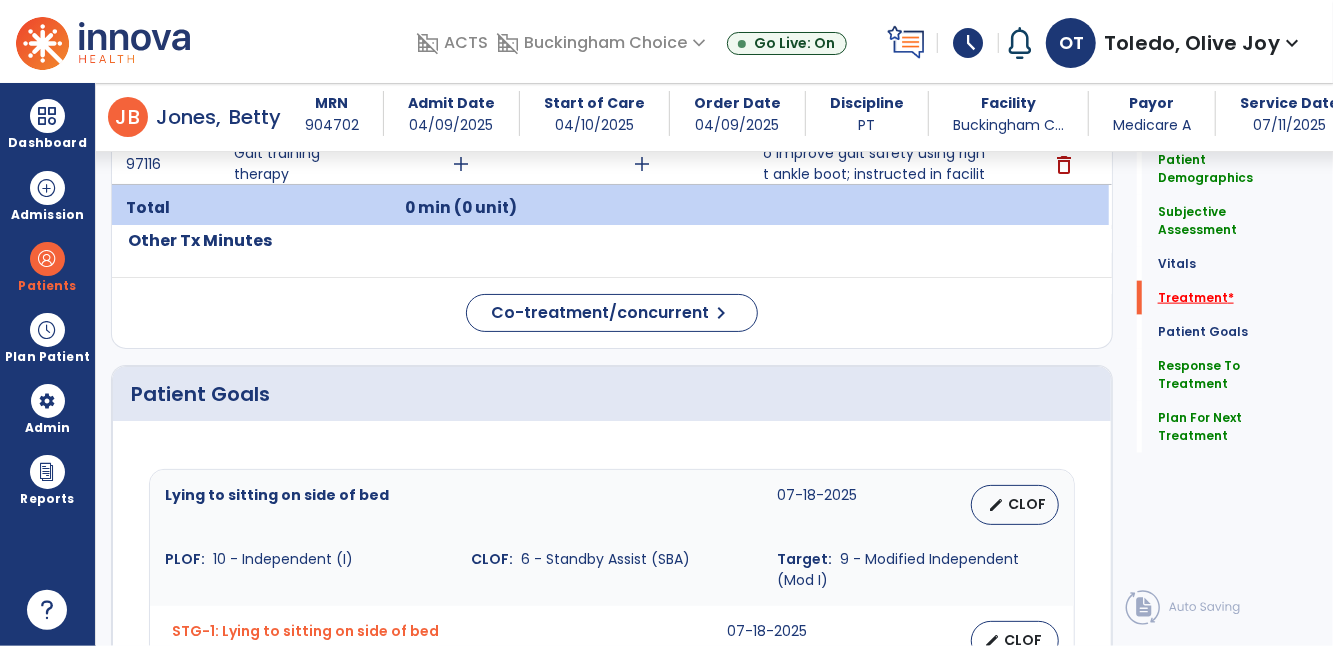 scroll, scrollTop: 1142, scrollLeft: 0, axis: vertical 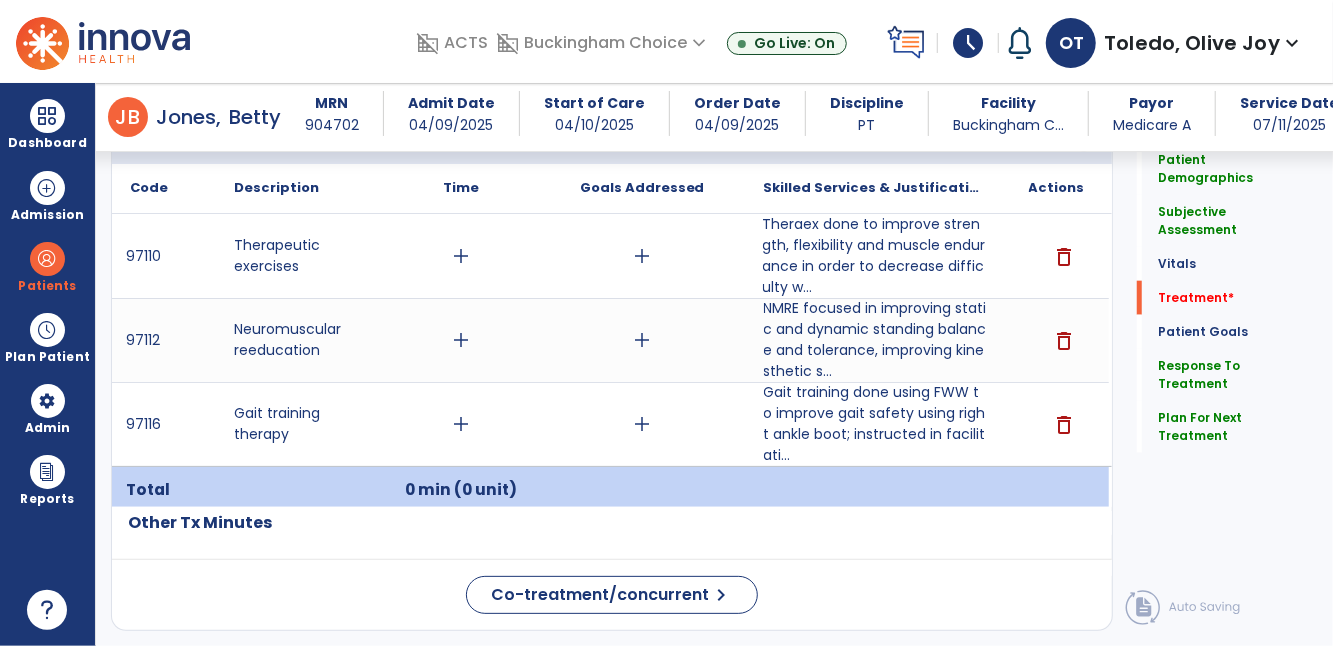 click on "add" at bounding box center [461, 340] 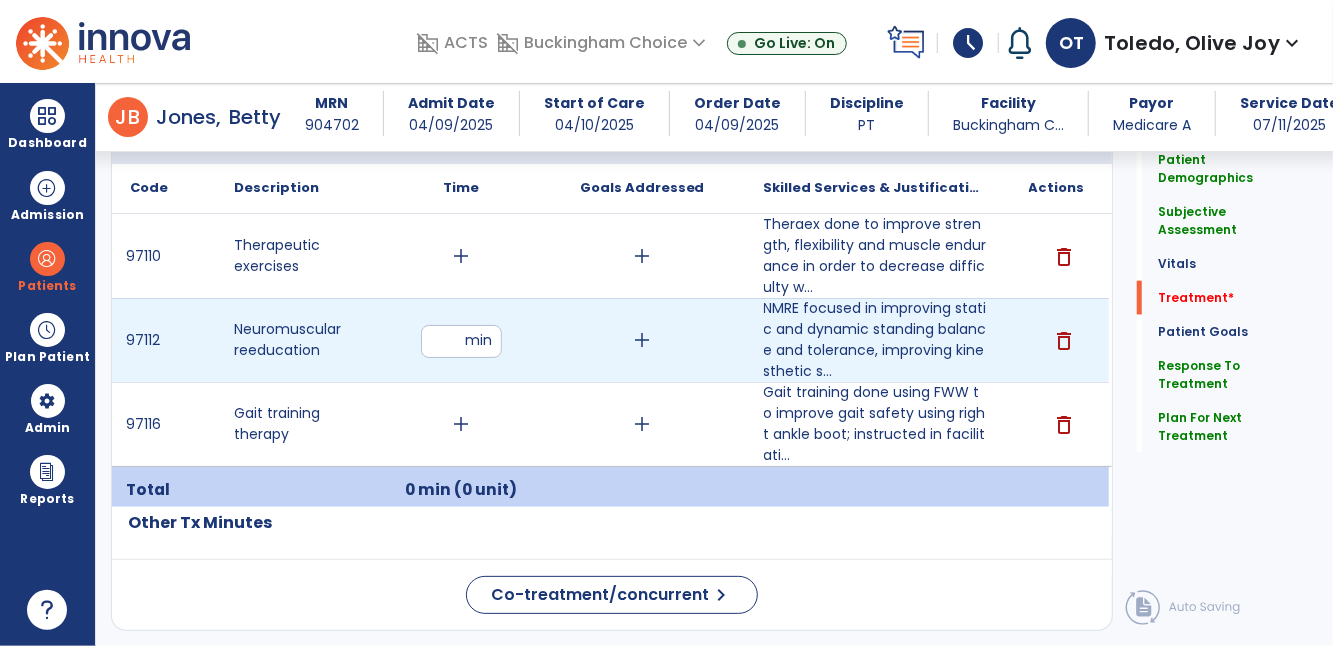 type on "**" 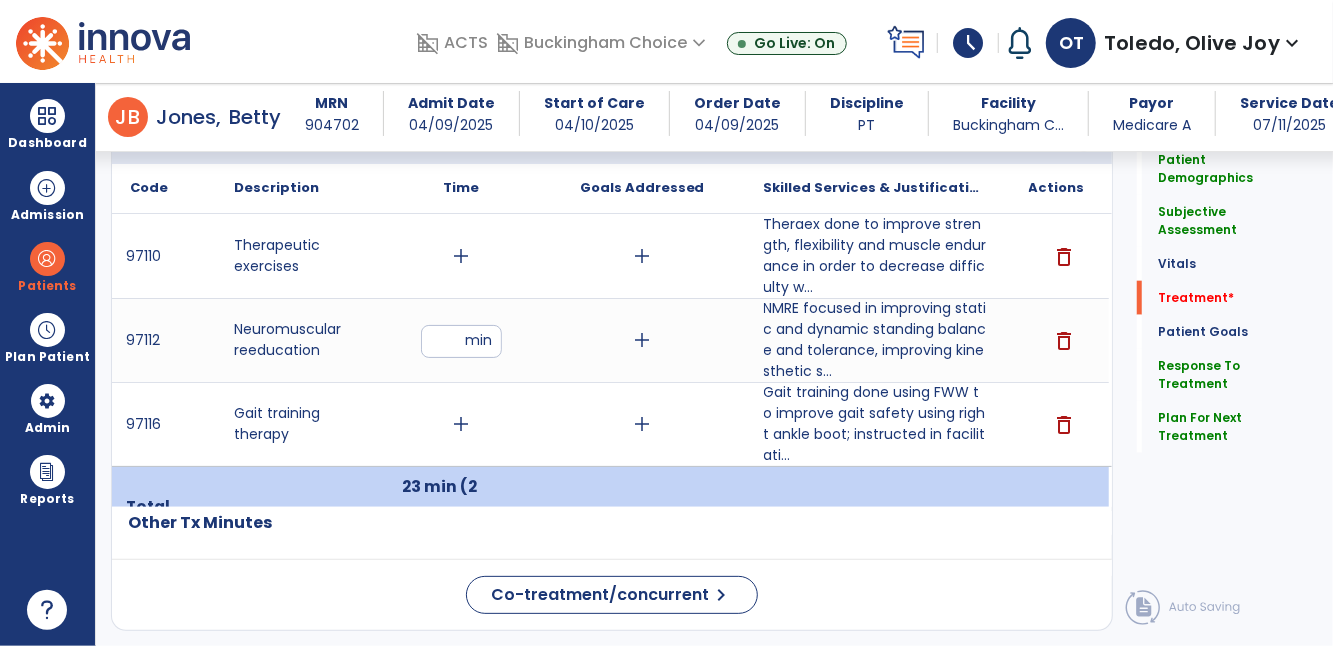click on "add" at bounding box center [461, 256] 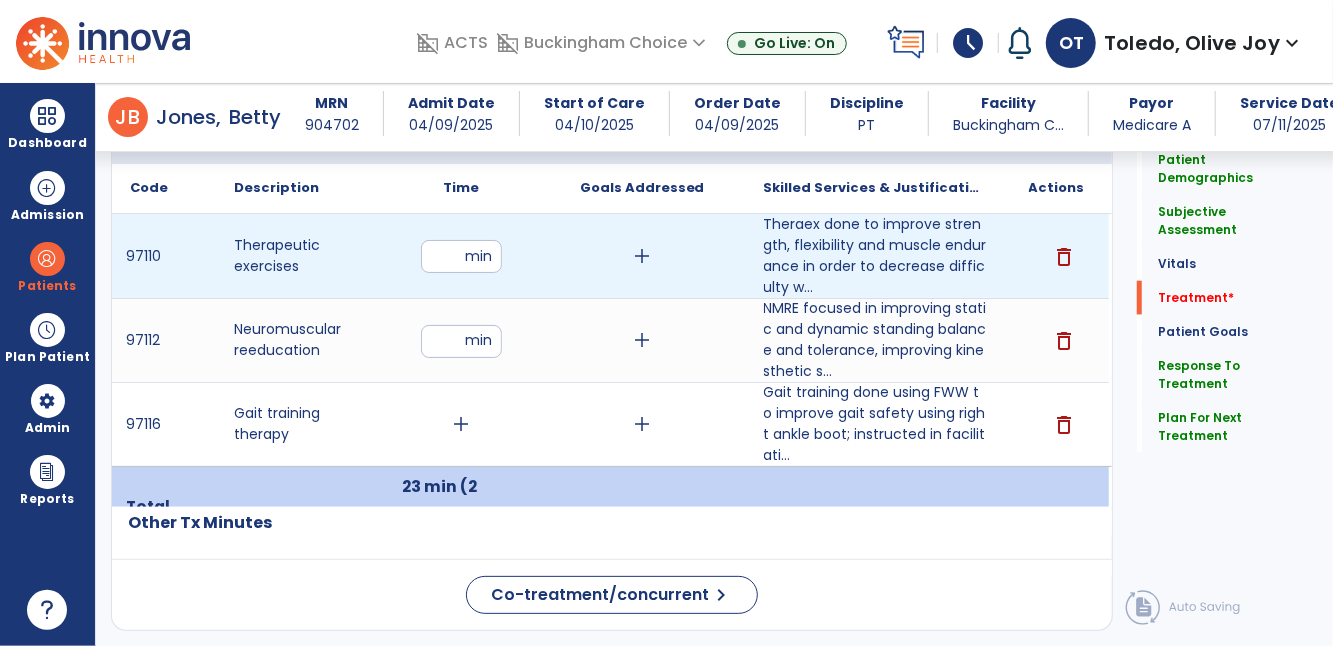 type on "**" 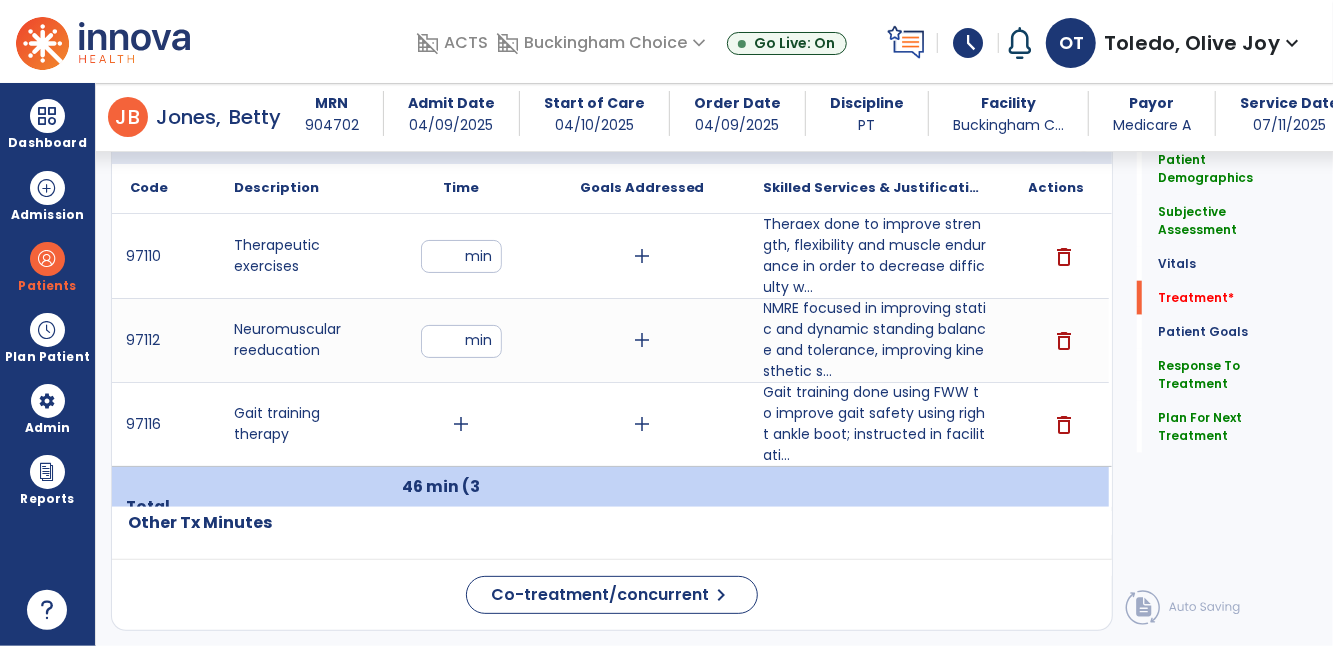 click on "add" at bounding box center (461, 424) 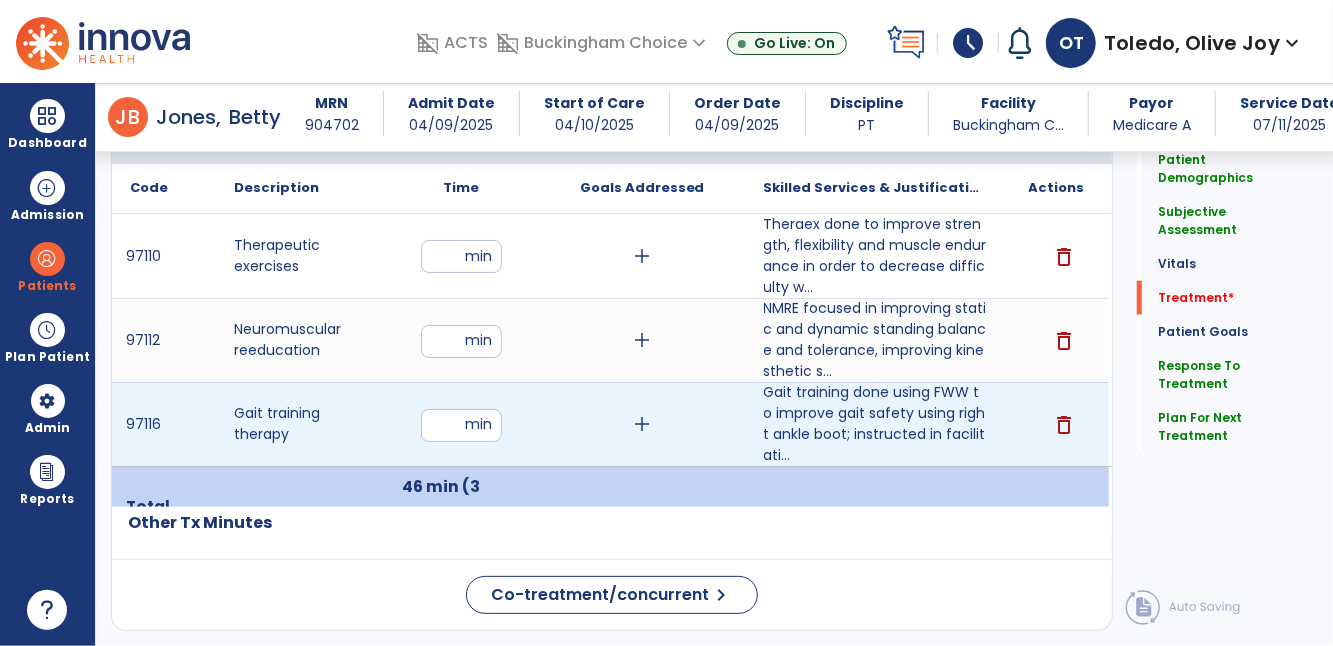 type on "**" 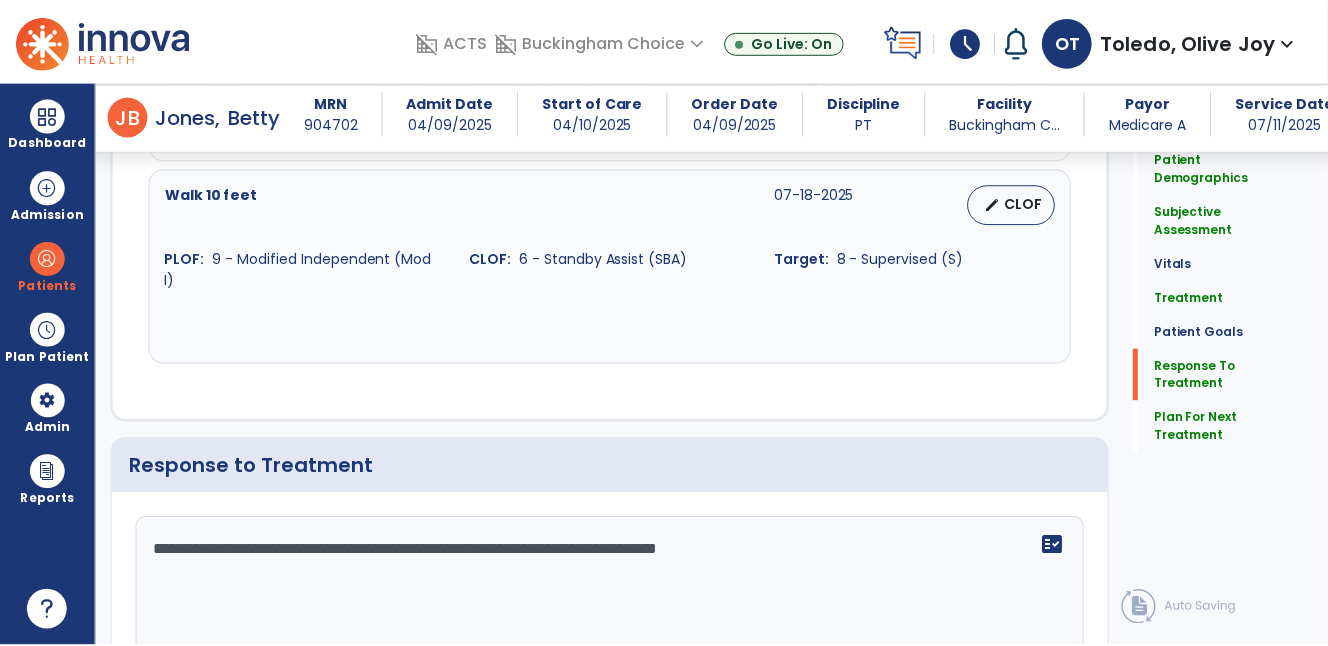 scroll, scrollTop: 3175, scrollLeft: 0, axis: vertical 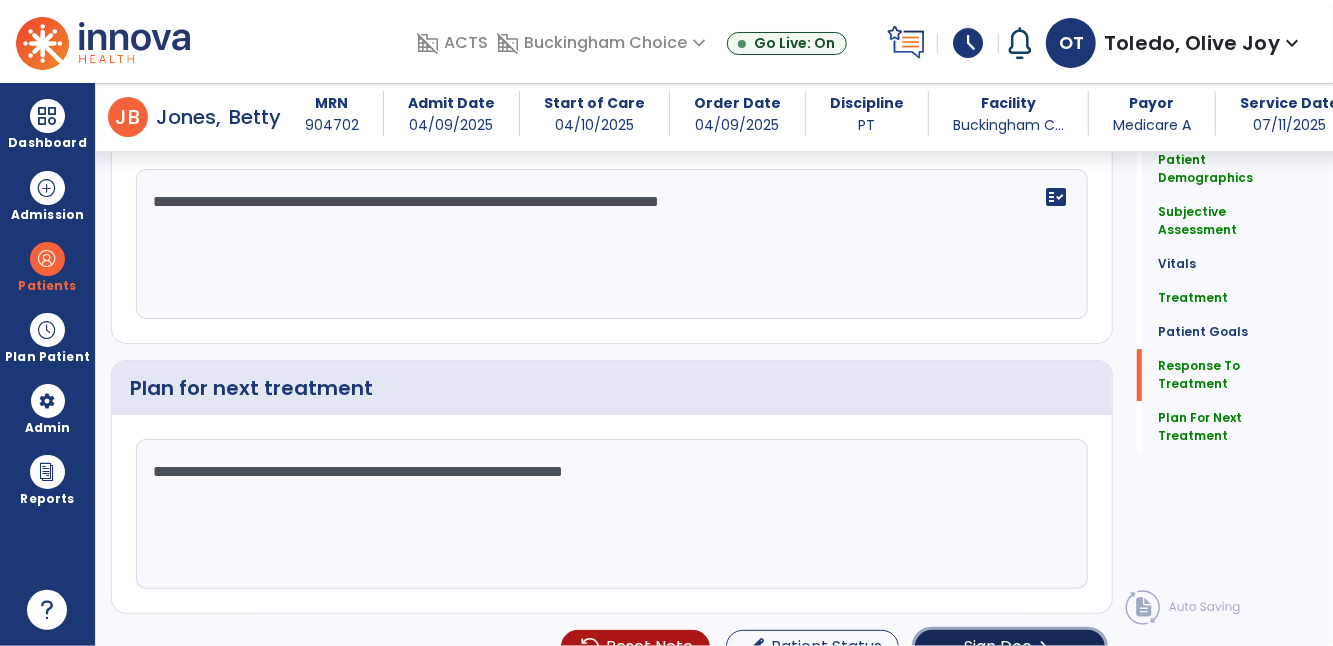 click on "chevron_right" 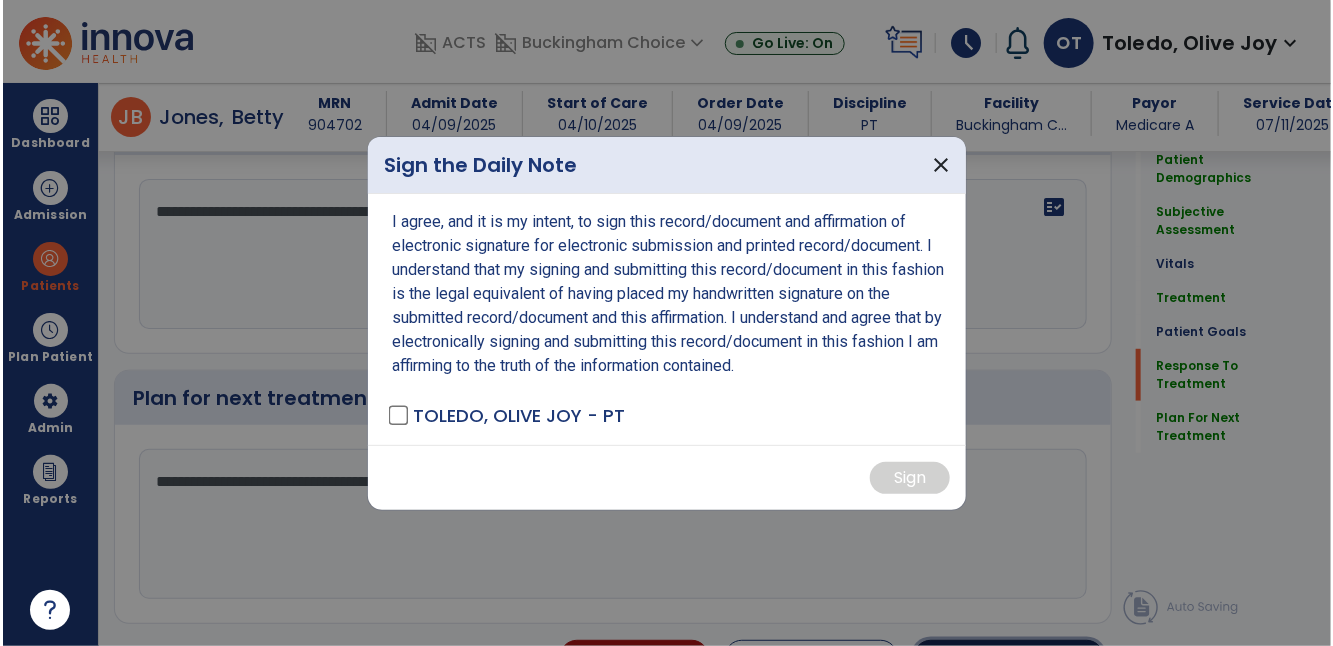 scroll, scrollTop: 3175, scrollLeft: 0, axis: vertical 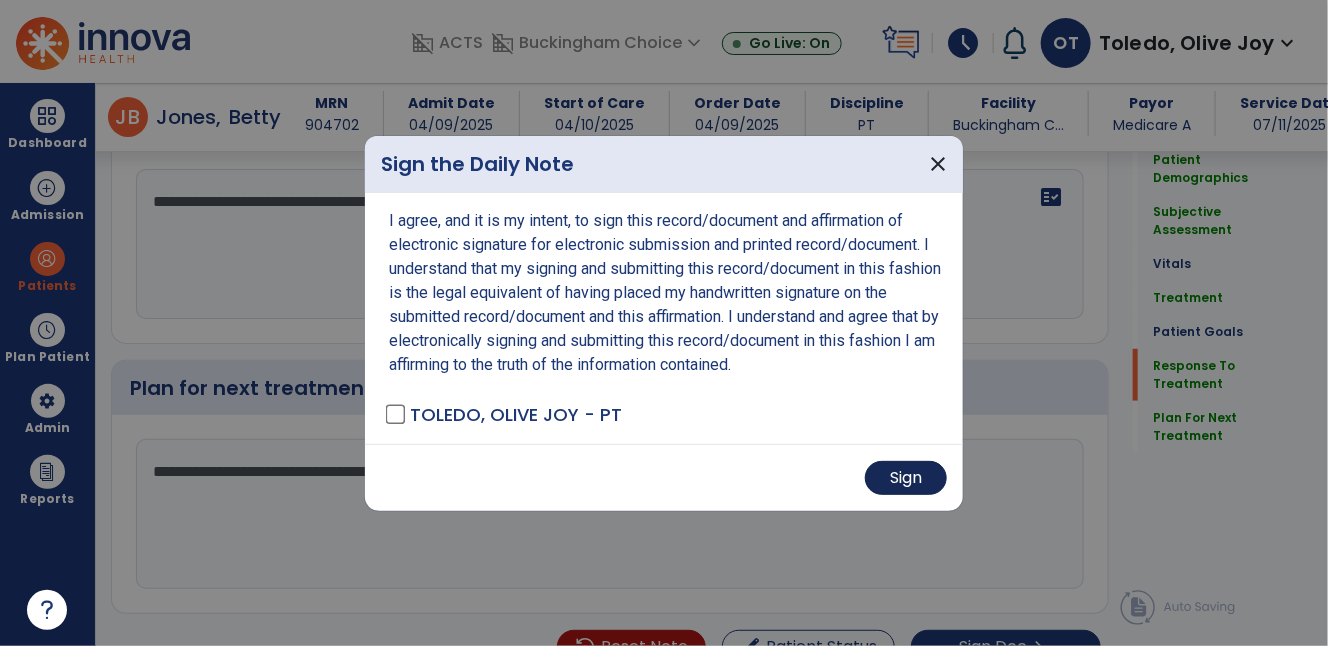 click on "Sign" at bounding box center [906, 478] 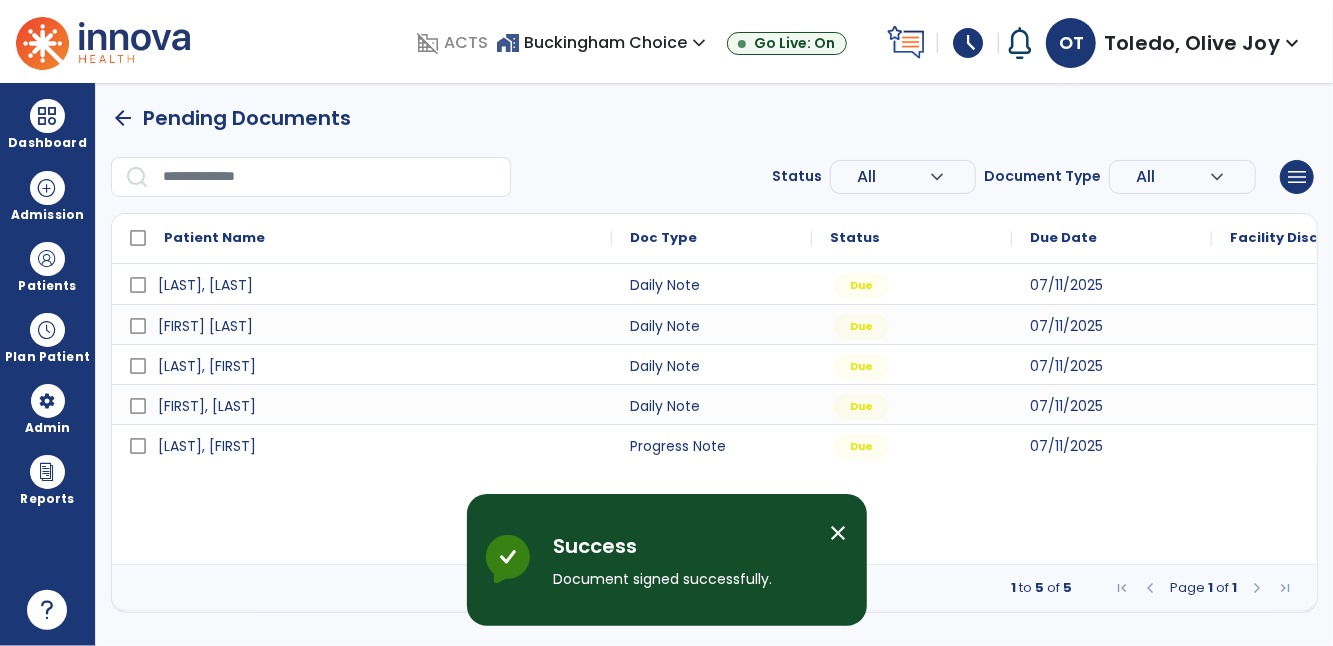 scroll, scrollTop: 0, scrollLeft: 0, axis: both 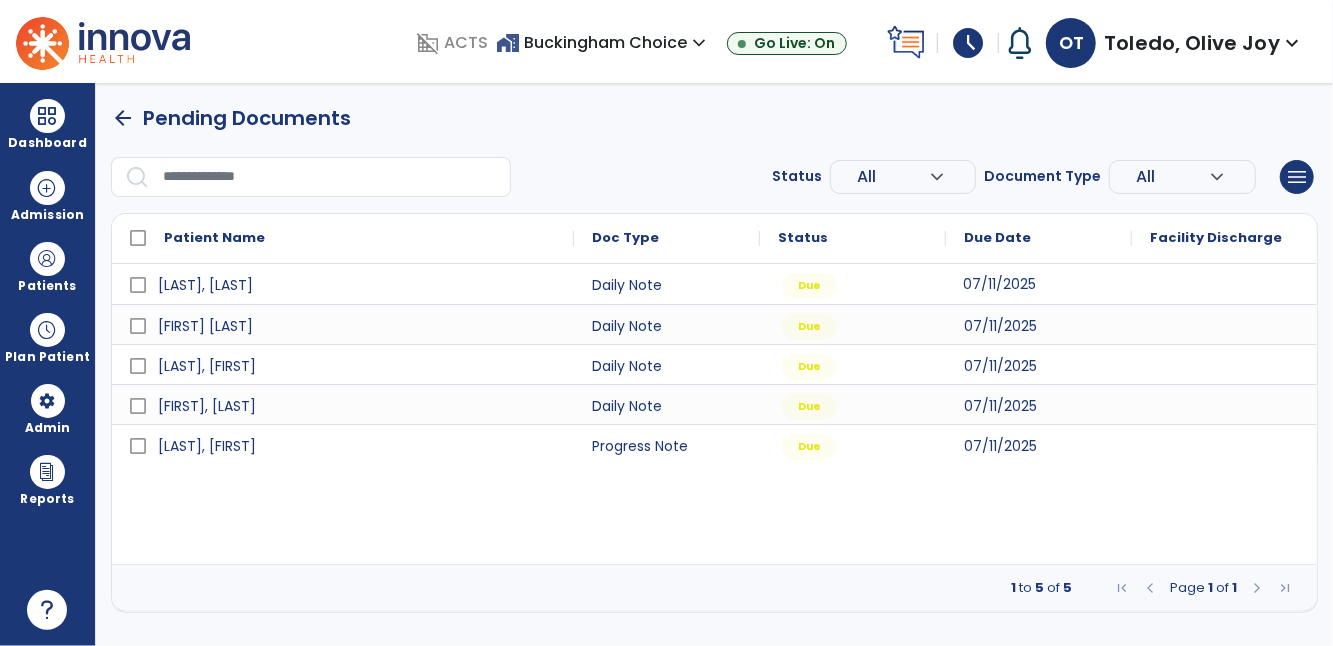 click on "07/11/2025" at bounding box center [999, 284] 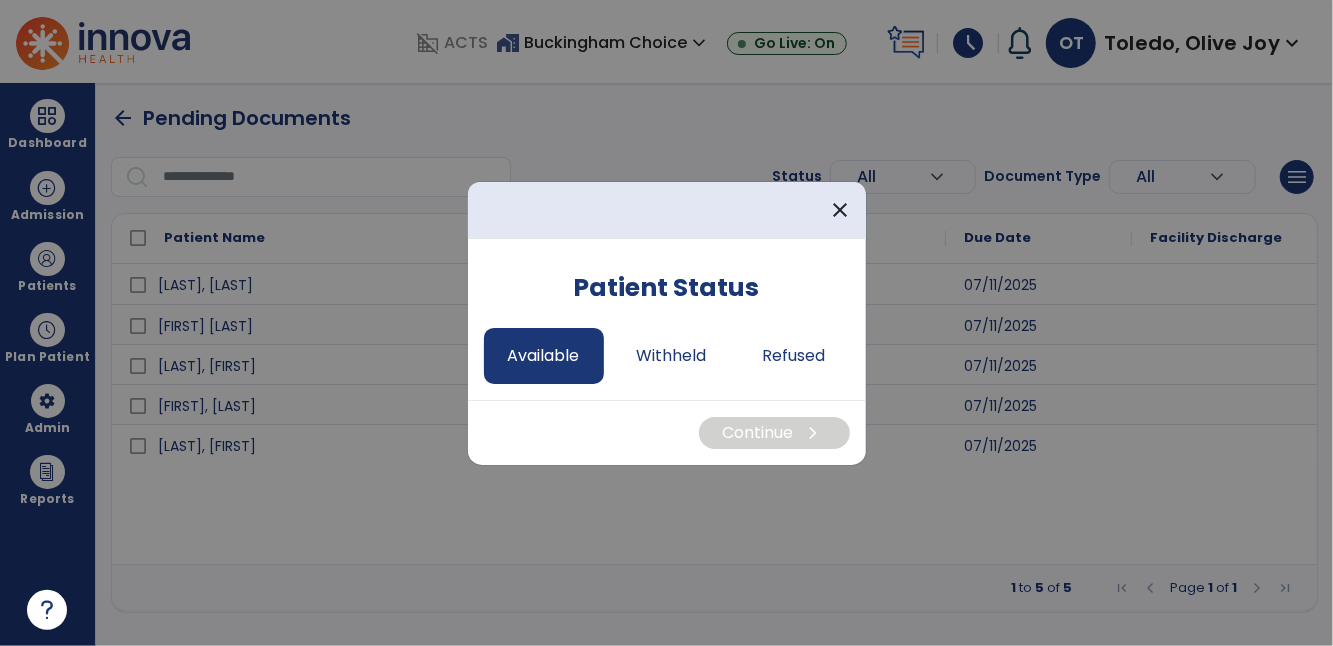 click on "Available" at bounding box center (544, 356) 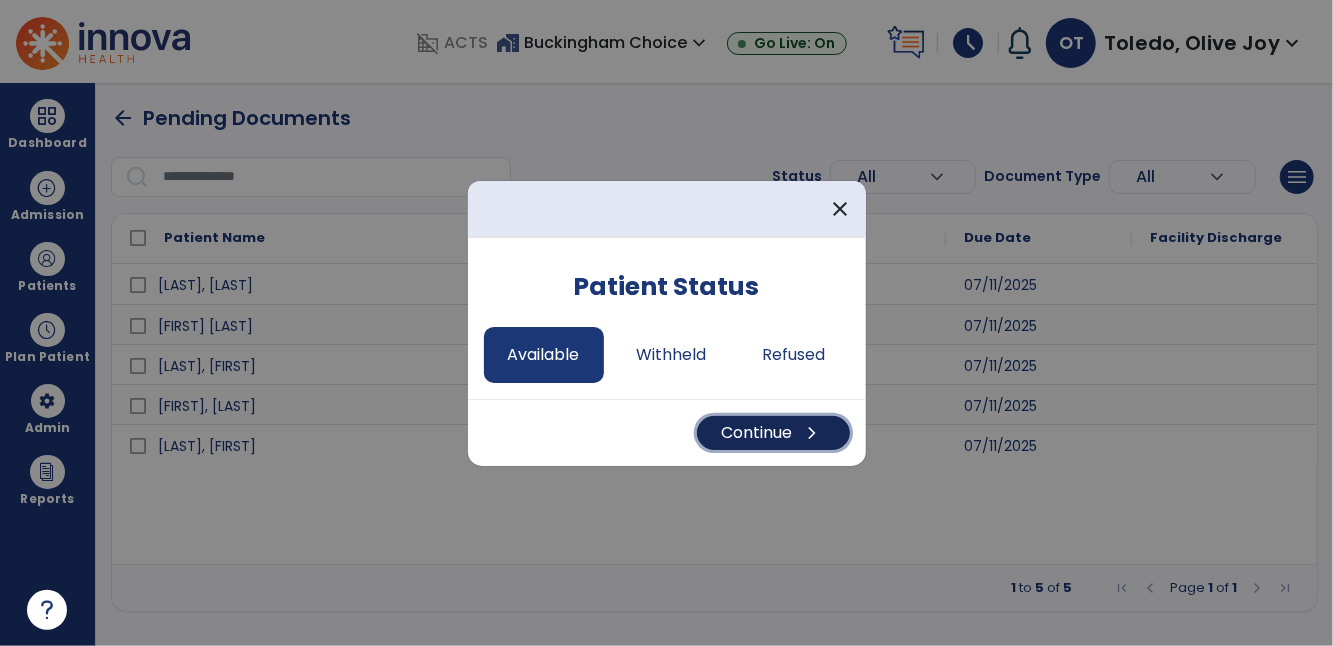 click on "Continue   chevron_right" at bounding box center [773, 433] 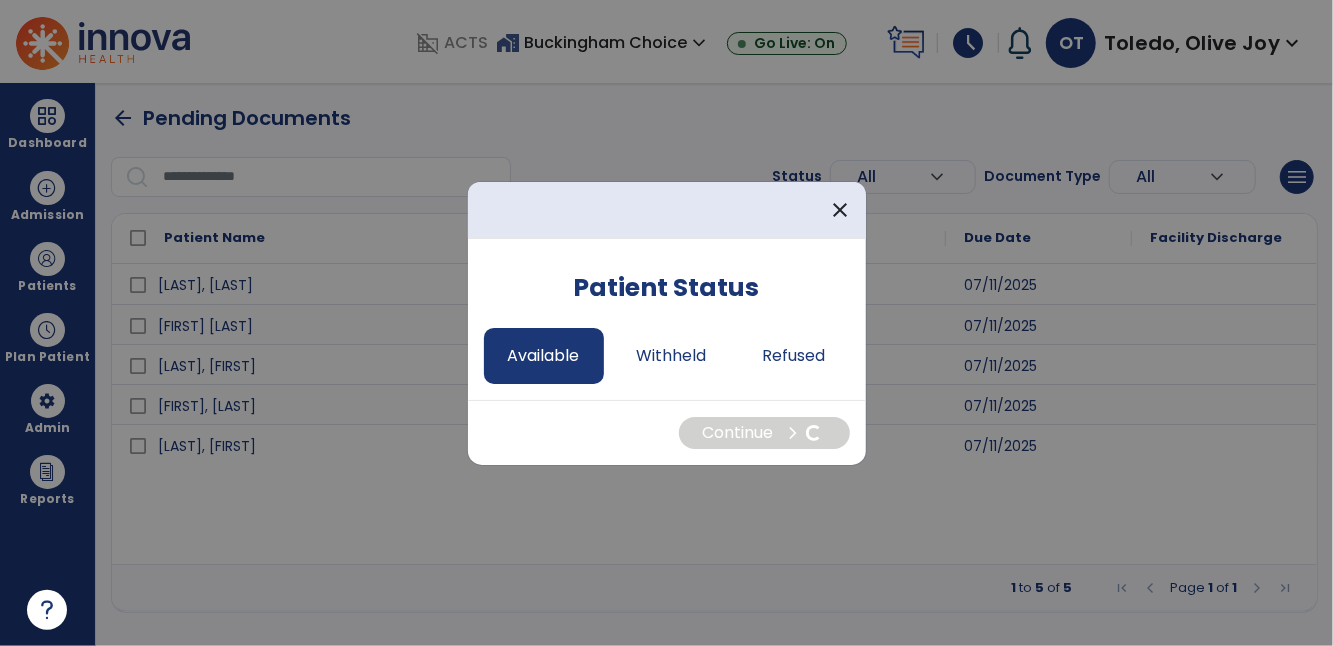 select on "*" 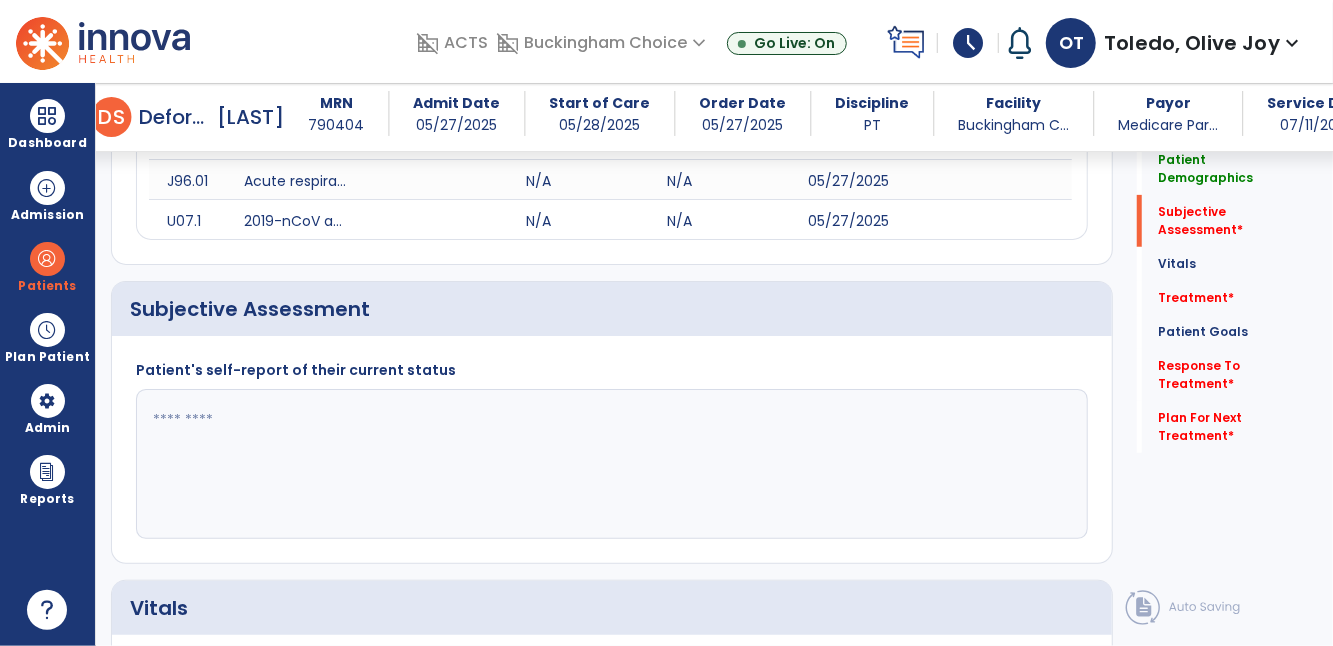 scroll, scrollTop: 417, scrollLeft: 0, axis: vertical 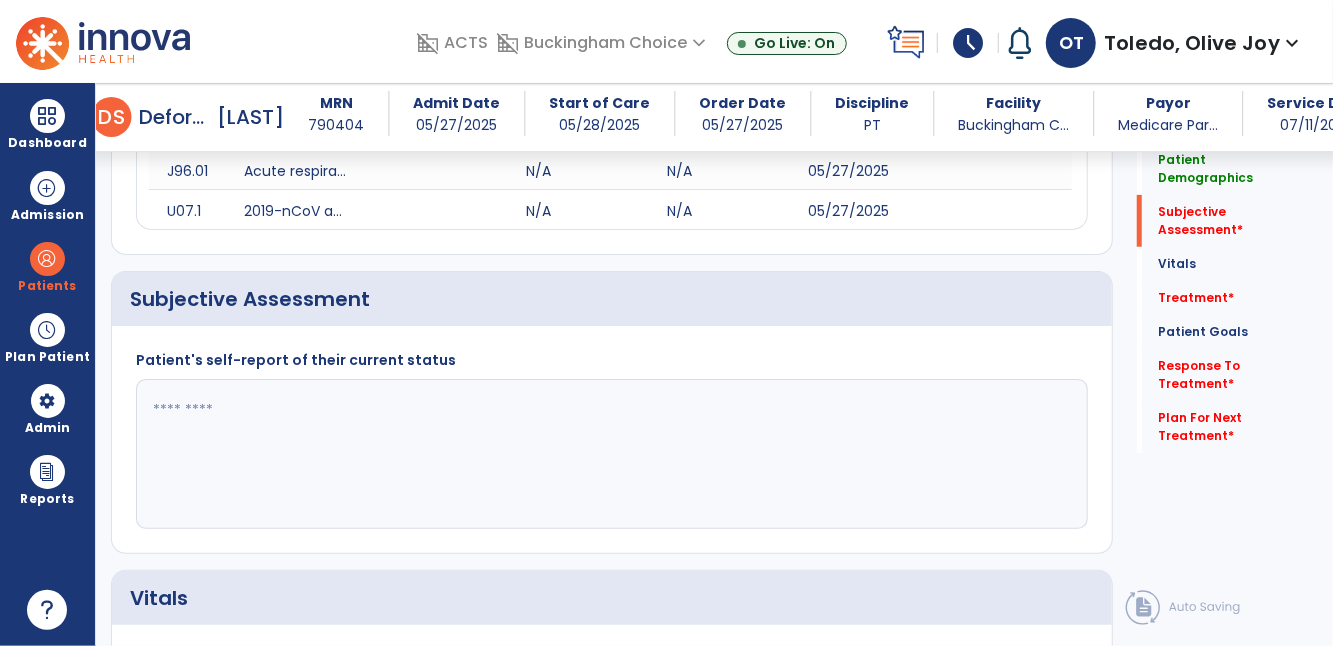 click 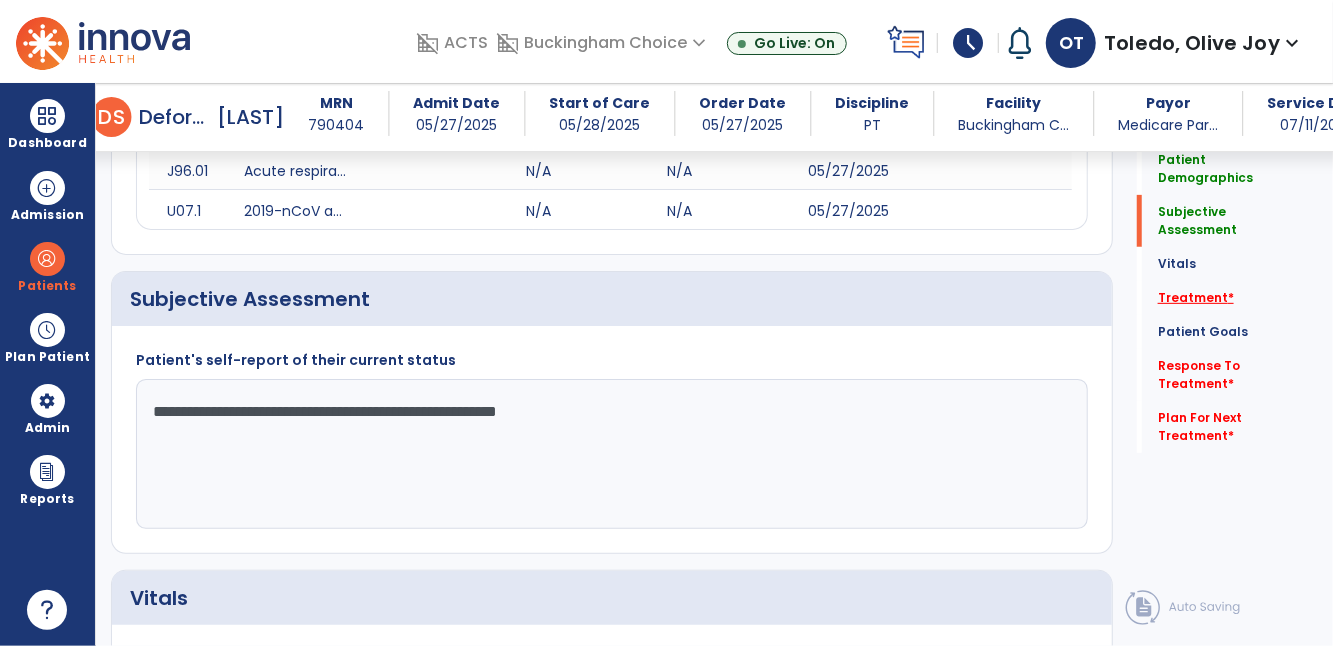 type on "**********" 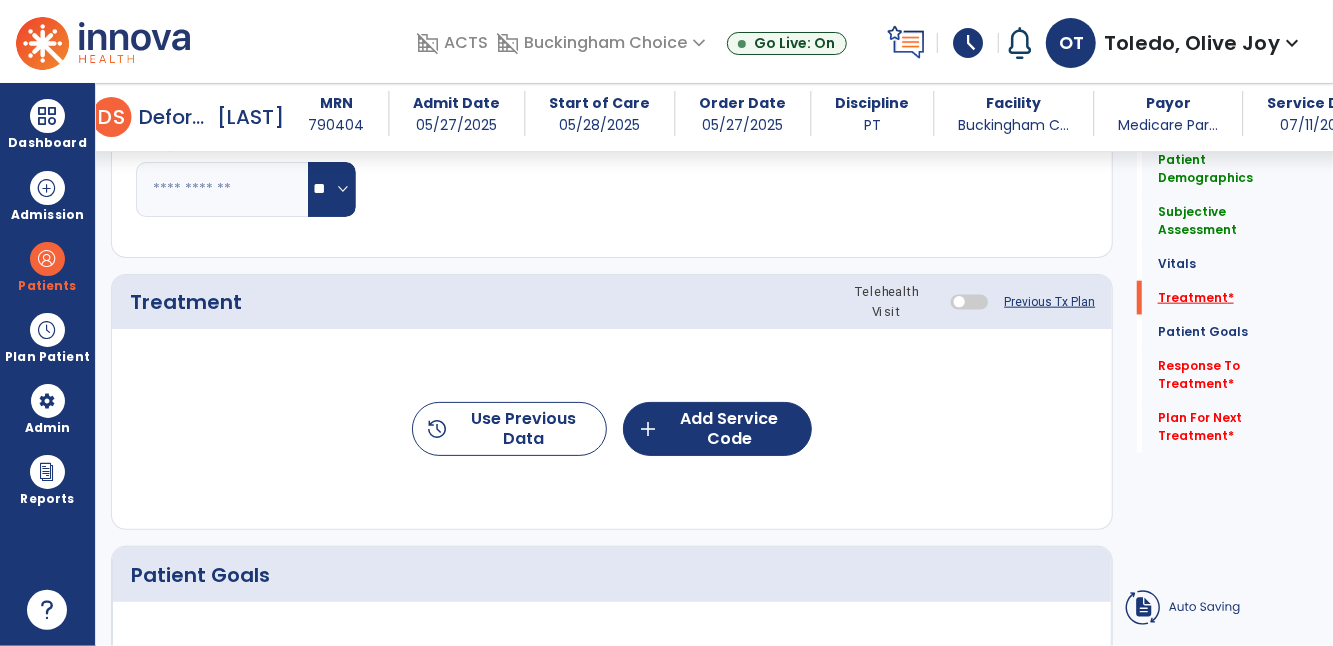 scroll, scrollTop: 1168, scrollLeft: 0, axis: vertical 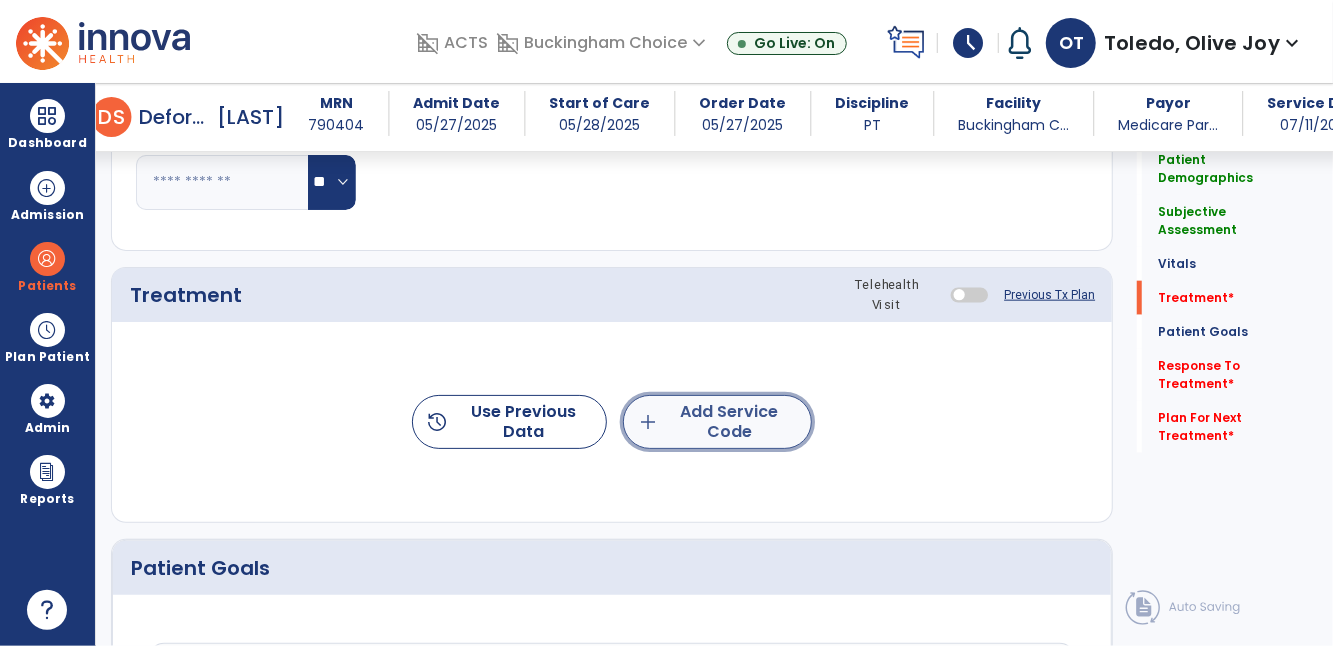 click on "add  Add Service Code" 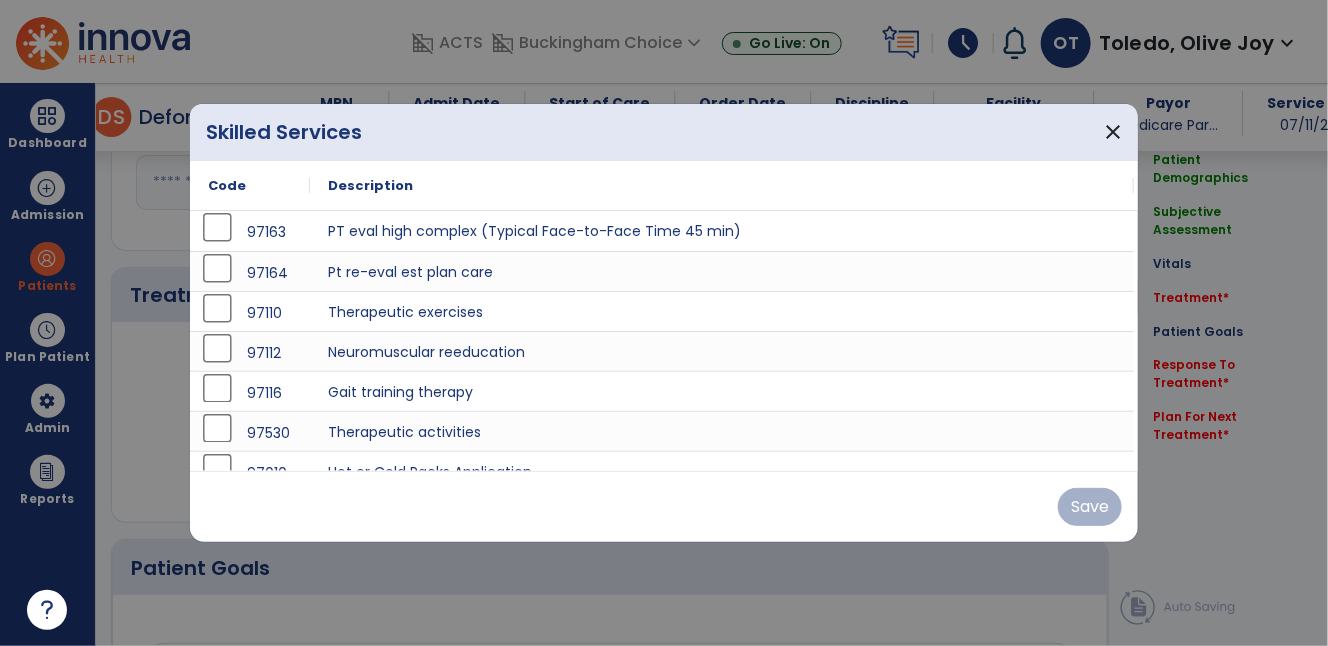 scroll, scrollTop: 1142, scrollLeft: 0, axis: vertical 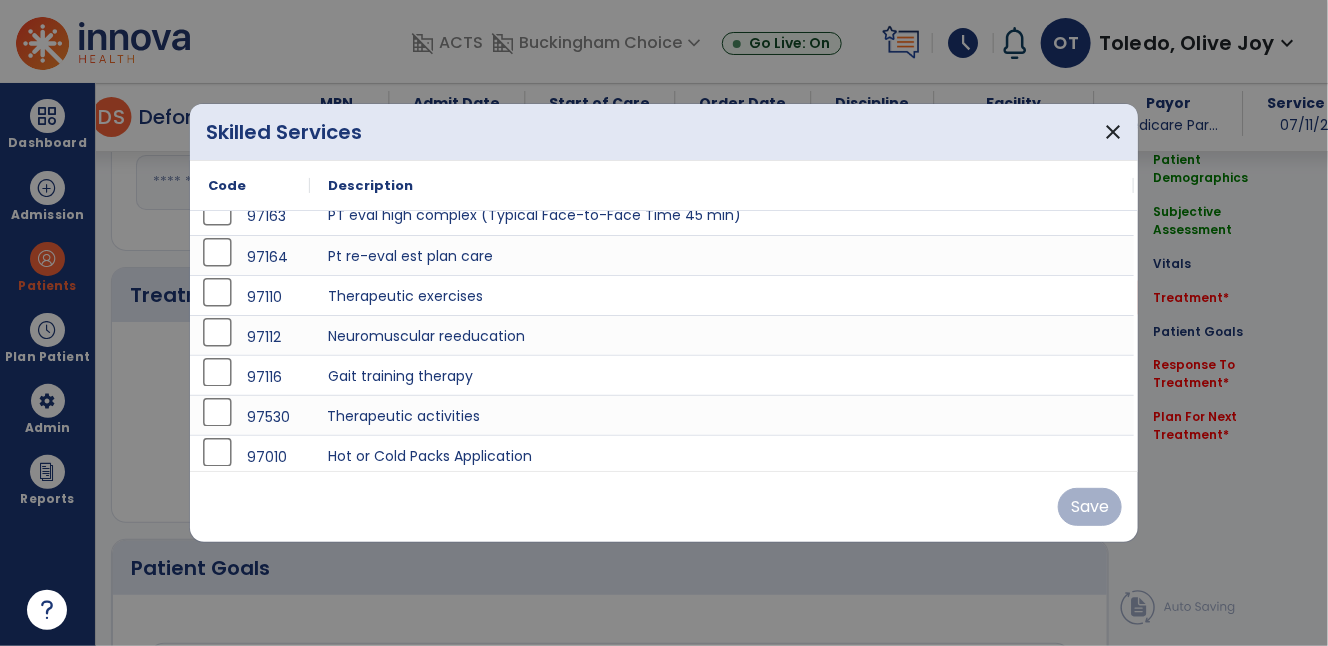 click on "Therapeutic activities" at bounding box center [722, 415] 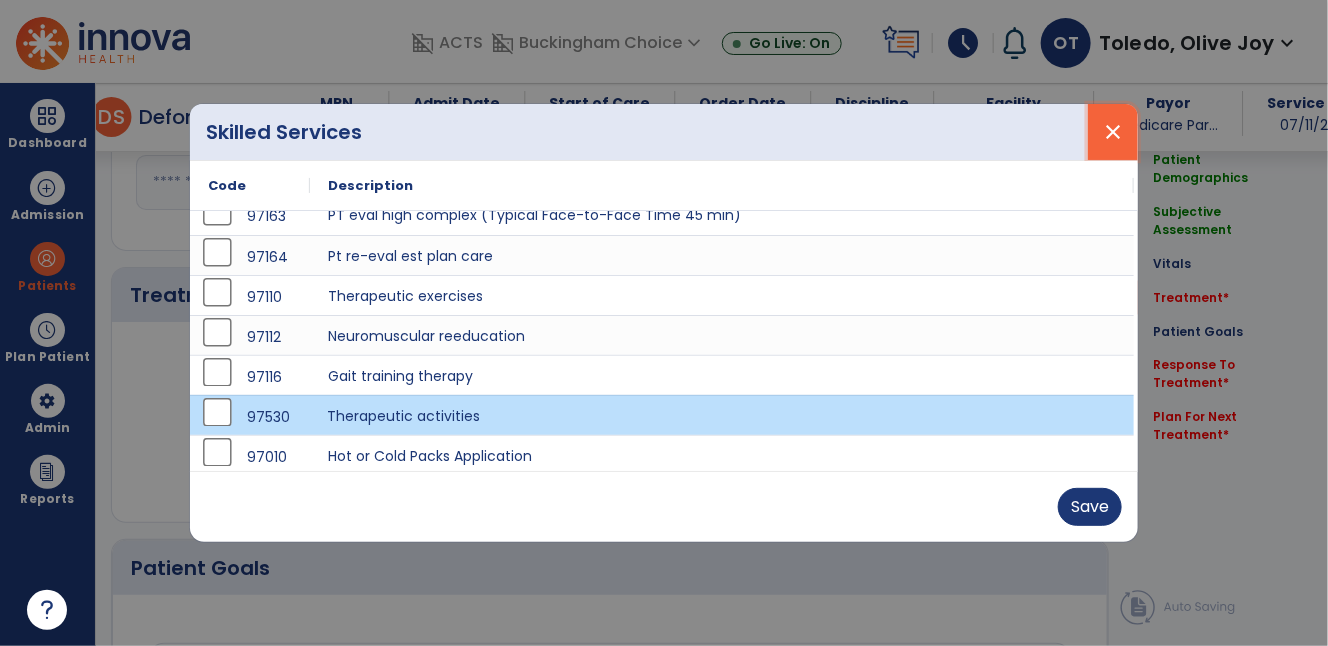 click on "close" at bounding box center (1113, 132) 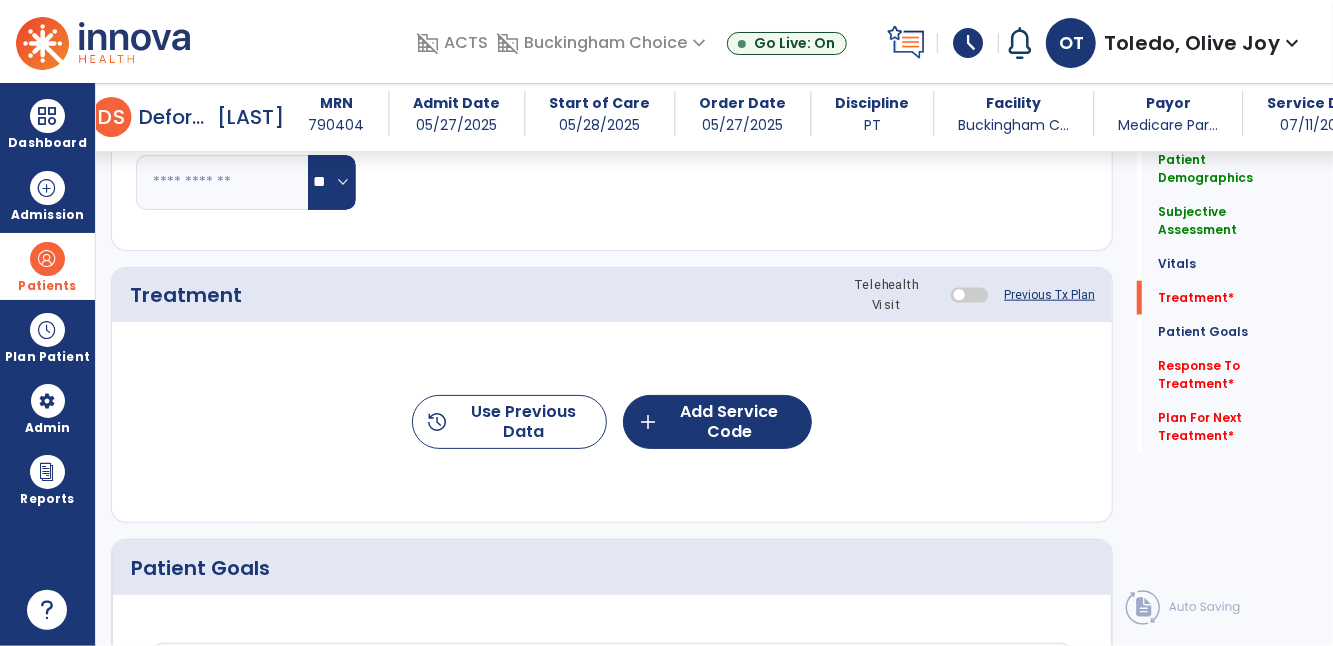 click on "Patients" at bounding box center (47, 286) 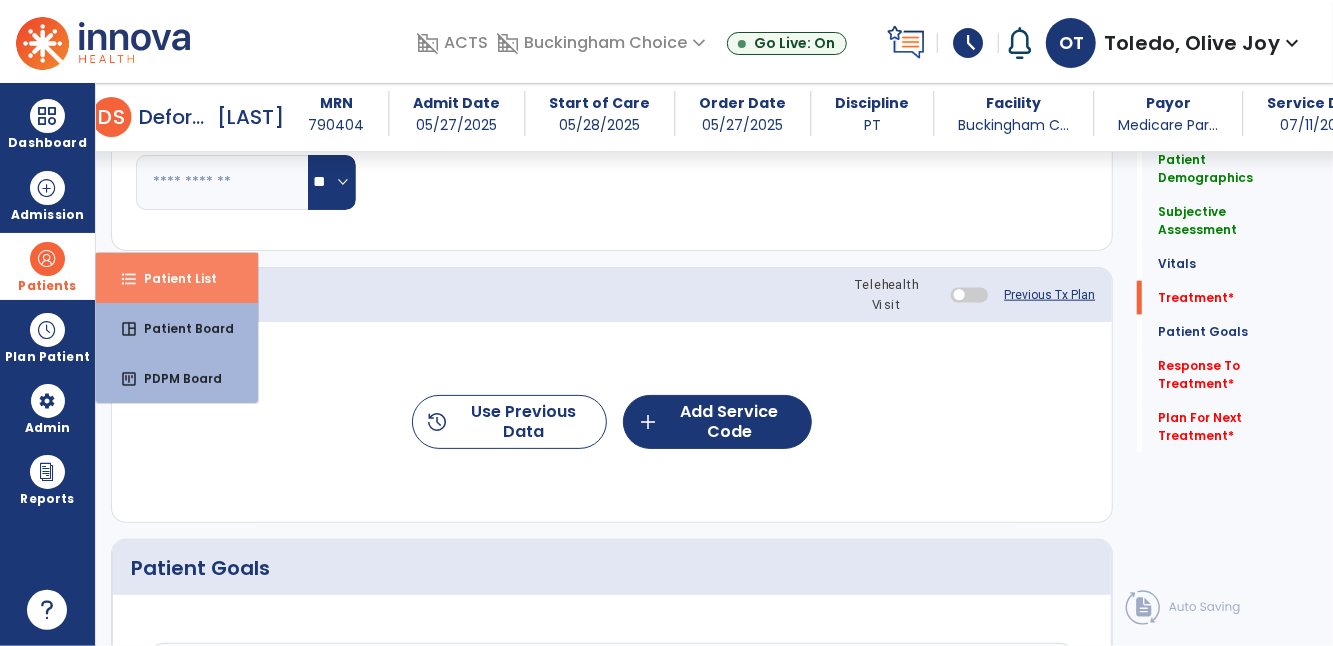 click on "Patient List" at bounding box center (172, 278) 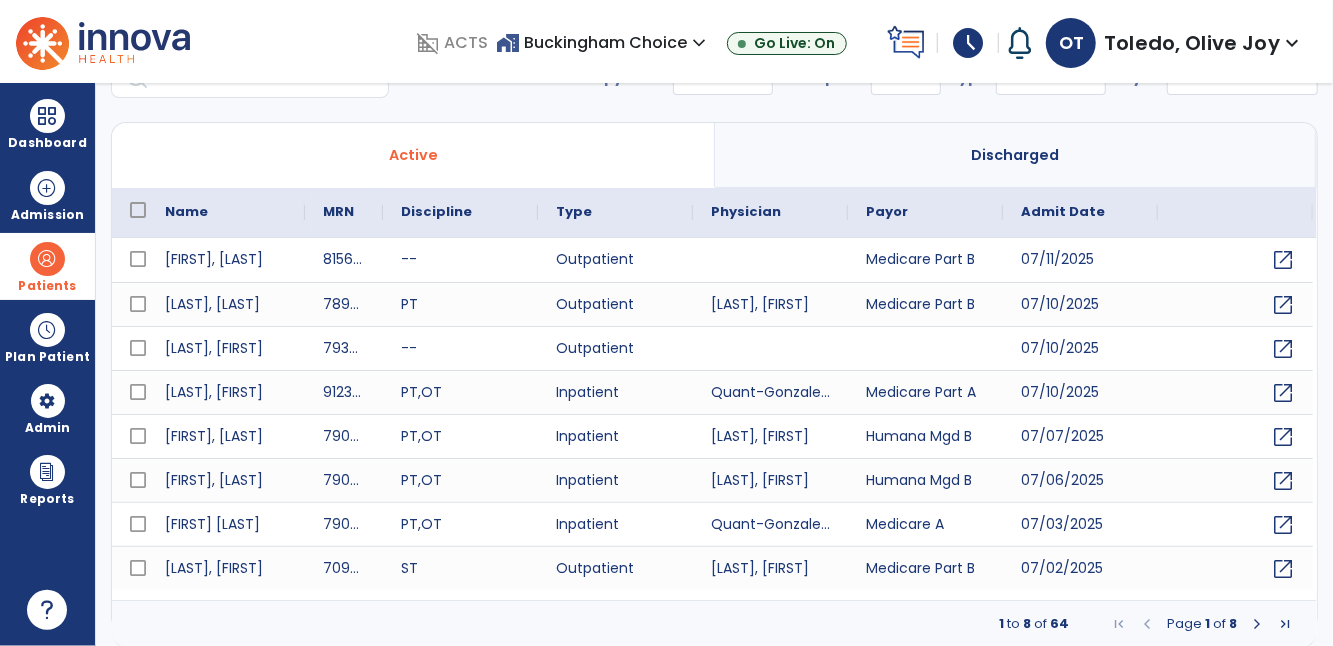 scroll, scrollTop: 0, scrollLeft: 0, axis: both 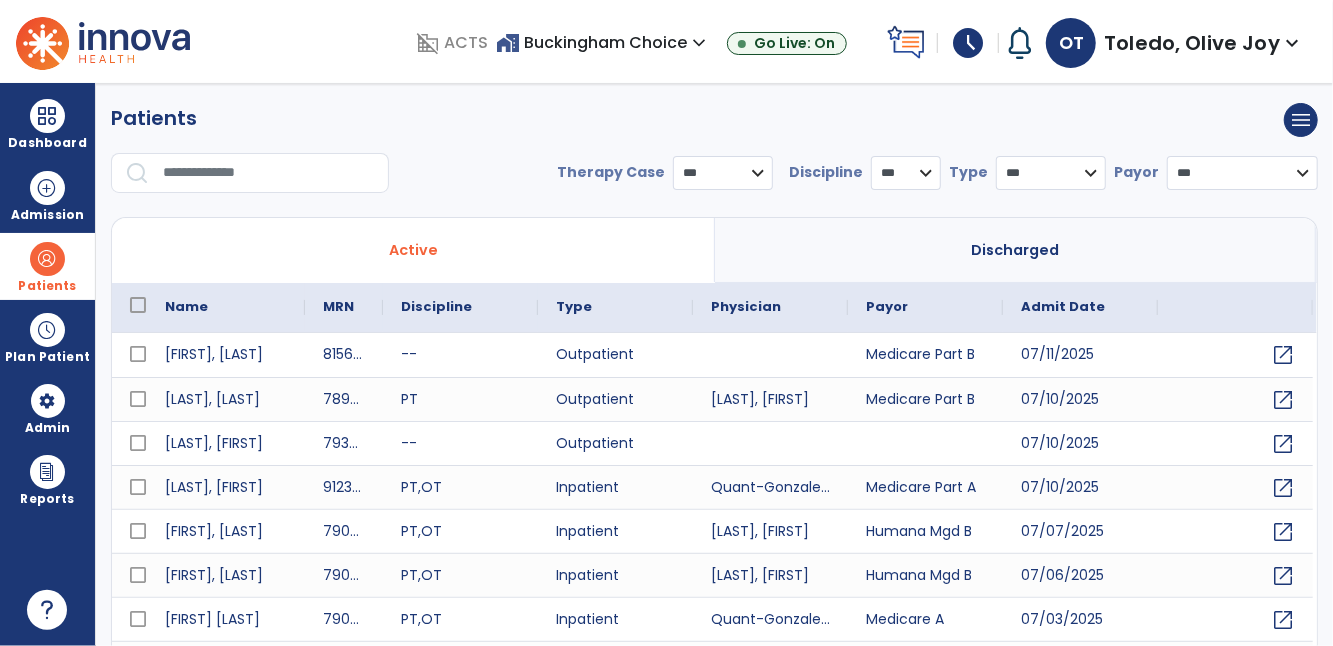 click at bounding box center (269, 173) 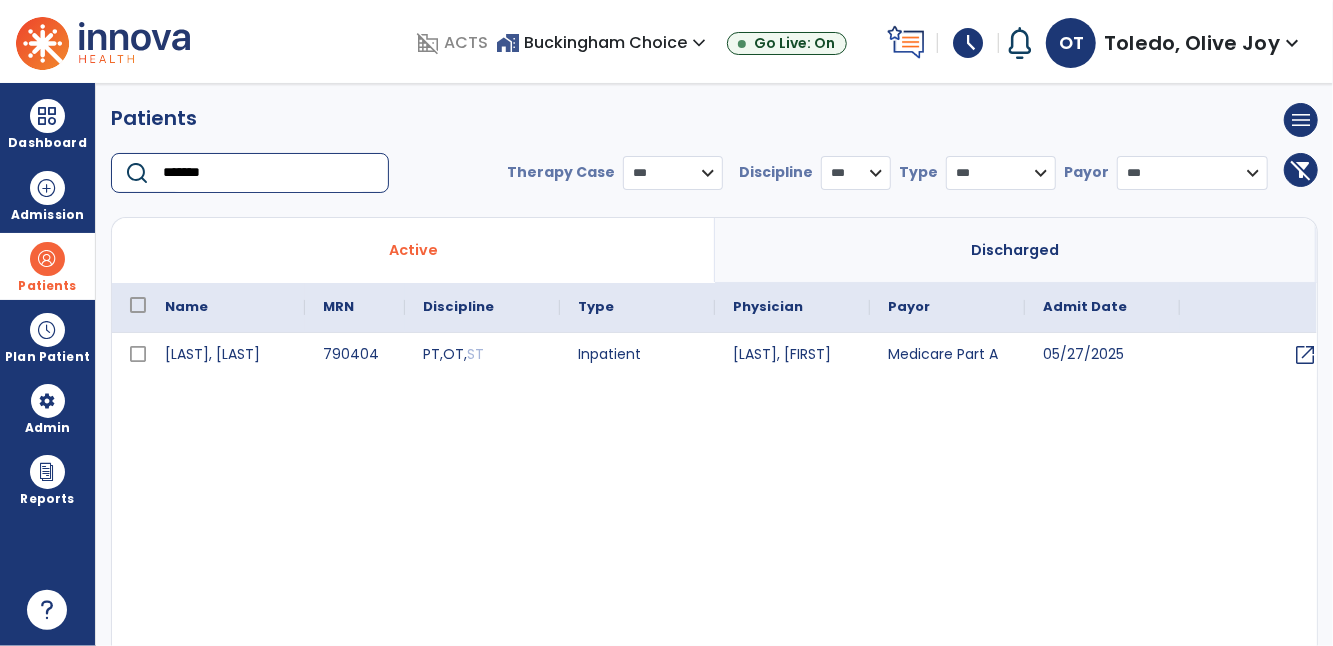 type on "*******" 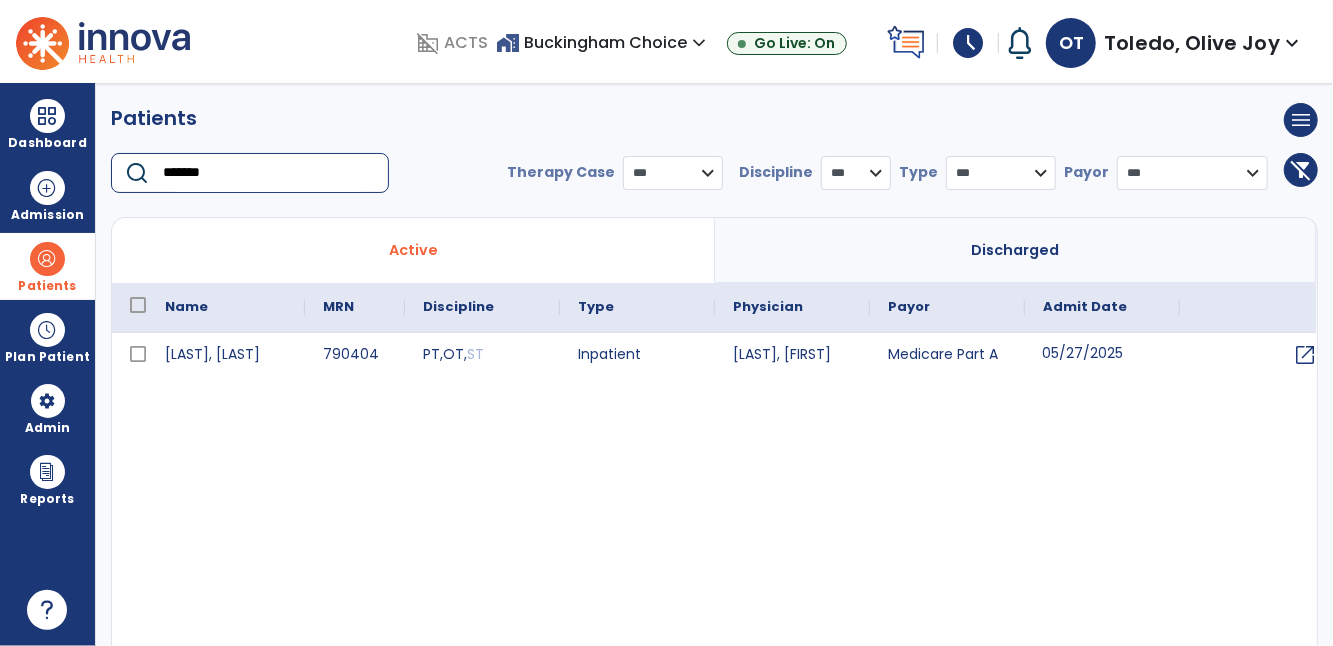click on "05/27/2025" at bounding box center (1102, 355) 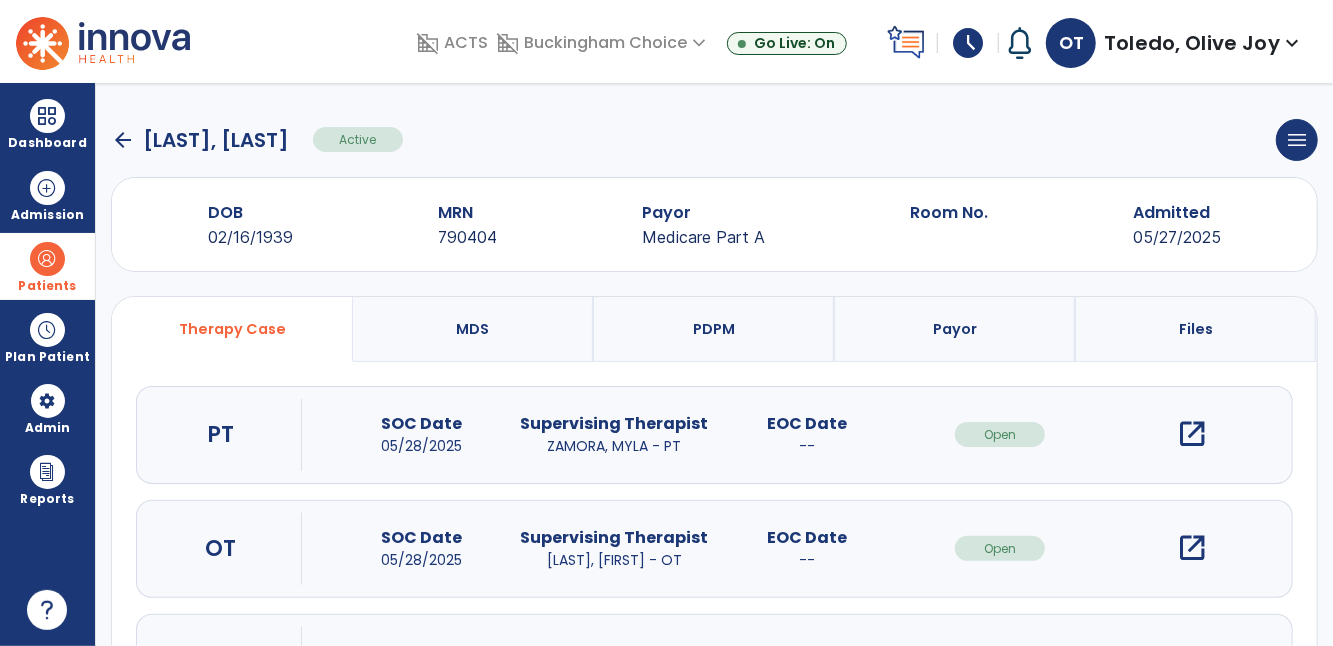 click on "Open" at bounding box center (1000, 548) 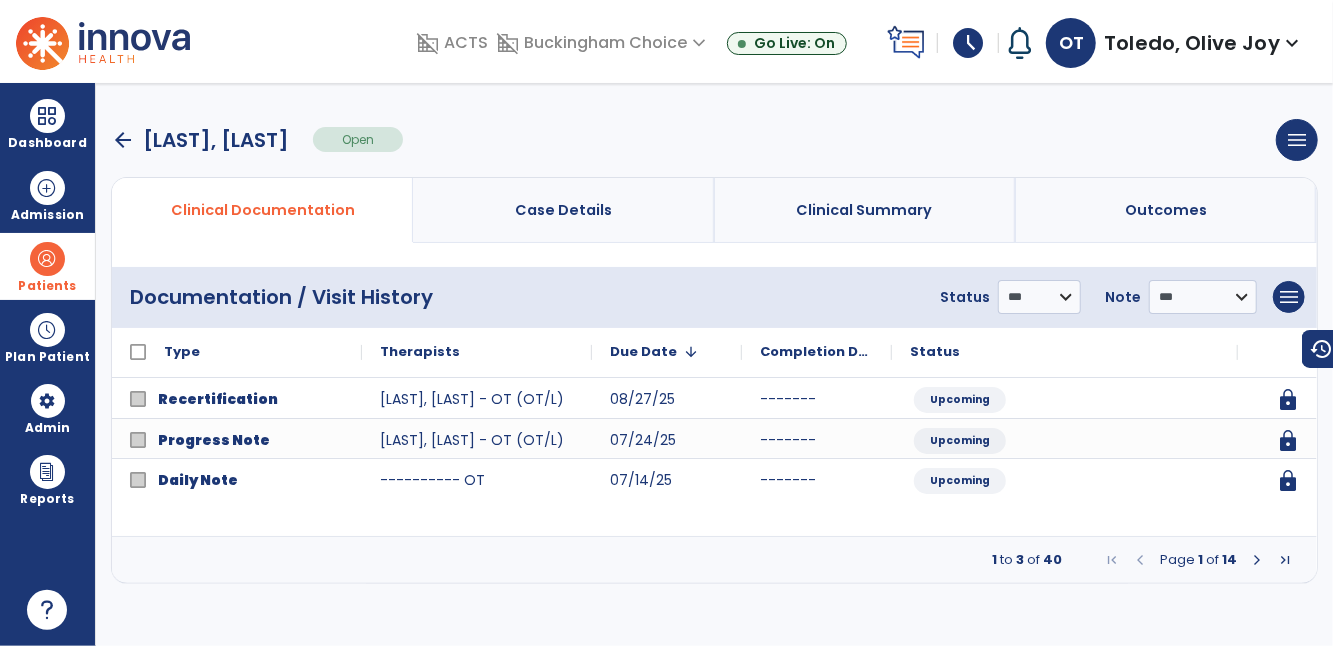 click at bounding box center [1257, 560] 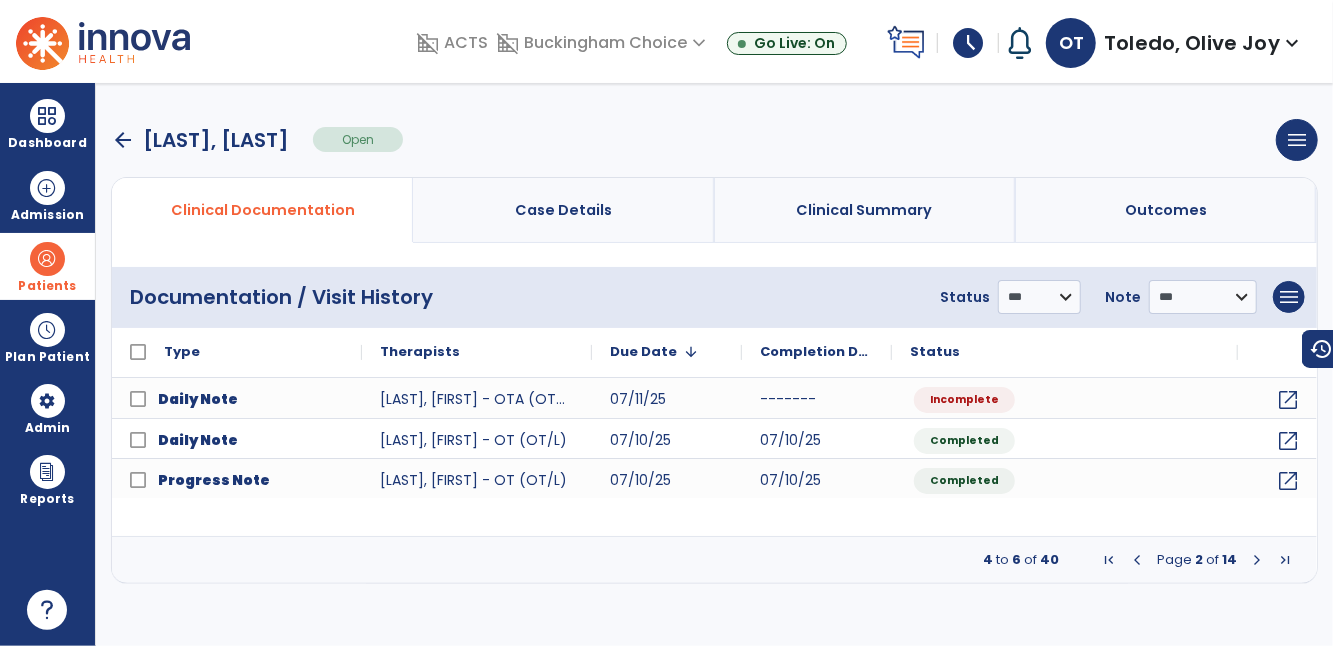click at bounding box center [1137, 560] 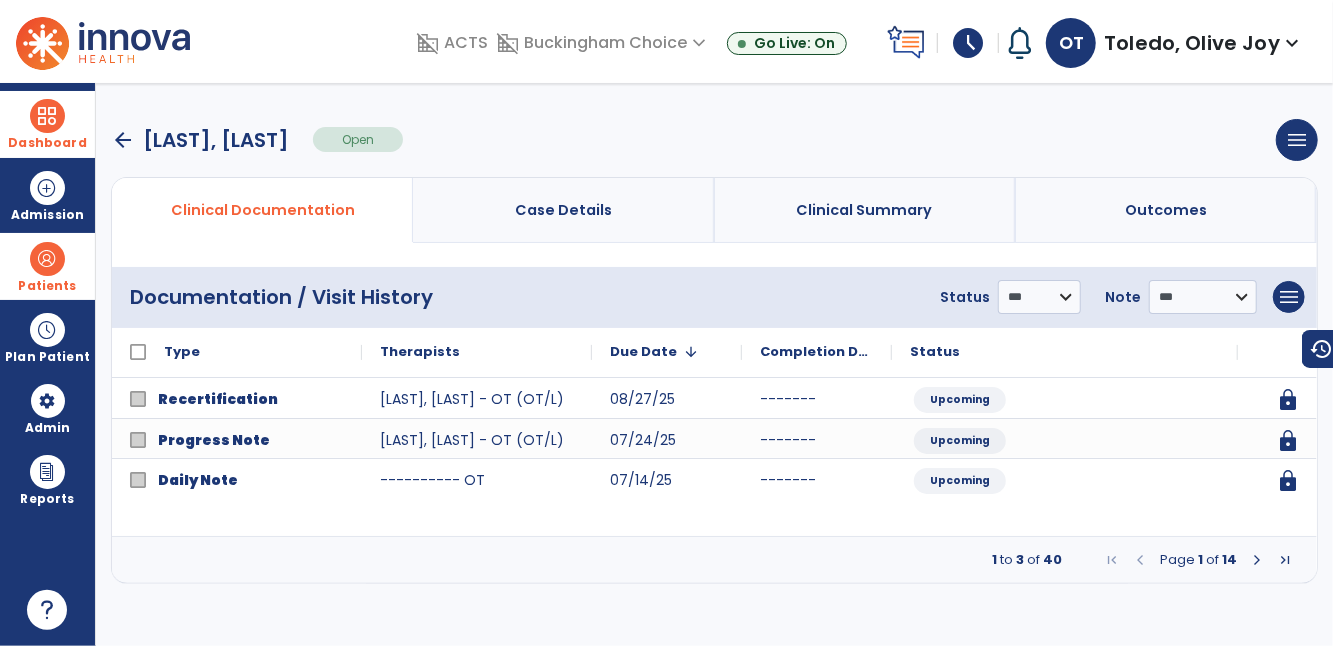 click on "Dashboard" at bounding box center [47, 143] 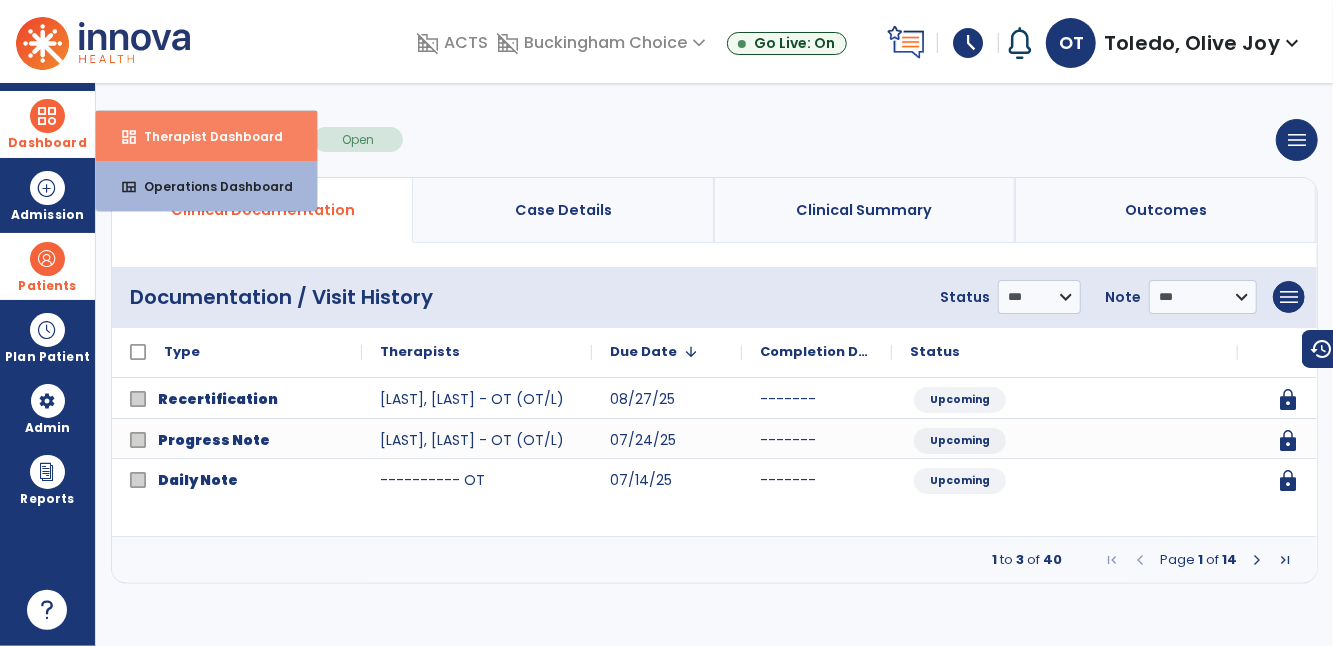 click on "dashboard  Therapist Dashboard" at bounding box center (206, 136) 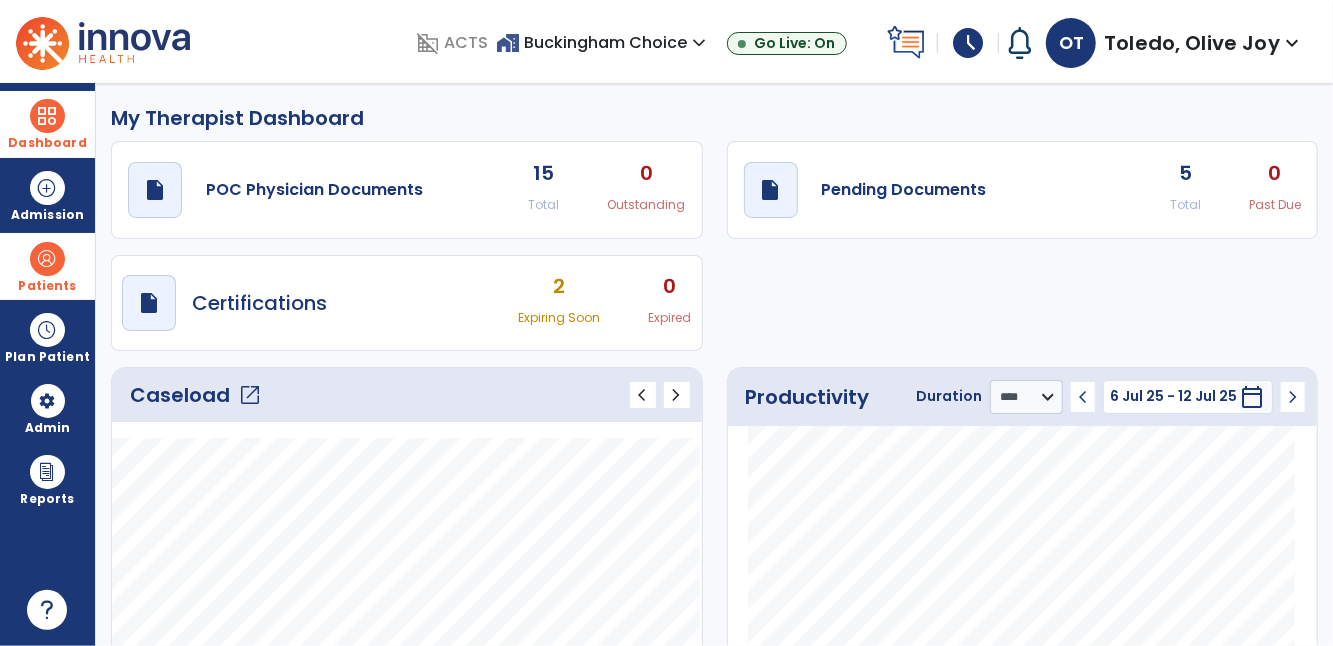 click on "Total" 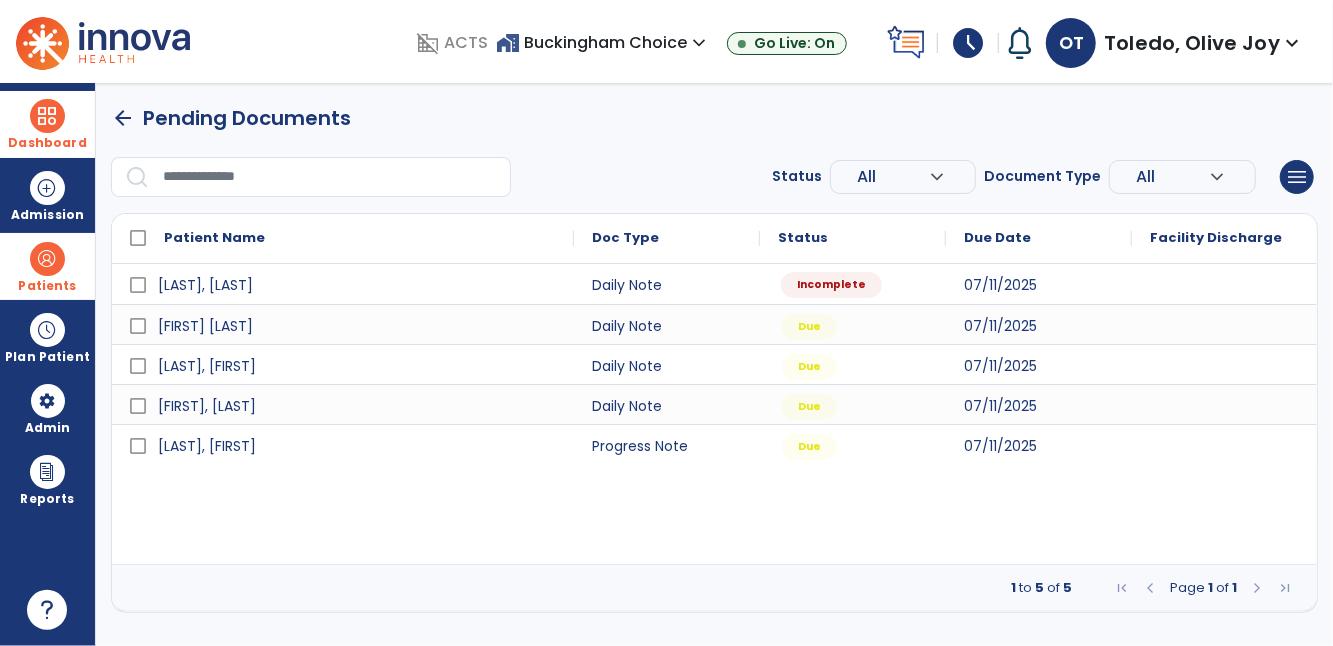 click on "Incomplete" at bounding box center (853, 284) 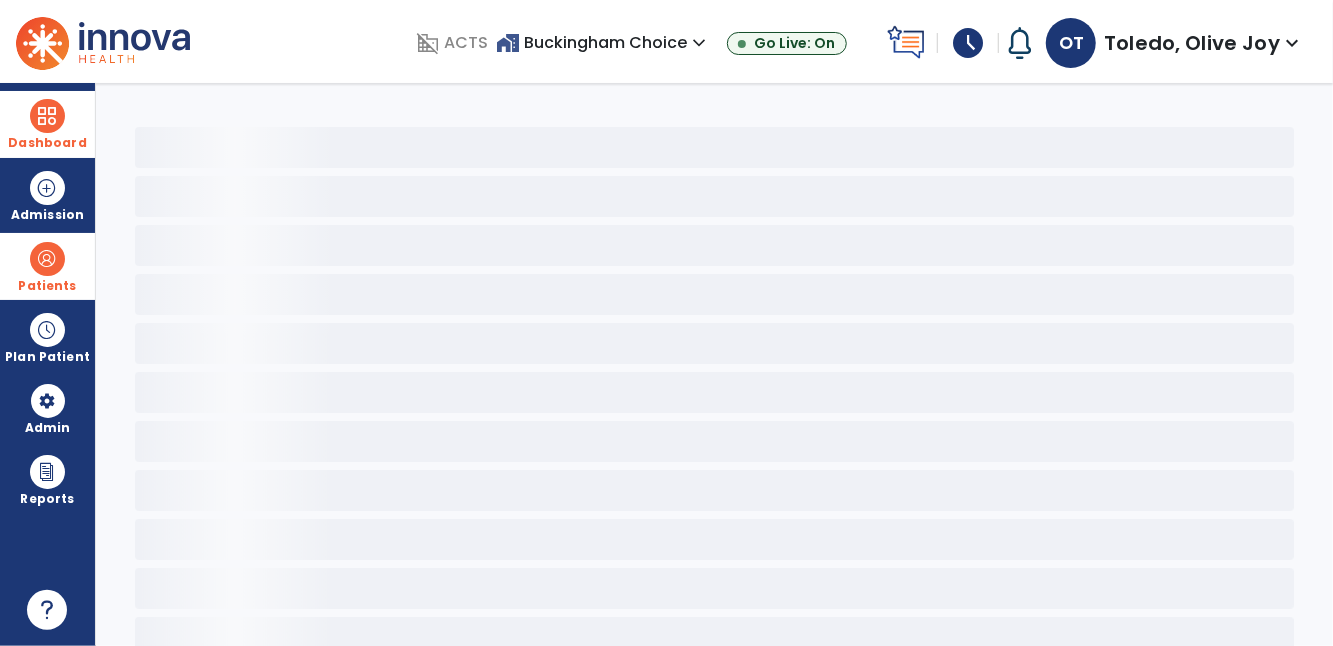 select on "*" 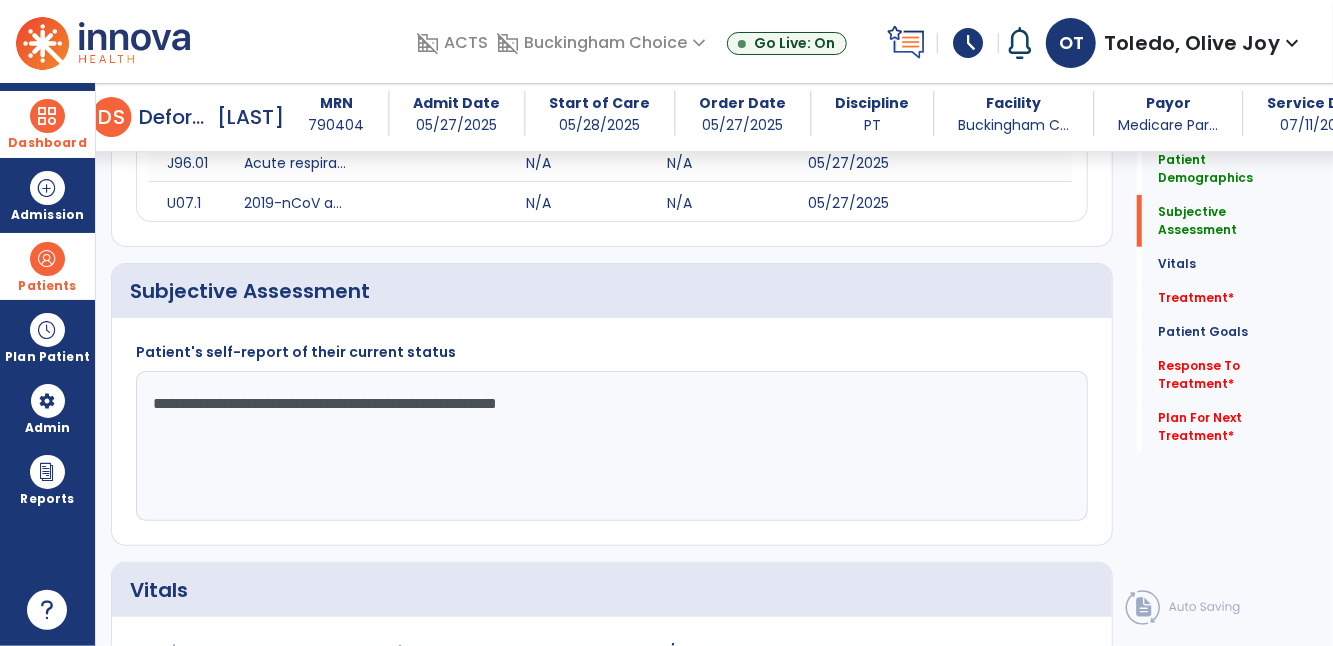 scroll, scrollTop: 436, scrollLeft: 0, axis: vertical 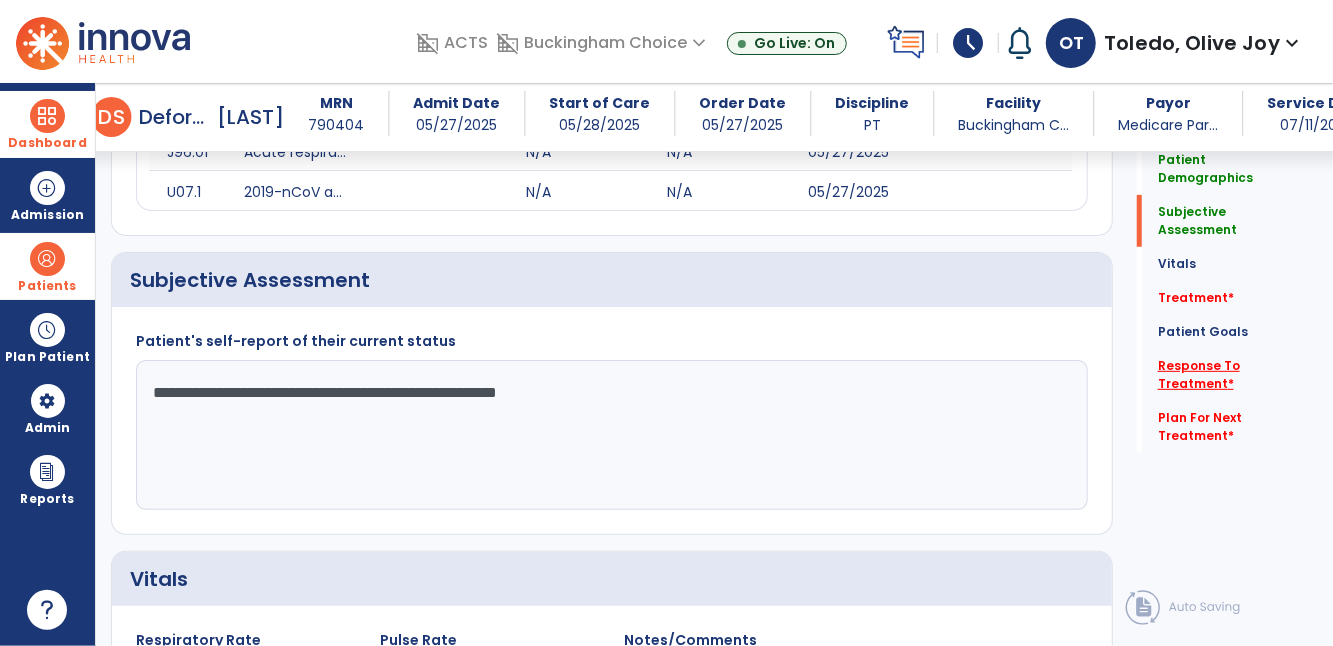 click on "*" 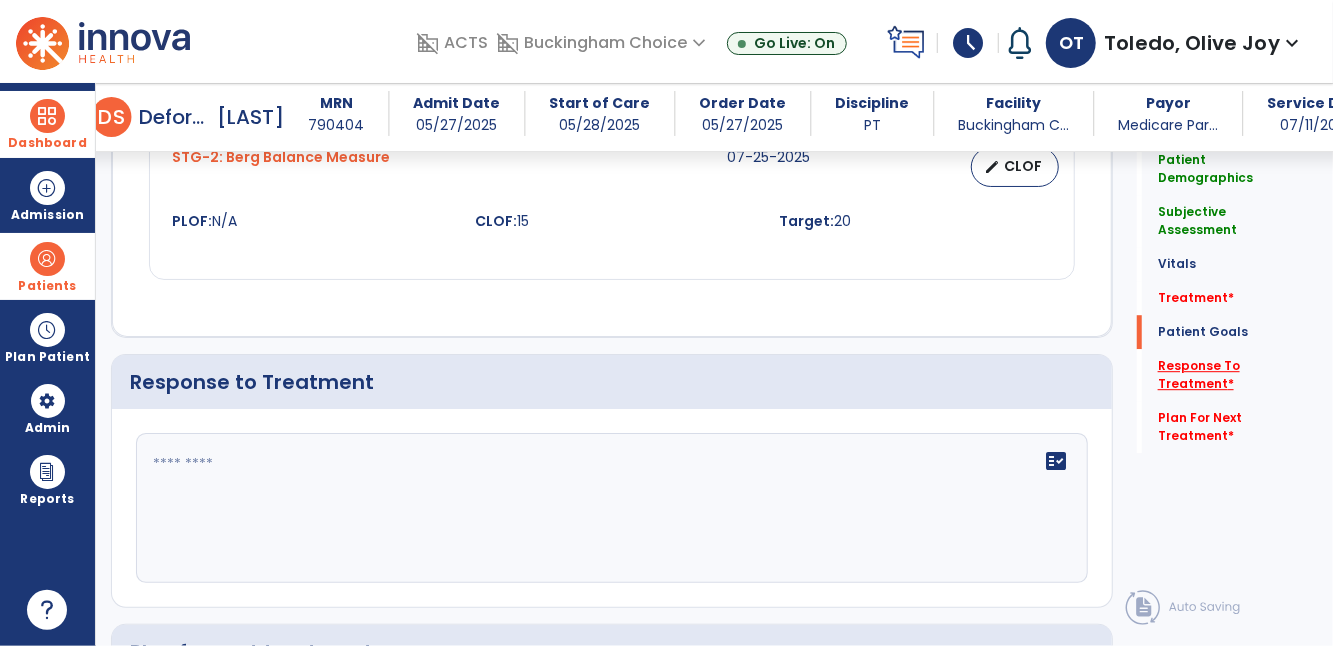 scroll, scrollTop: 3046, scrollLeft: 0, axis: vertical 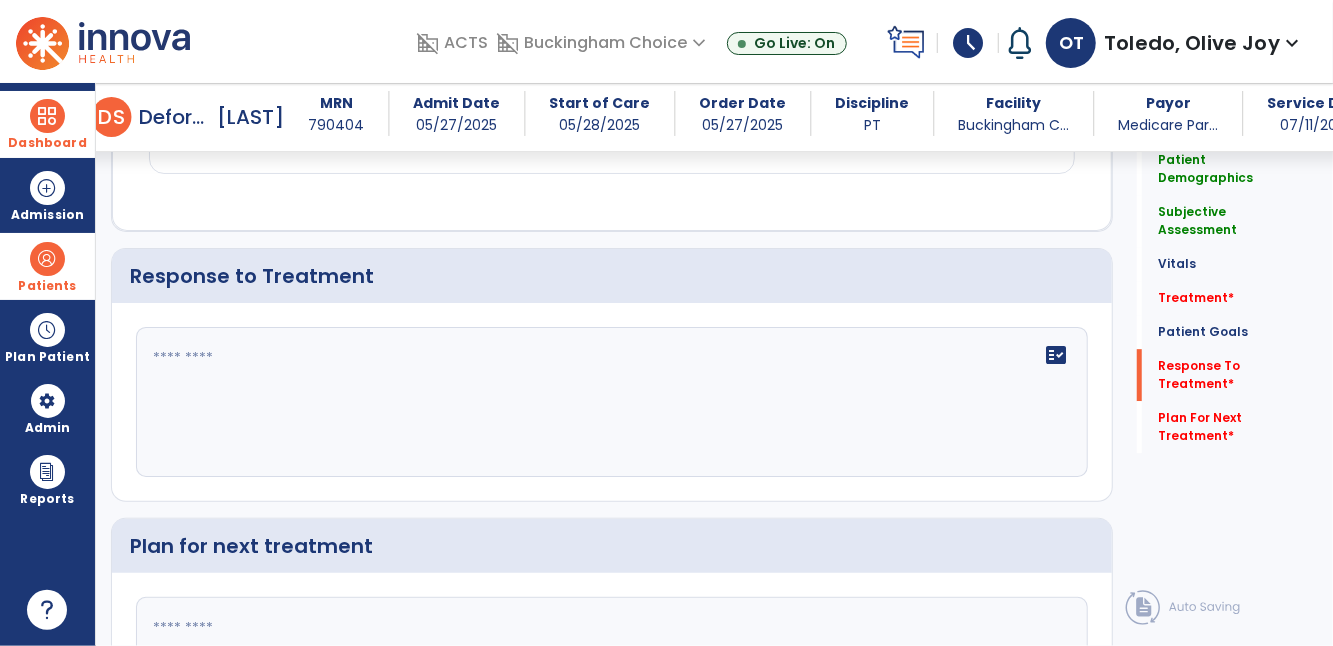 click 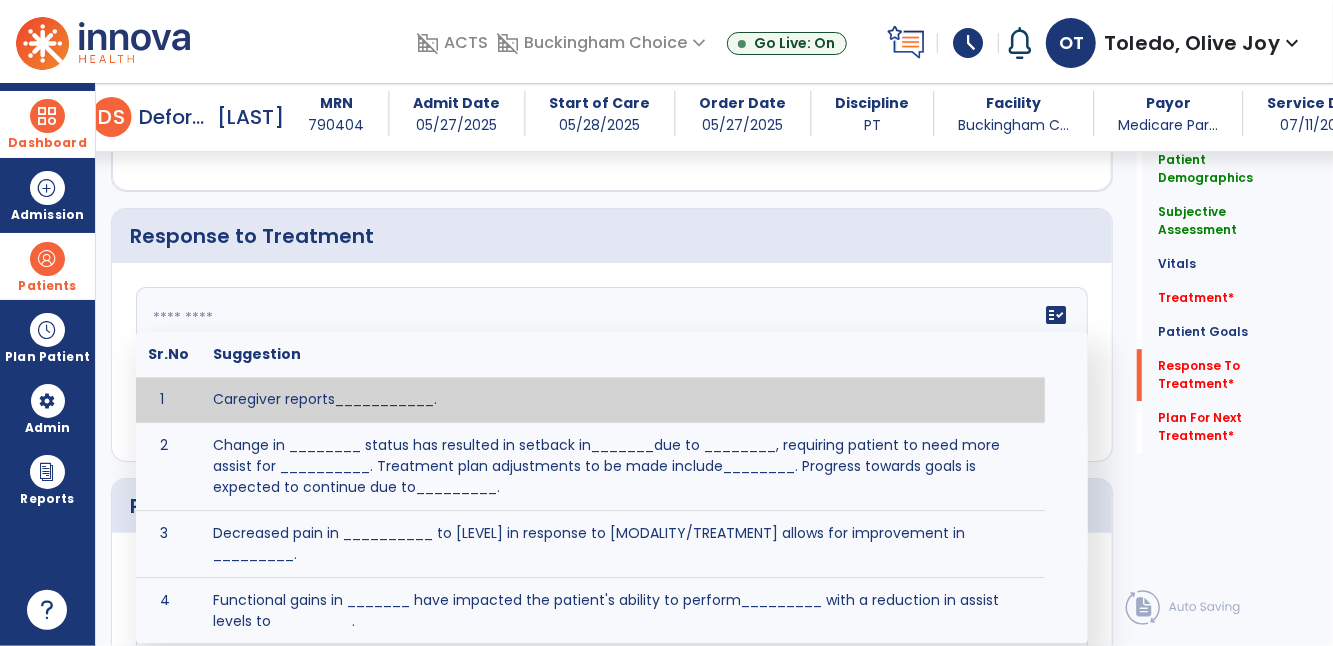 scroll, scrollTop: 3088, scrollLeft: 0, axis: vertical 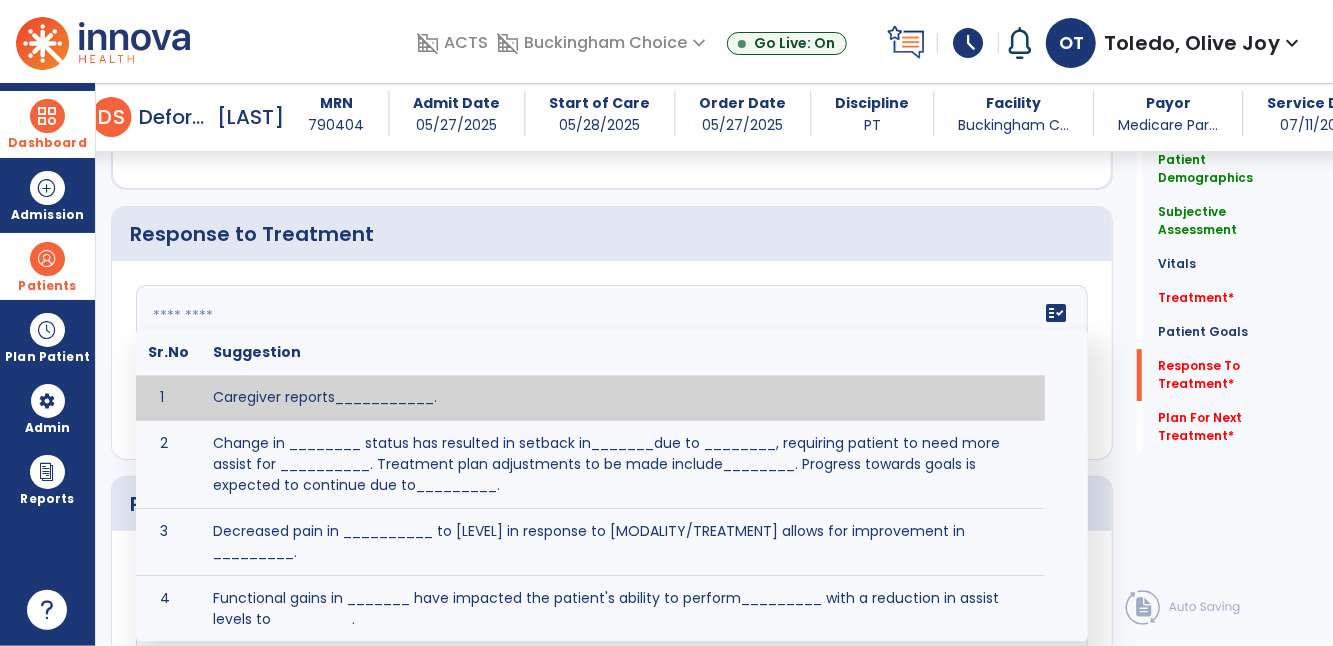 click 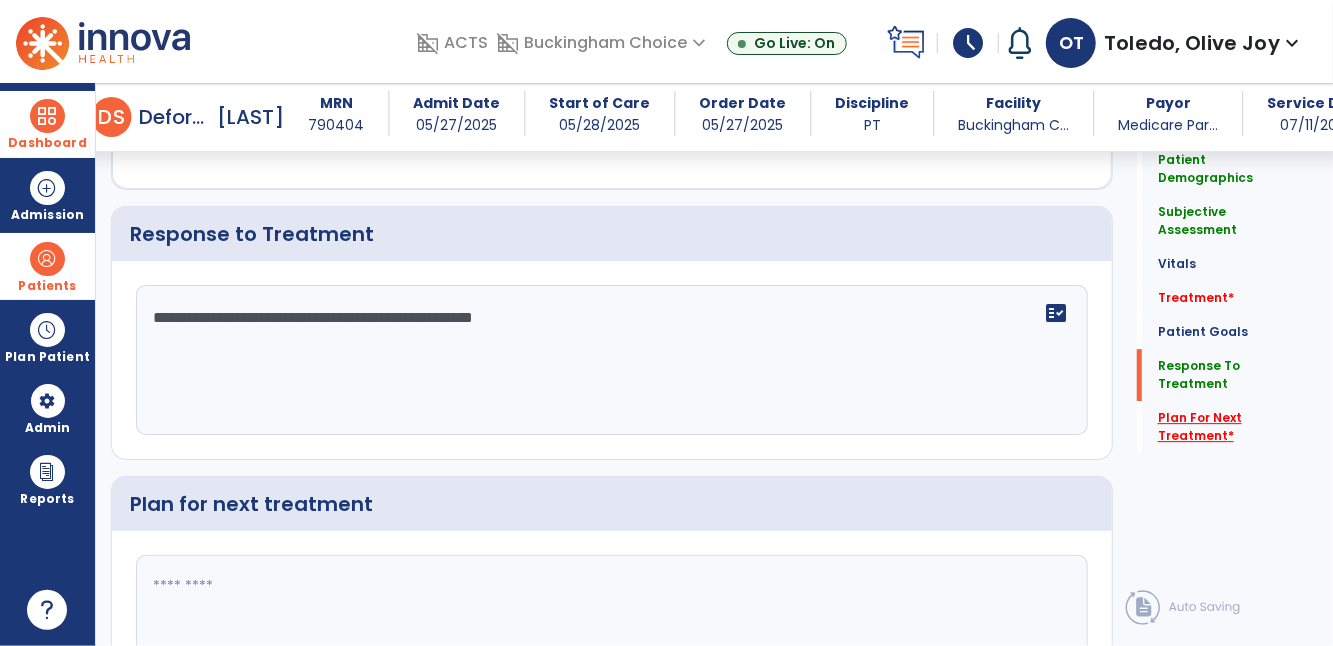 type on "**********" 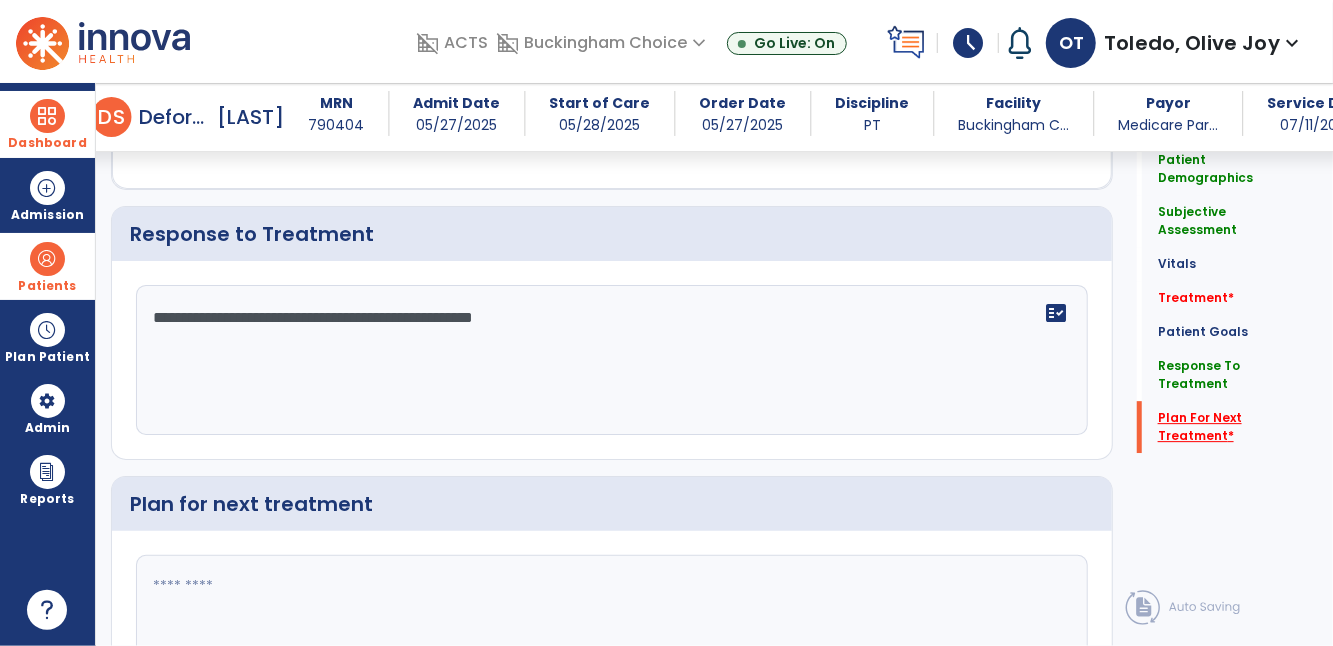 scroll, scrollTop: 3225, scrollLeft: 0, axis: vertical 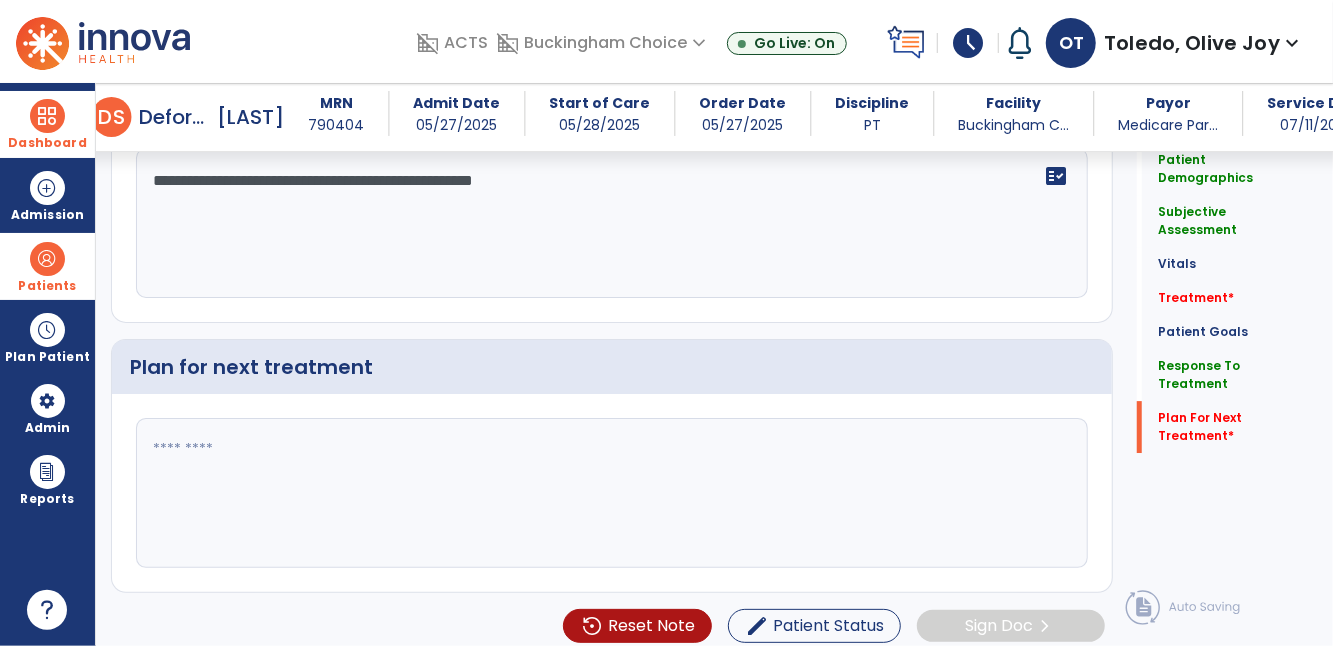 click 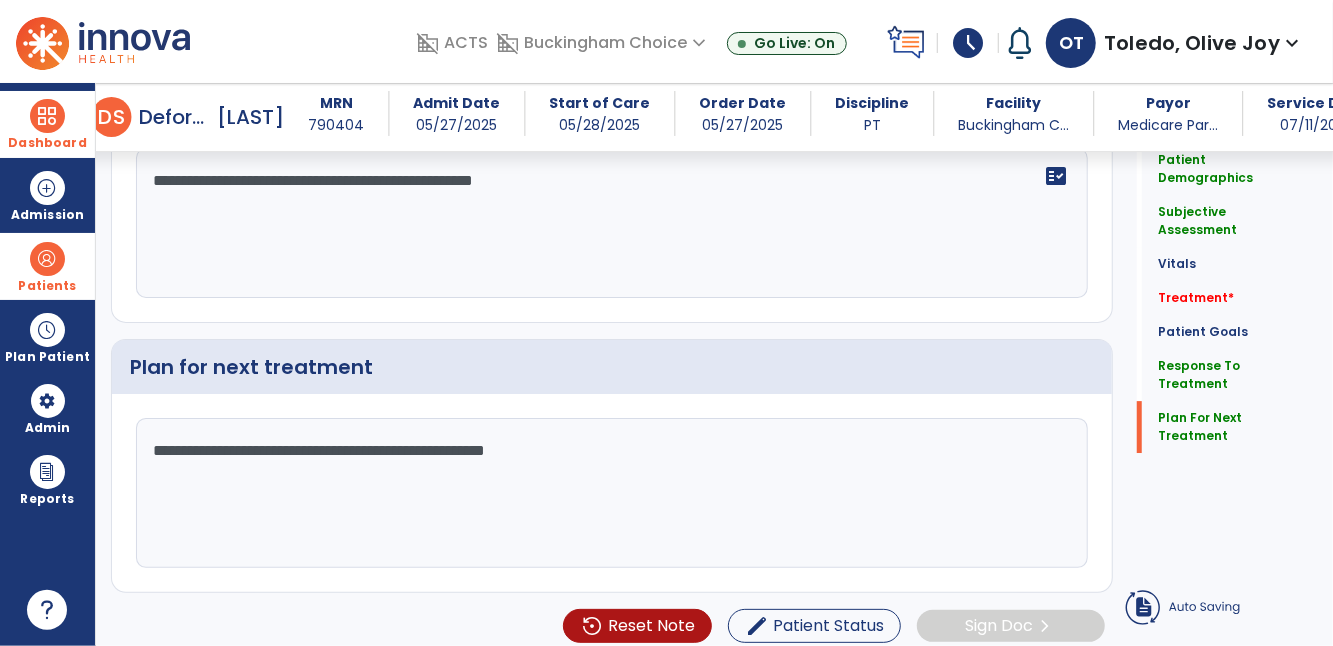 type on "**********" 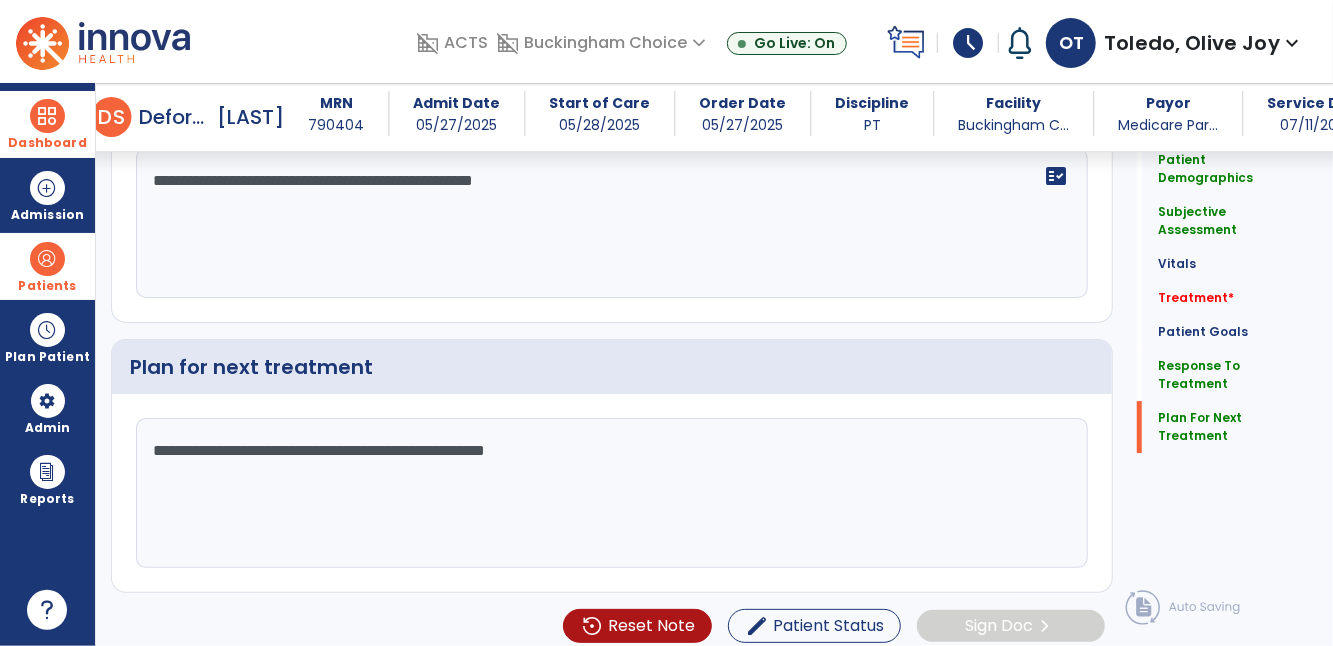 scroll, scrollTop: 3081, scrollLeft: 0, axis: vertical 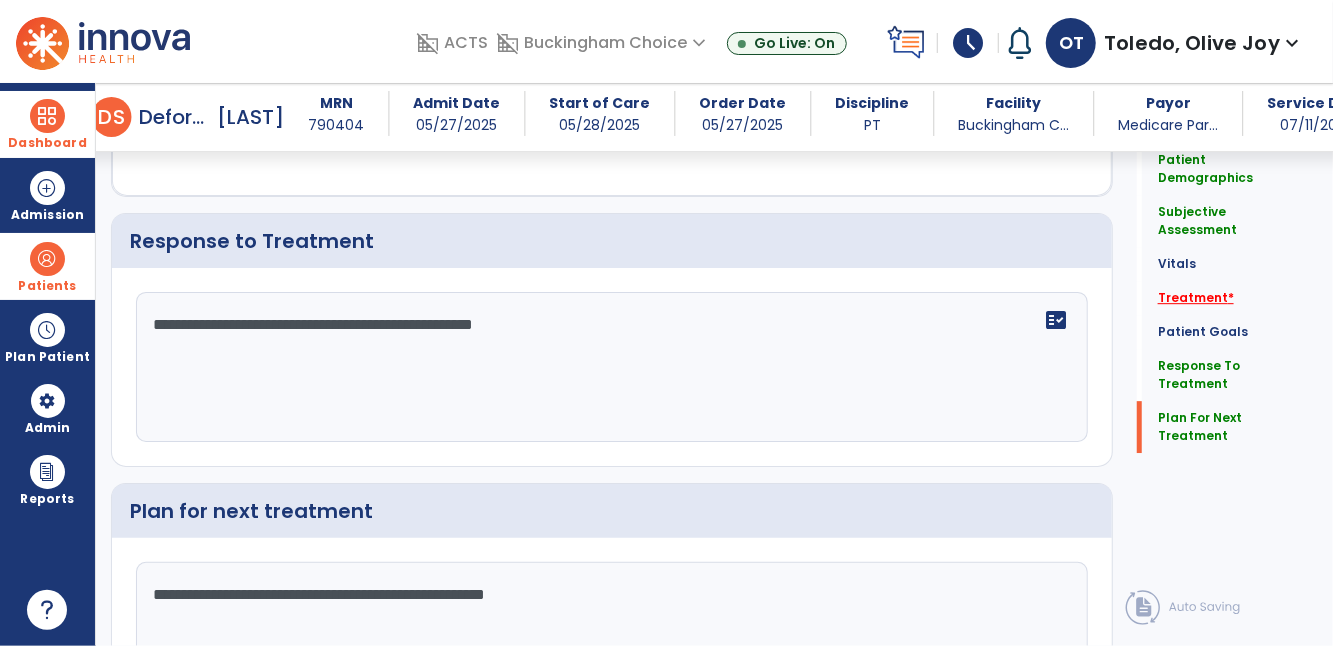 click on "Treatment   *" 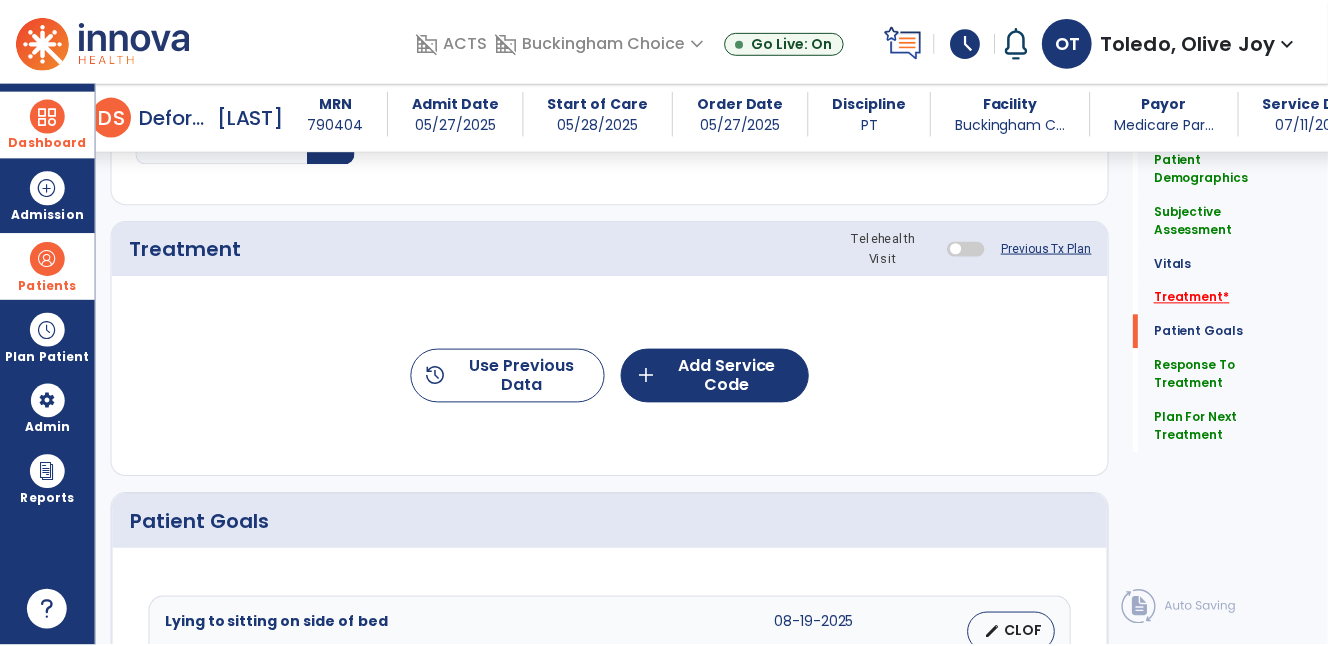 scroll, scrollTop: 1168, scrollLeft: 0, axis: vertical 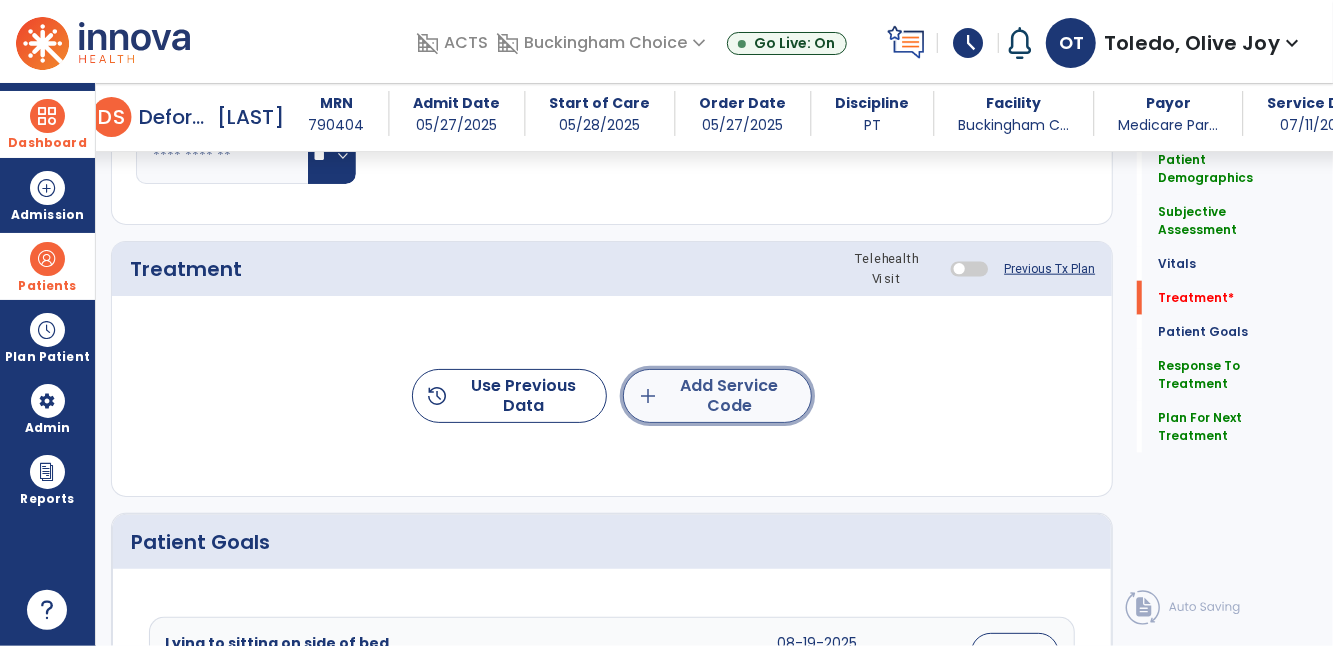 click on "add  Add Service Code" 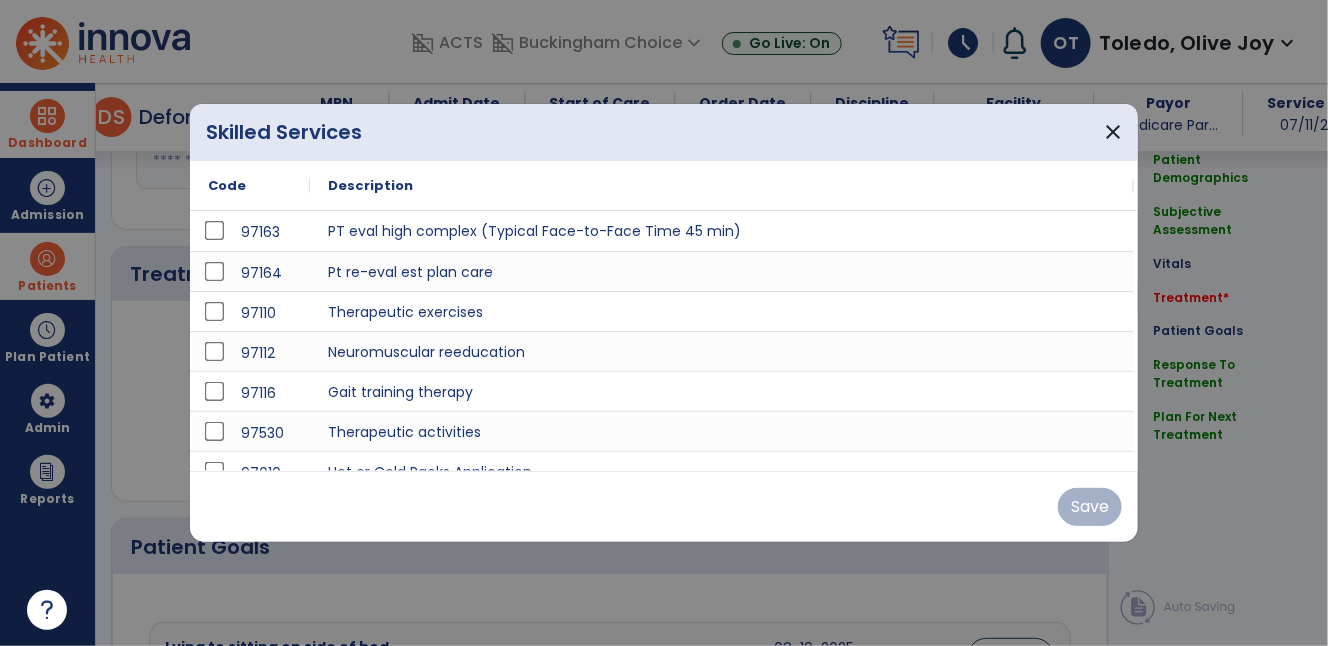 scroll, scrollTop: 1168, scrollLeft: 0, axis: vertical 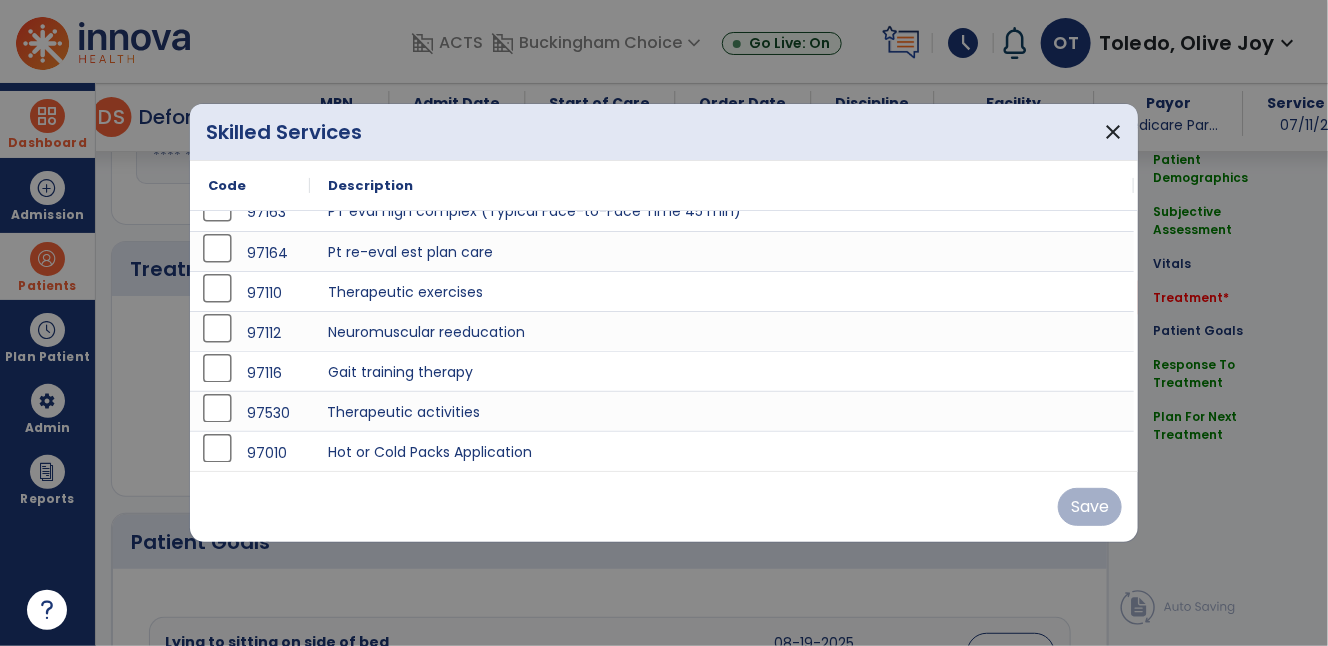 click on "Therapeutic activities" at bounding box center [722, 411] 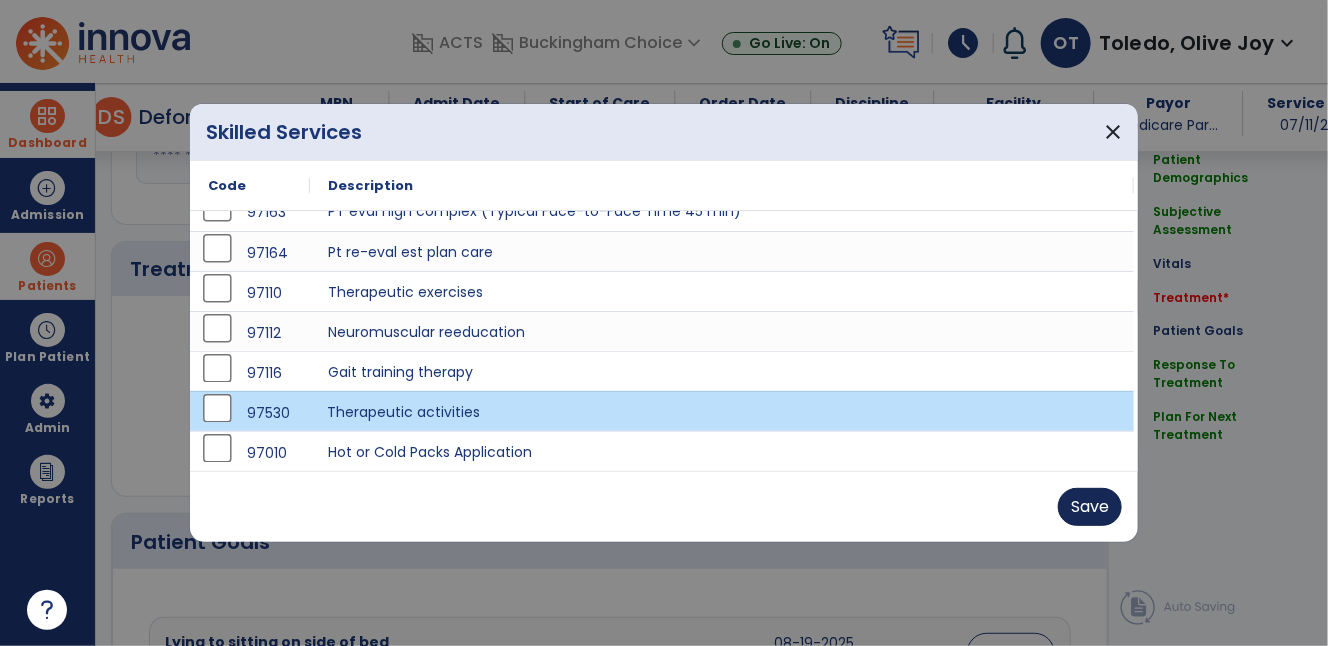 click on "Save" at bounding box center (1090, 507) 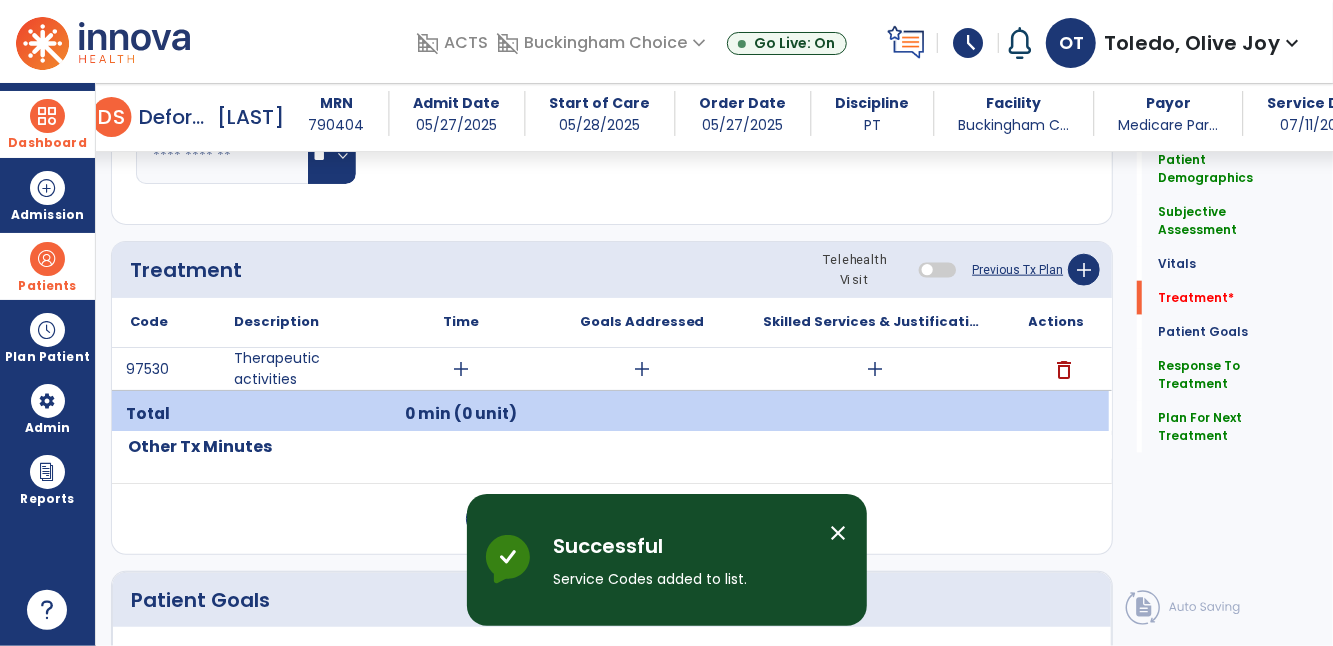 click on "add" at bounding box center [461, 369] 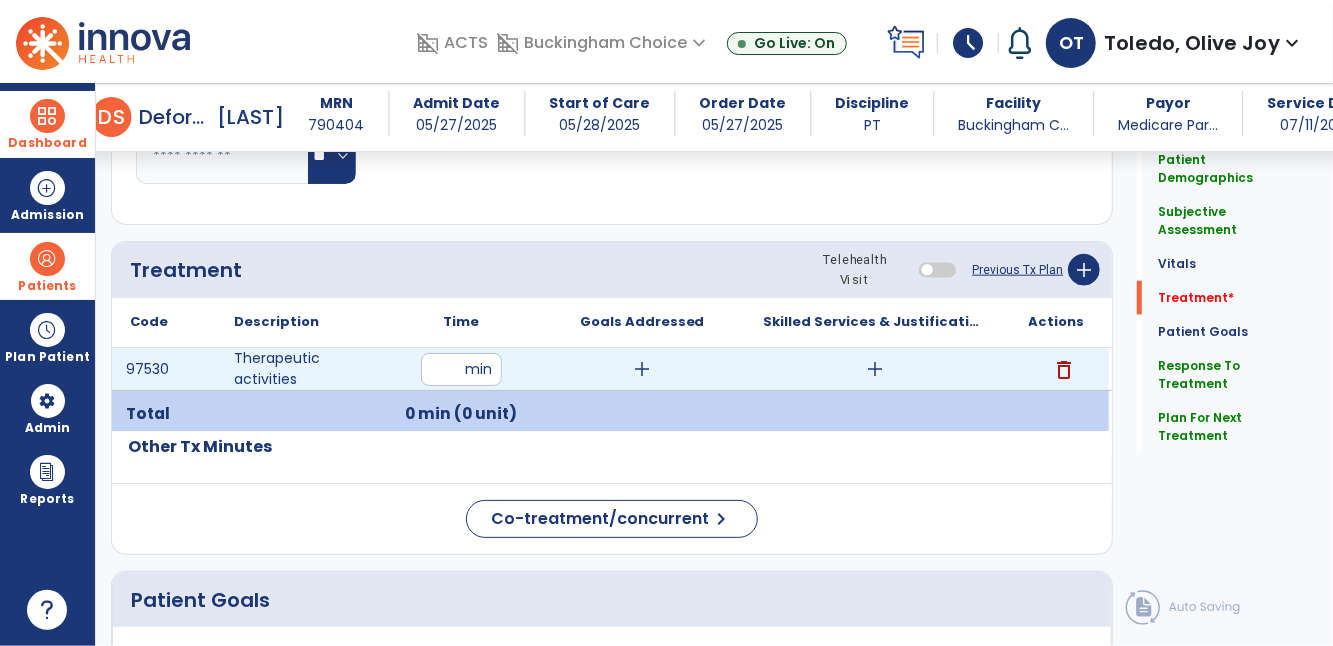 type on "**" 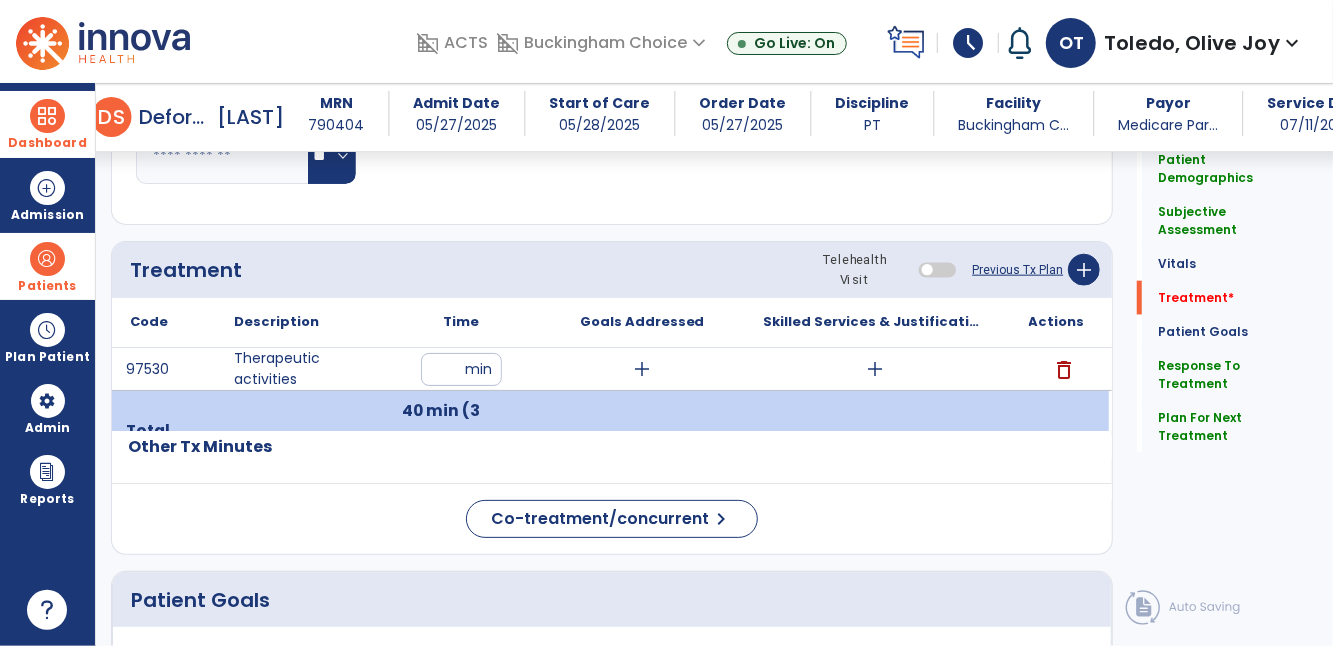 click on "add" at bounding box center [875, 369] 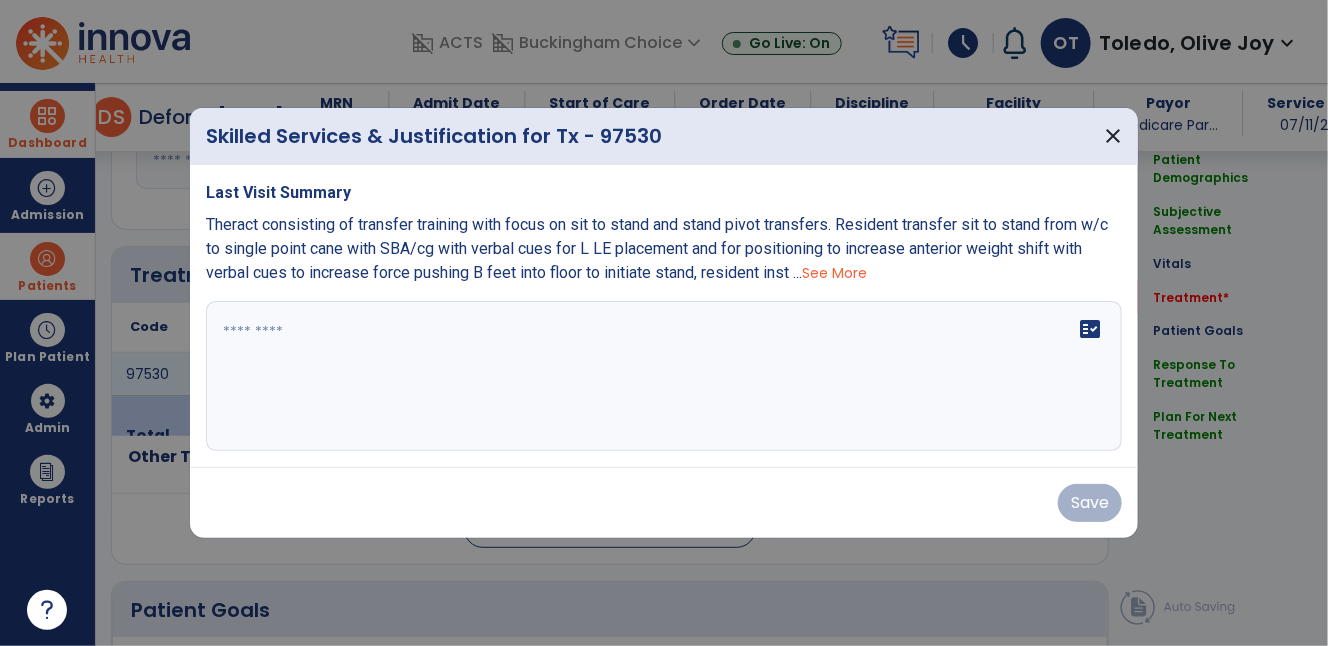 scroll, scrollTop: 1168, scrollLeft: 0, axis: vertical 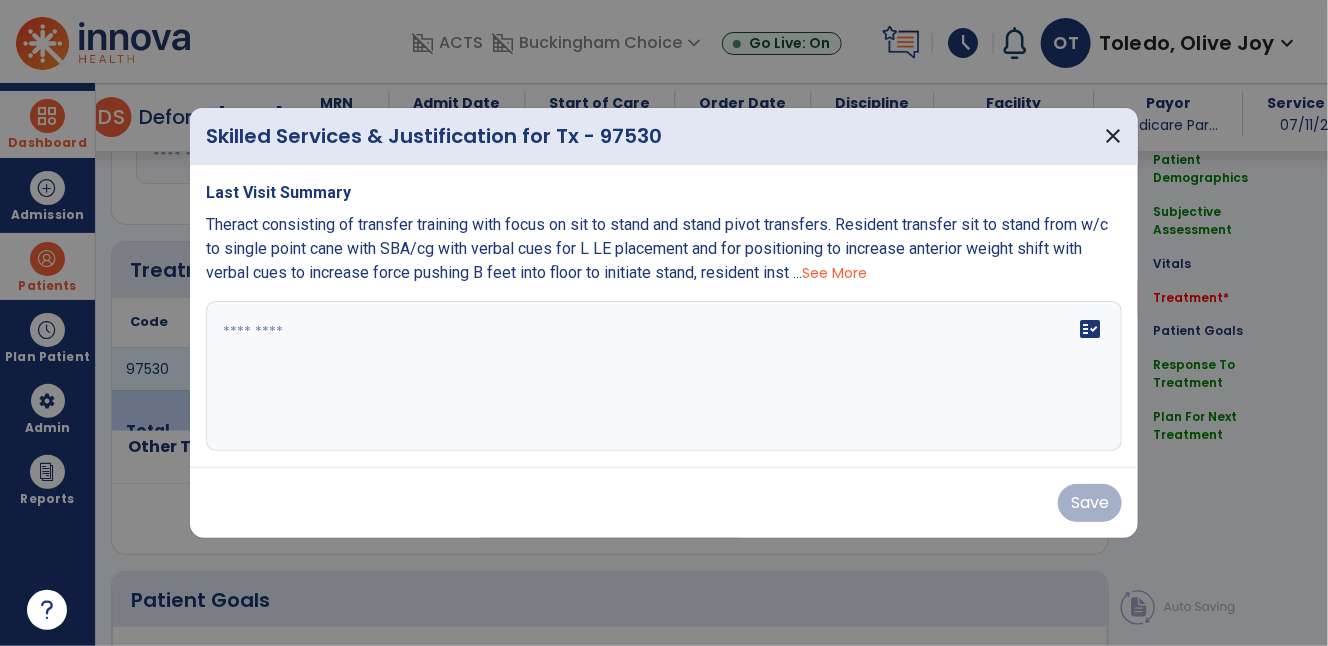 click on "fact_check" at bounding box center (664, 376) 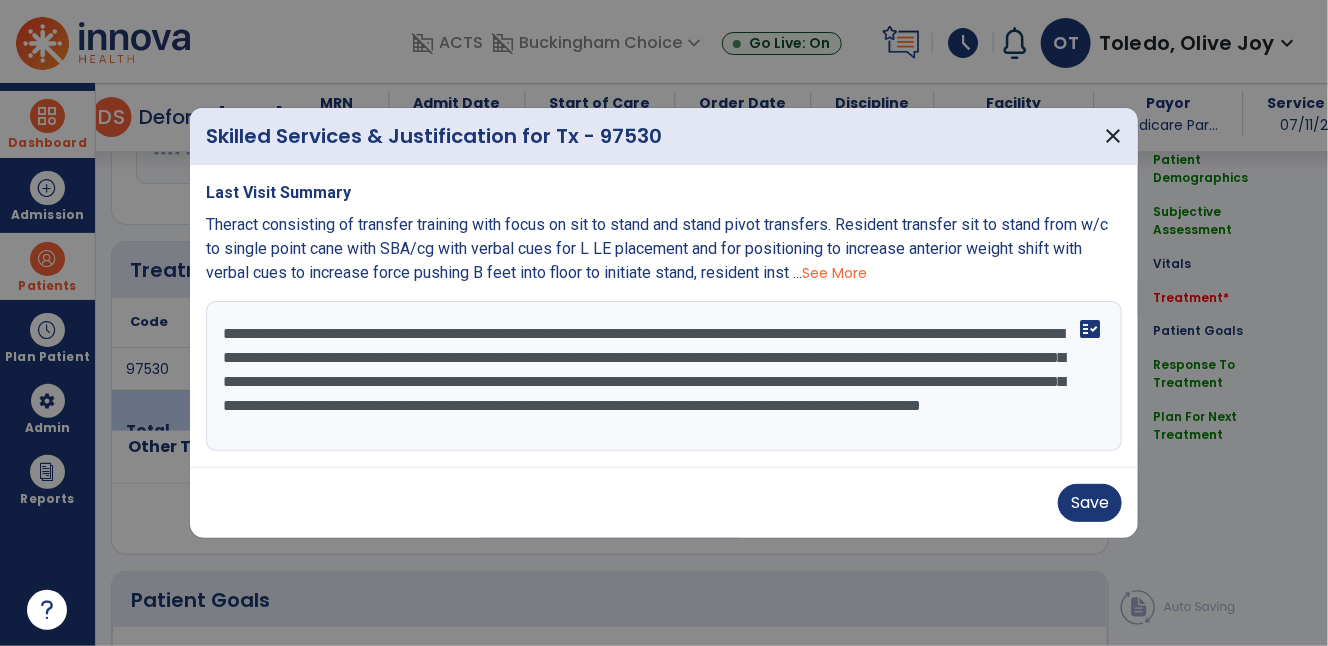 scroll, scrollTop: 15, scrollLeft: 0, axis: vertical 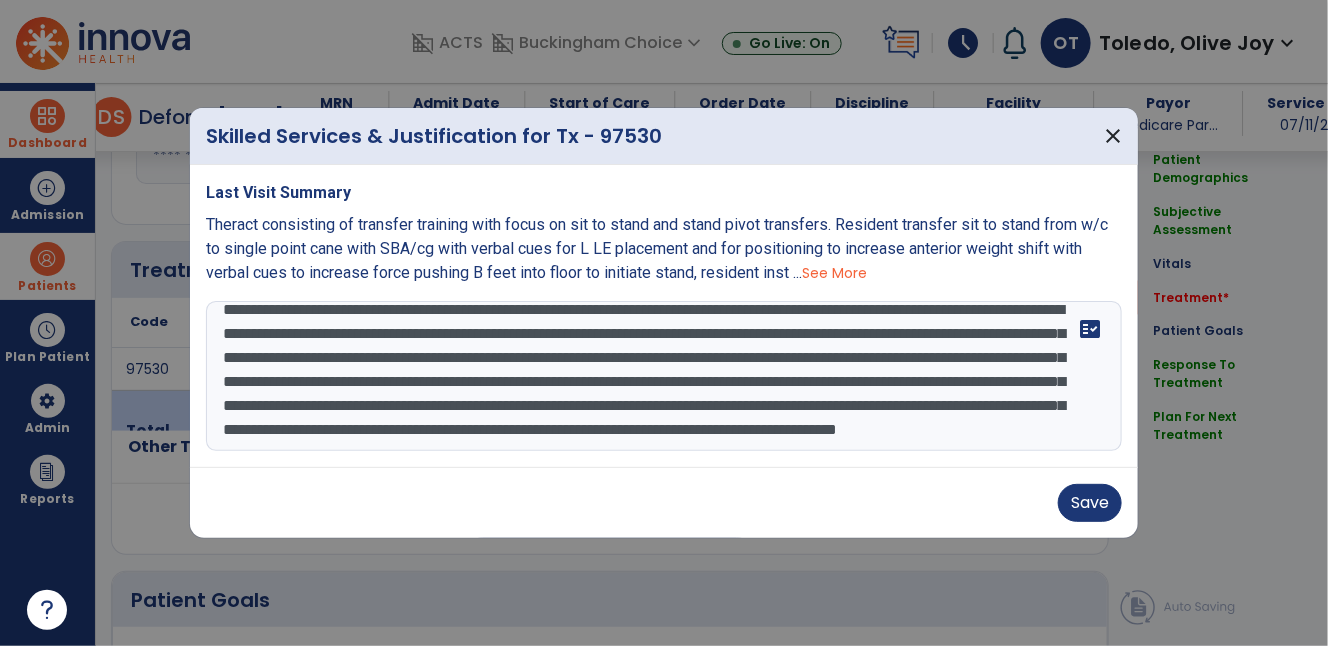 type on "**********" 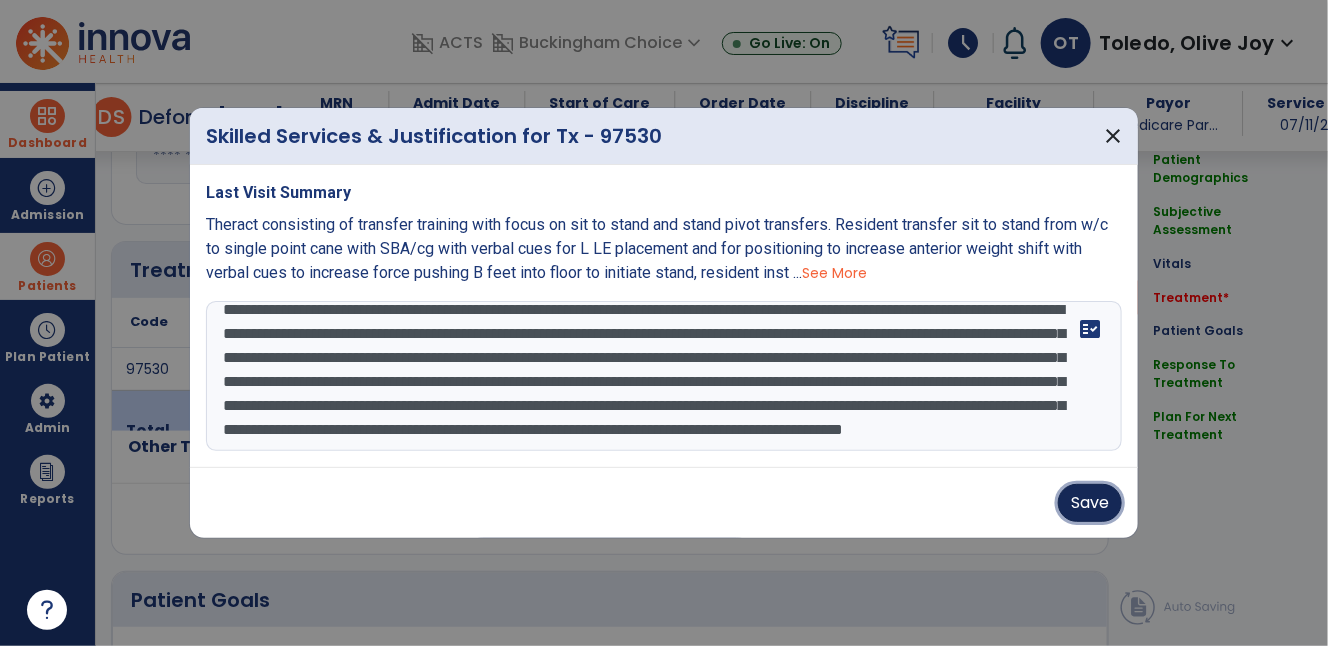 click on "Save" at bounding box center (1090, 503) 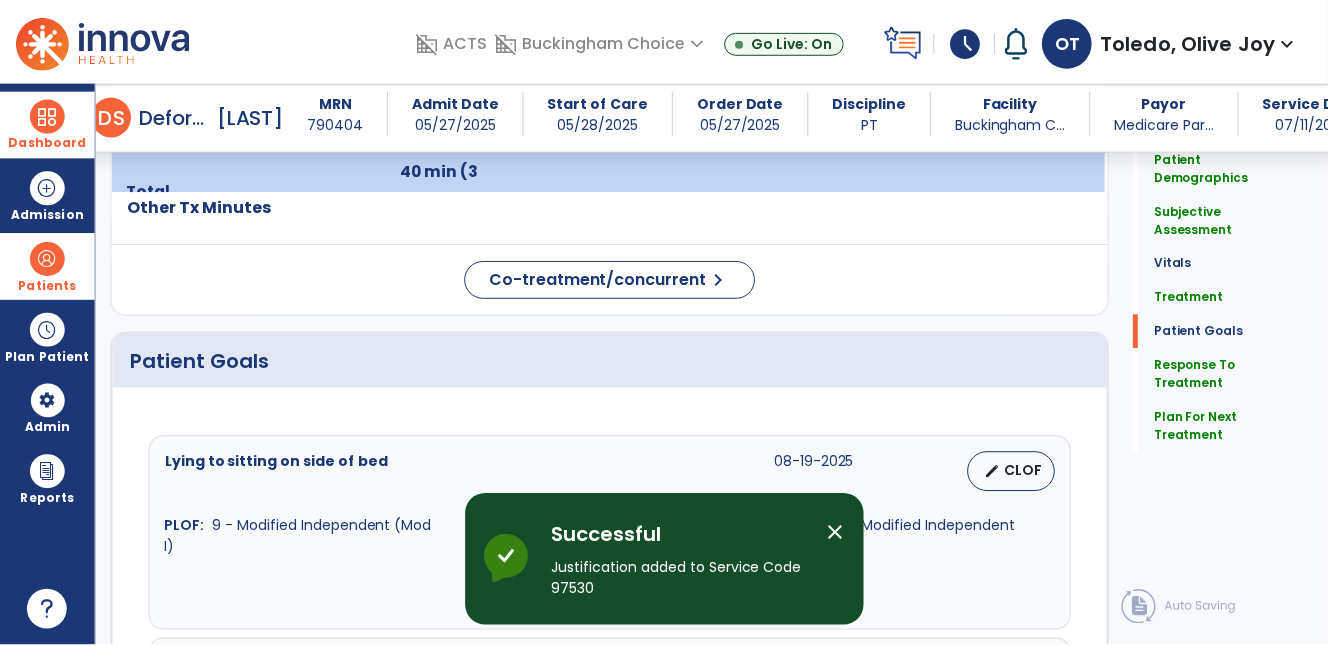 scroll, scrollTop: 1461, scrollLeft: 0, axis: vertical 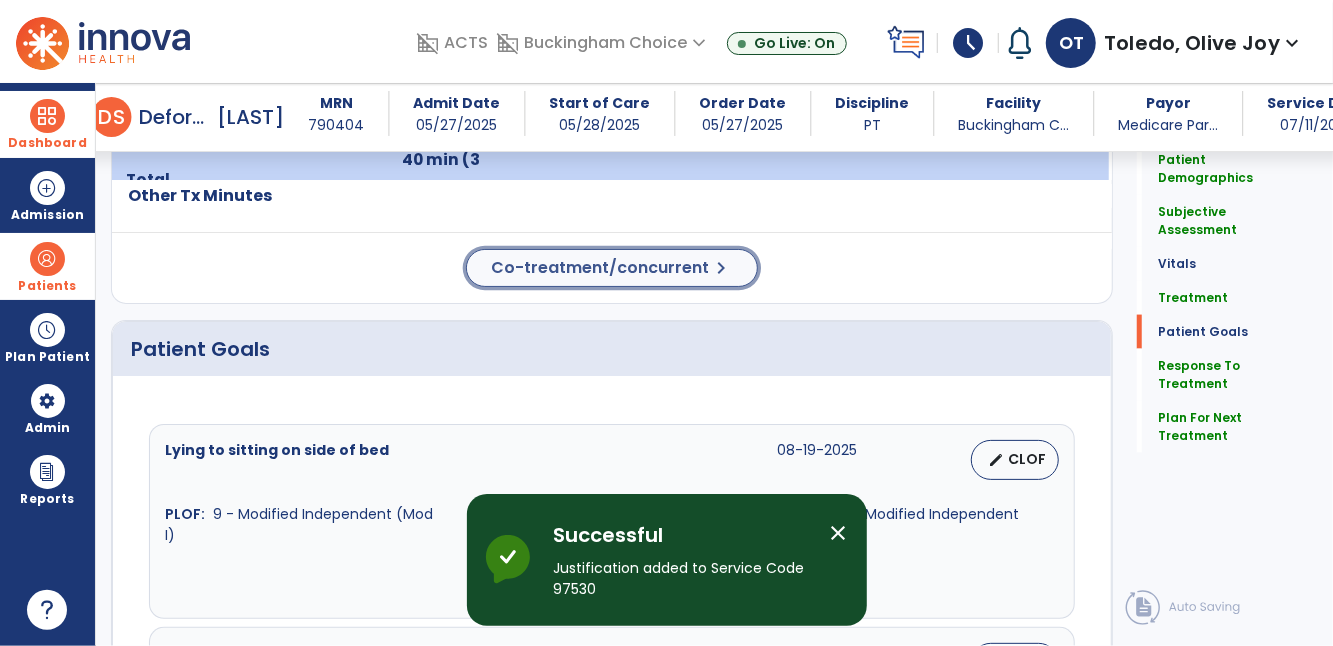 click on "chevron_right" 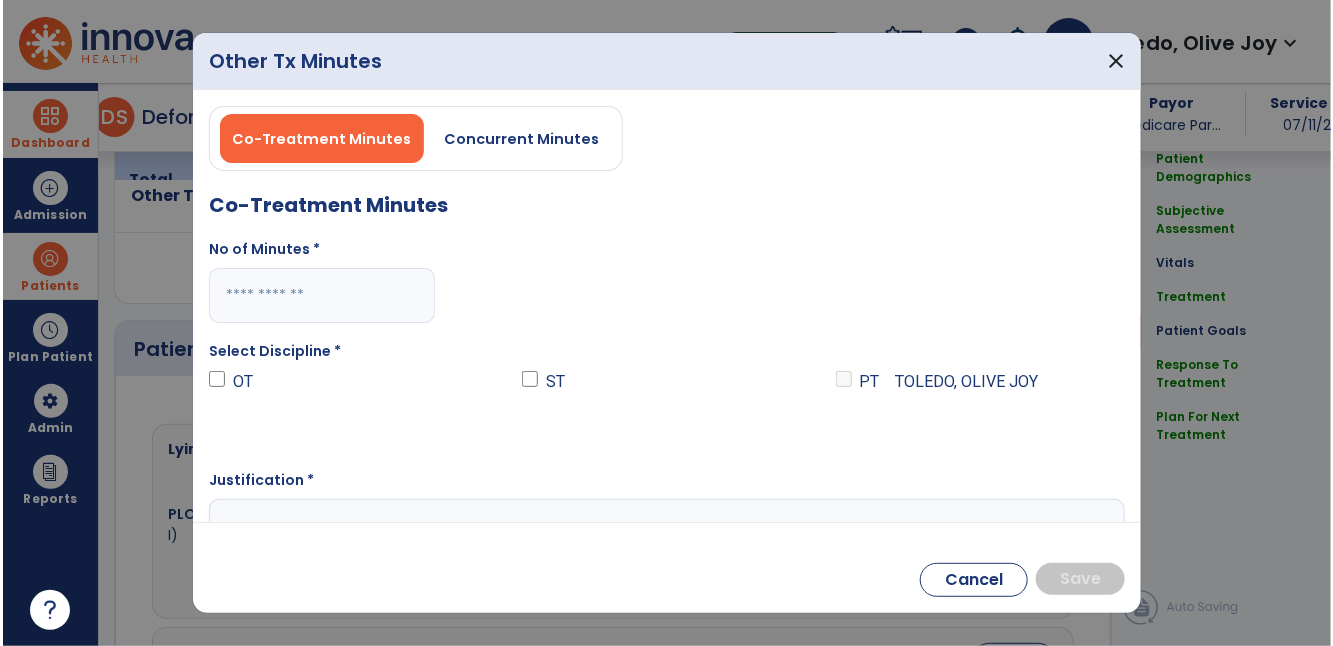 scroll, scrollTop: 1461, scrollLeft: 0, axis: vertical 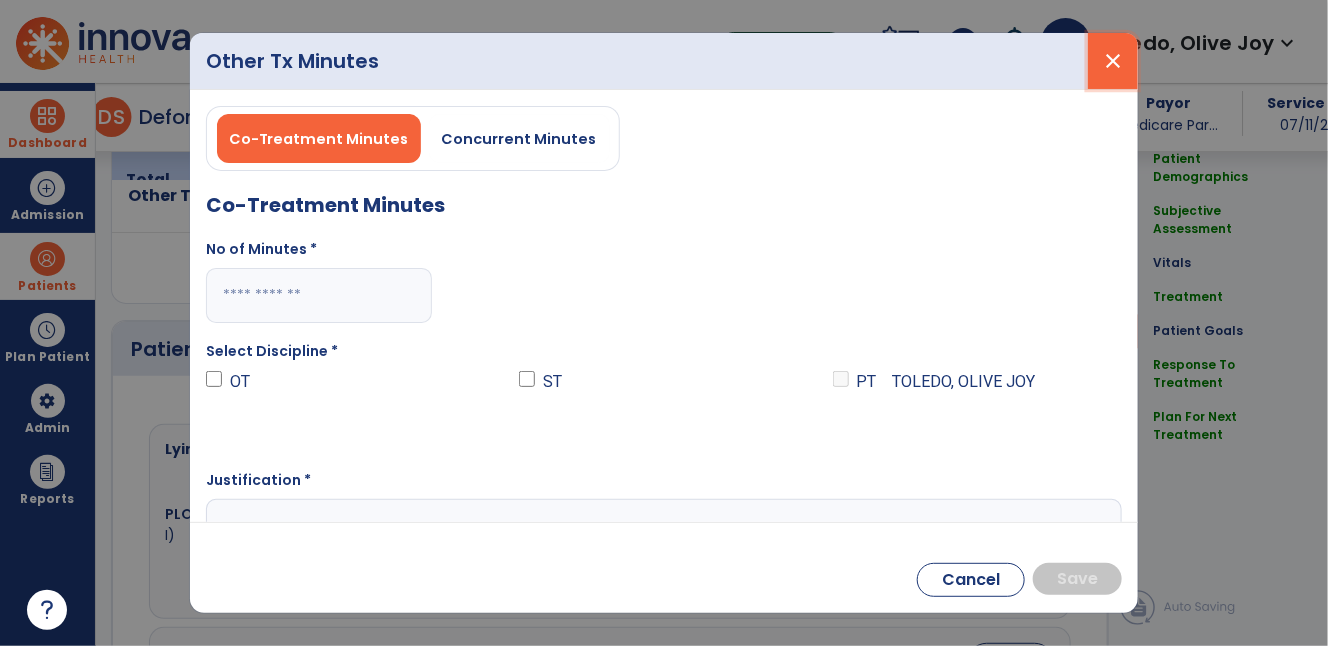 click on "close" at bounding box center [1113, 61] 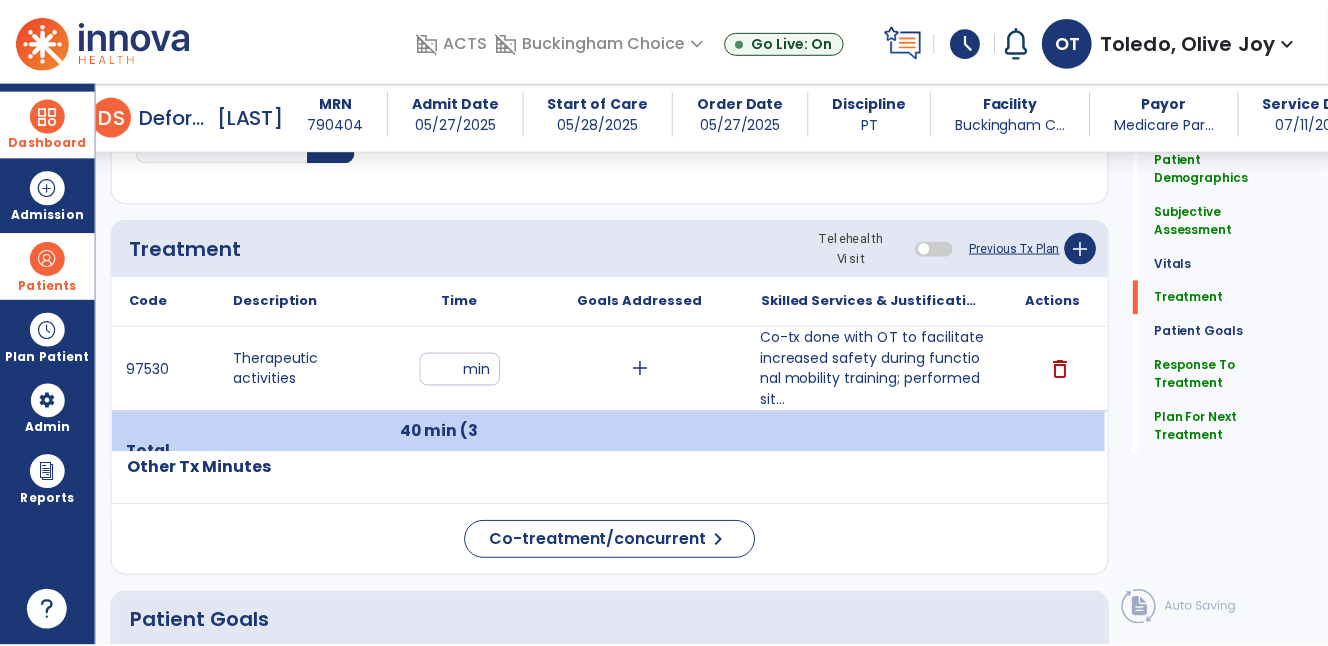 scroll, scrollTop: 1191, scrollLeft: 0, axis: vertical 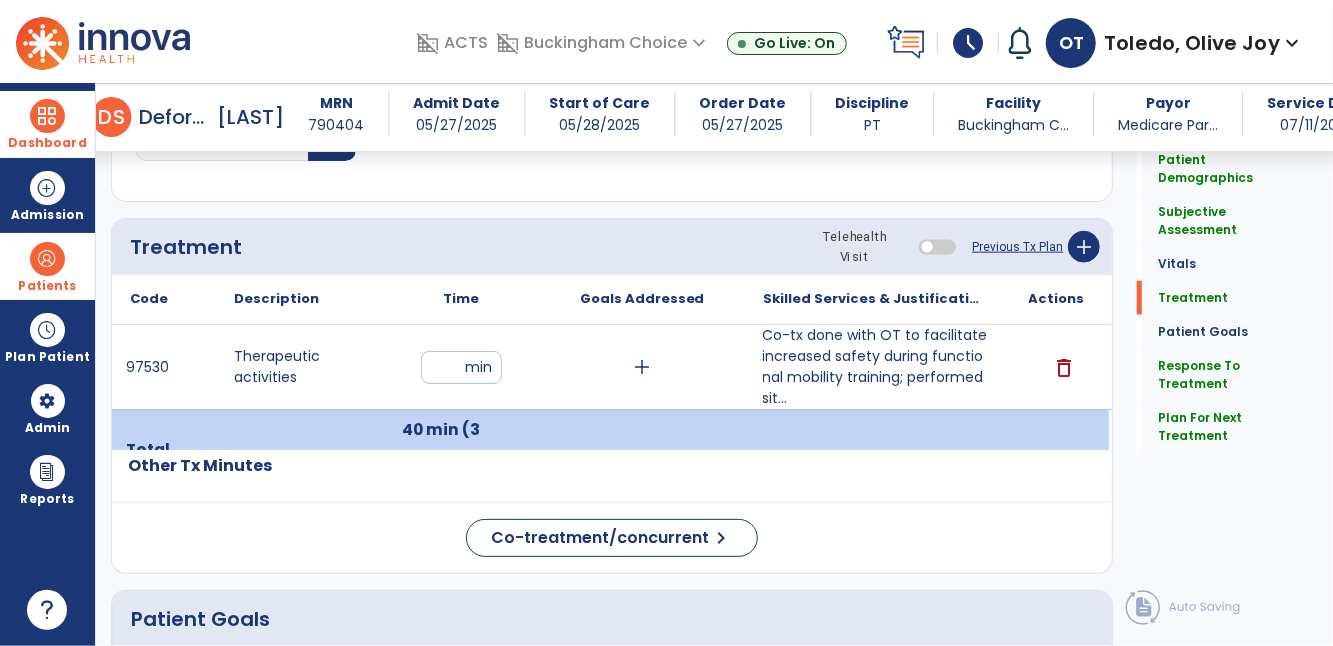click on "Co-tx done with OT to facilitate increased safety during functional mobility training; performed sit..." at bounding box center (875, 367) 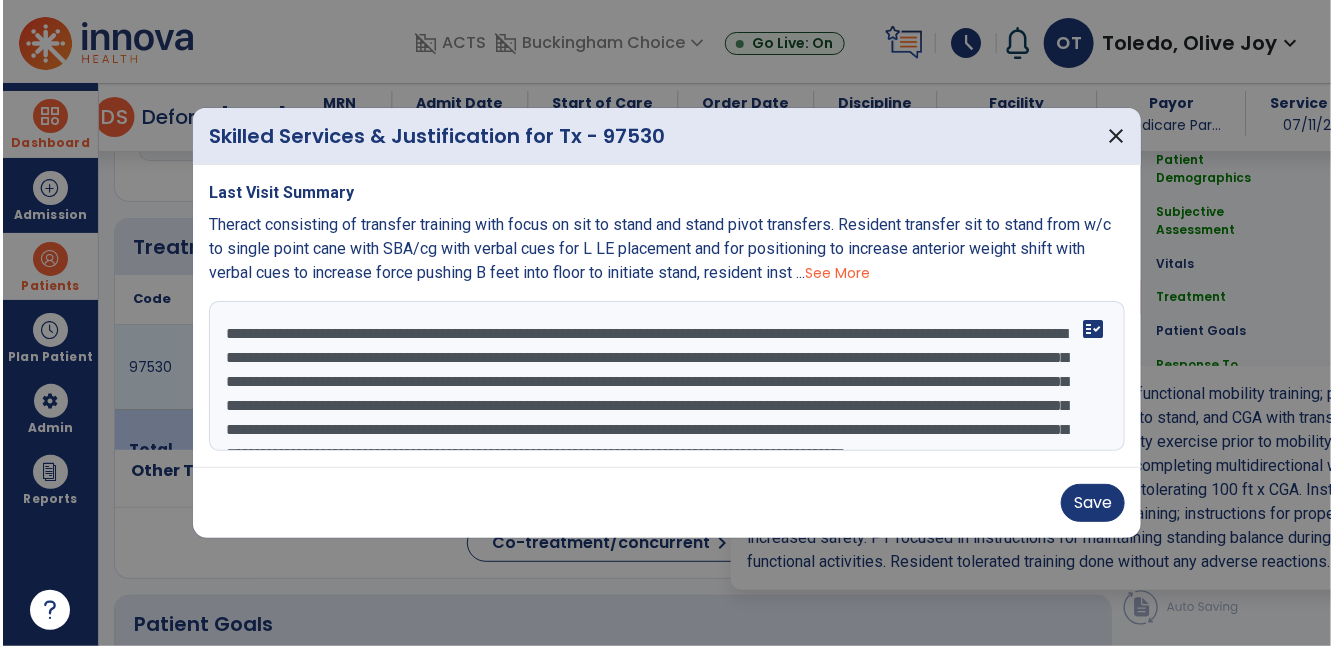 scroll, scrollTop: 1191, scrollLeft: 0, axis: vertical 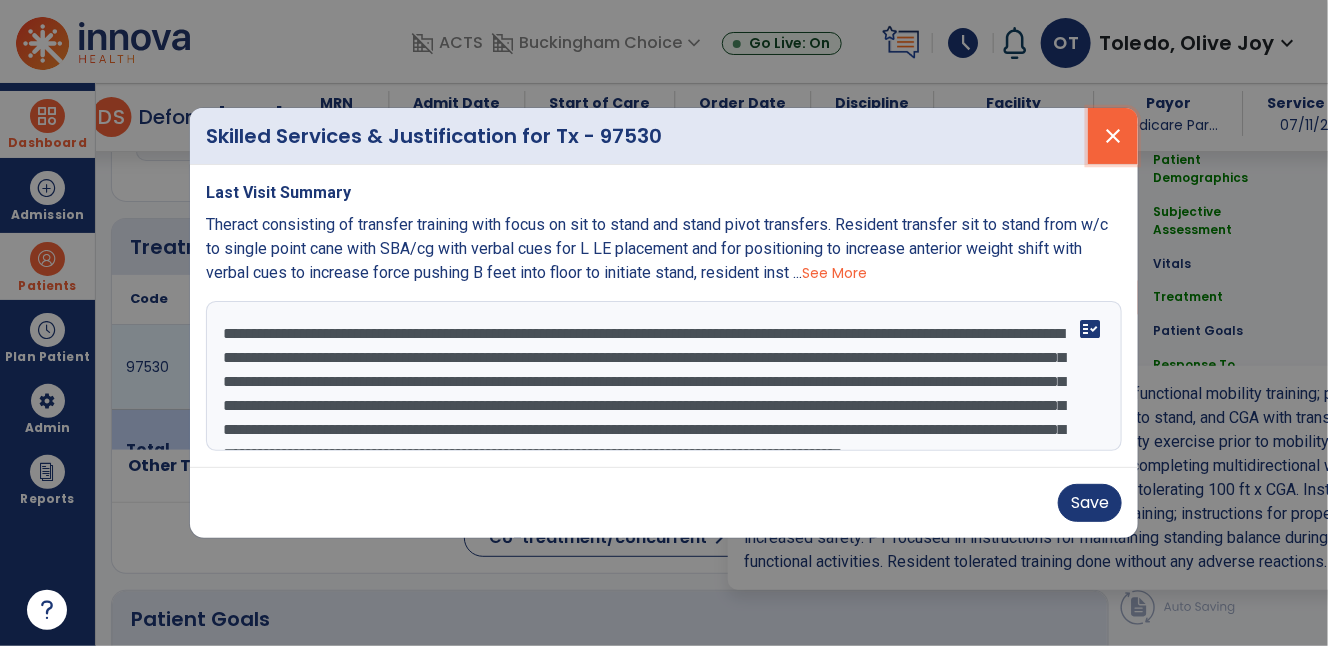 click on "close" at bounding box center [1113, 136] 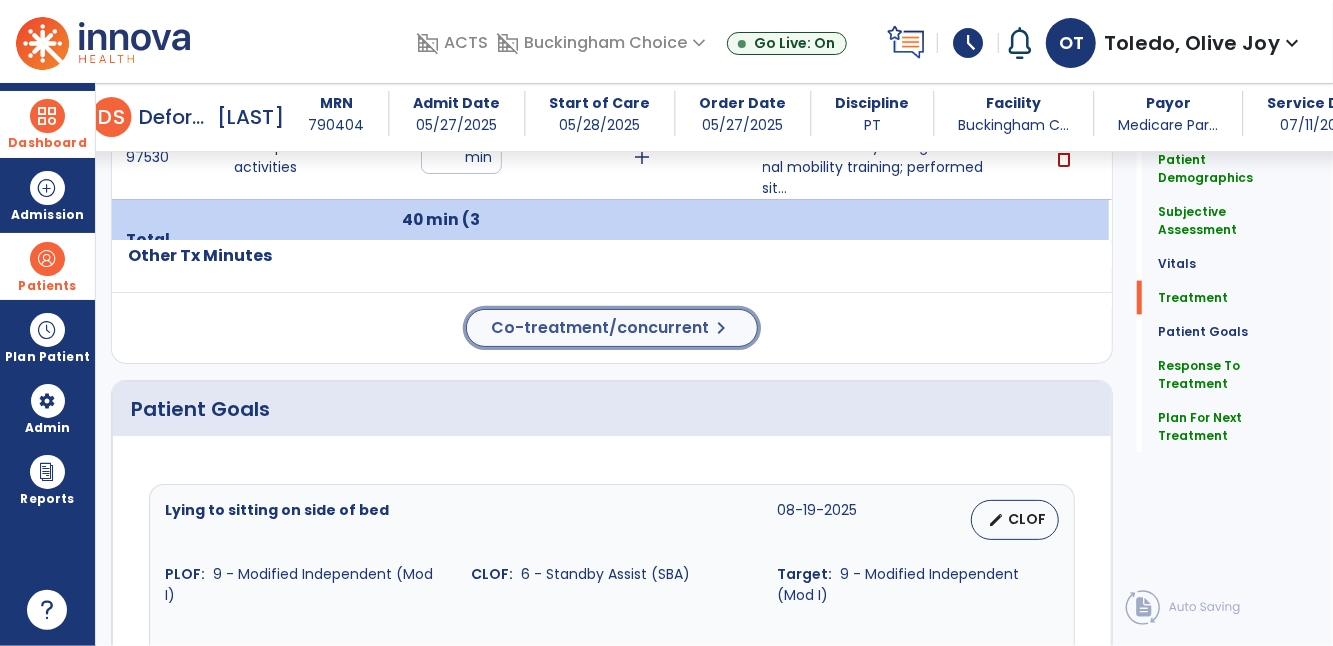 click on "Co-treatment/concurrent  chevron_right" 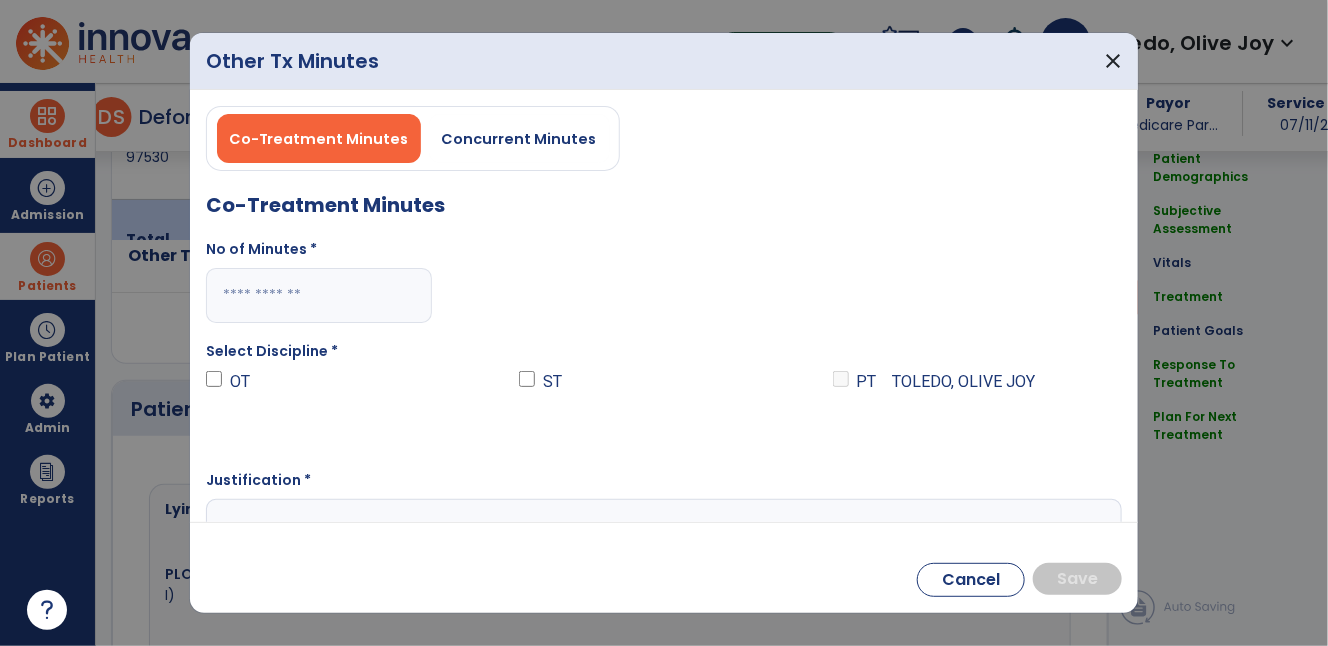 scroll, scrollTop: 1401, scrollLeft: 0, axis: vertical 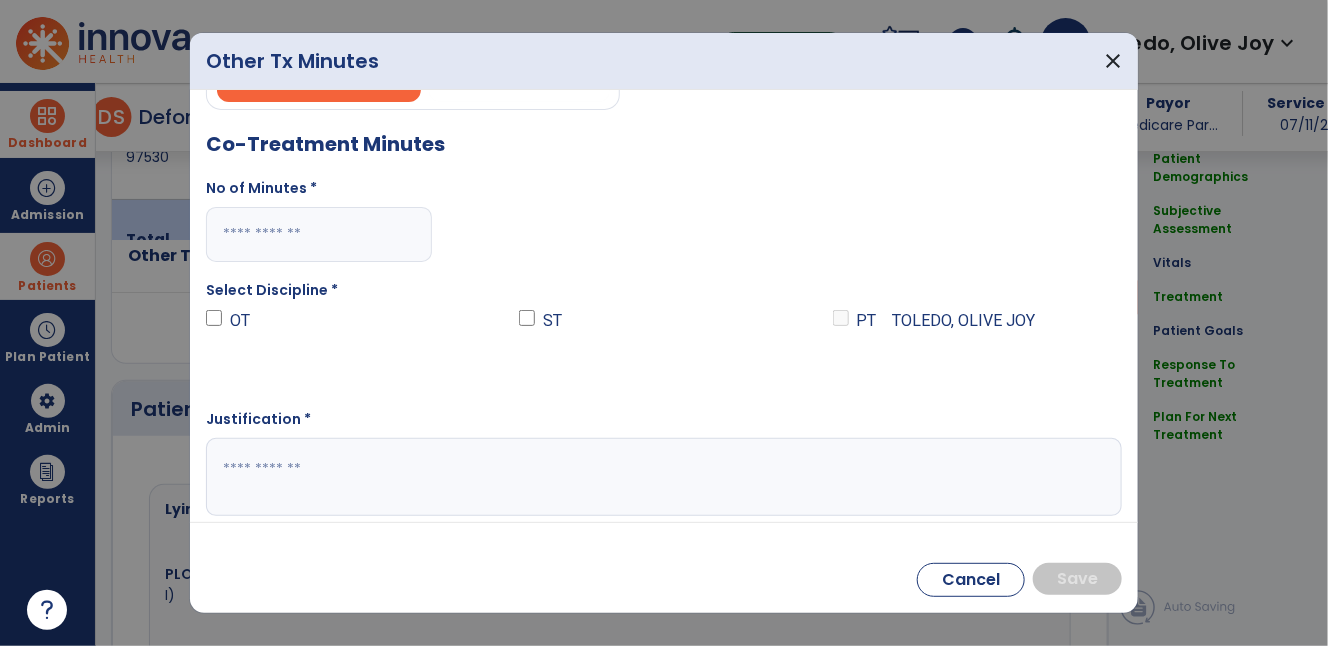 click at bounding box center [662, 477] 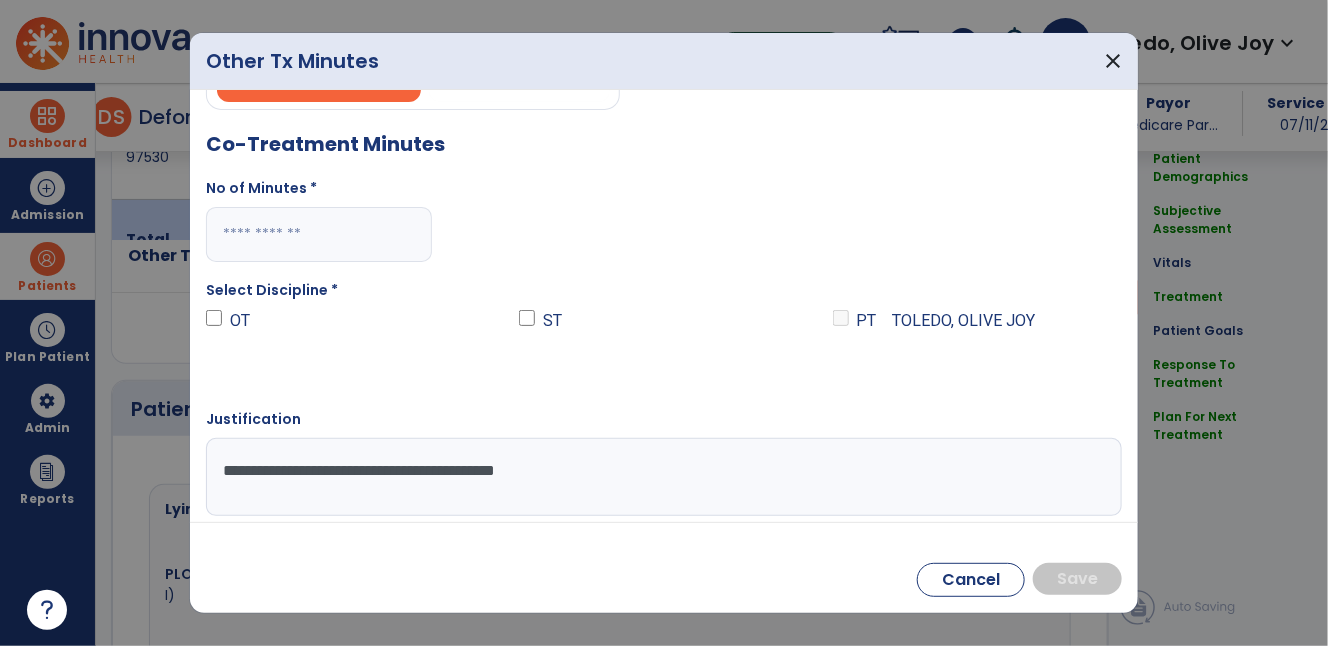 type on "**********" 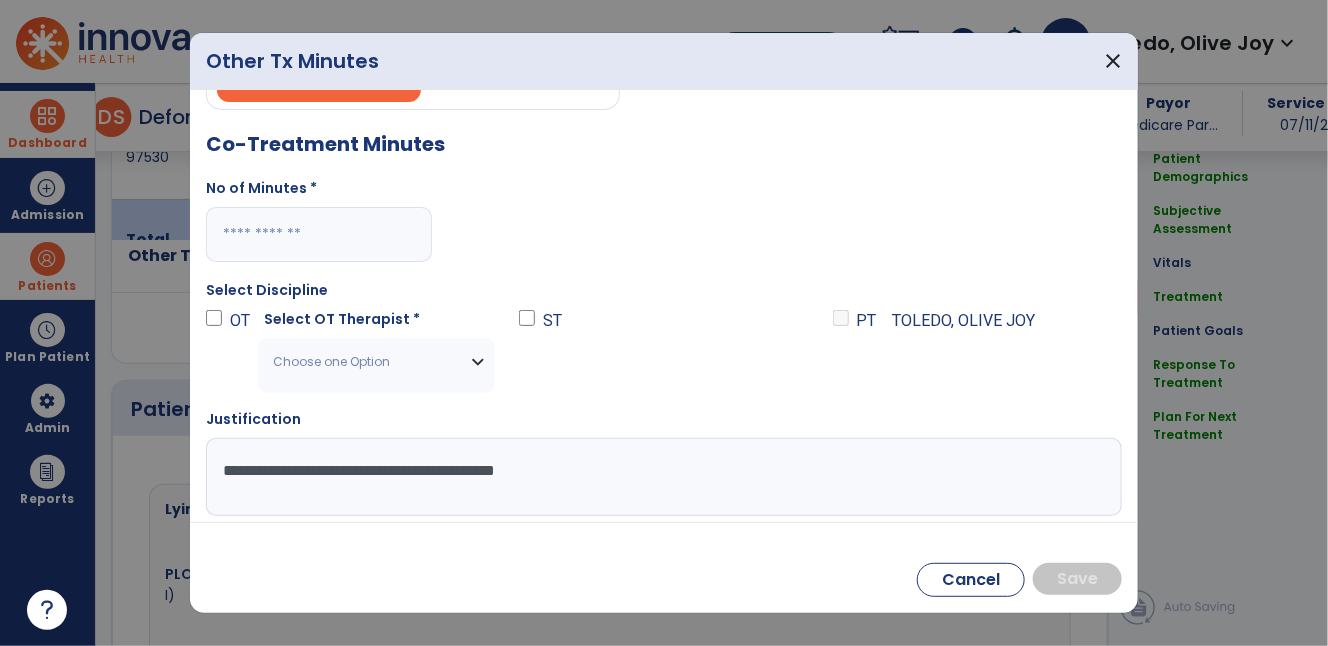 click at bounding box center [319, 234] 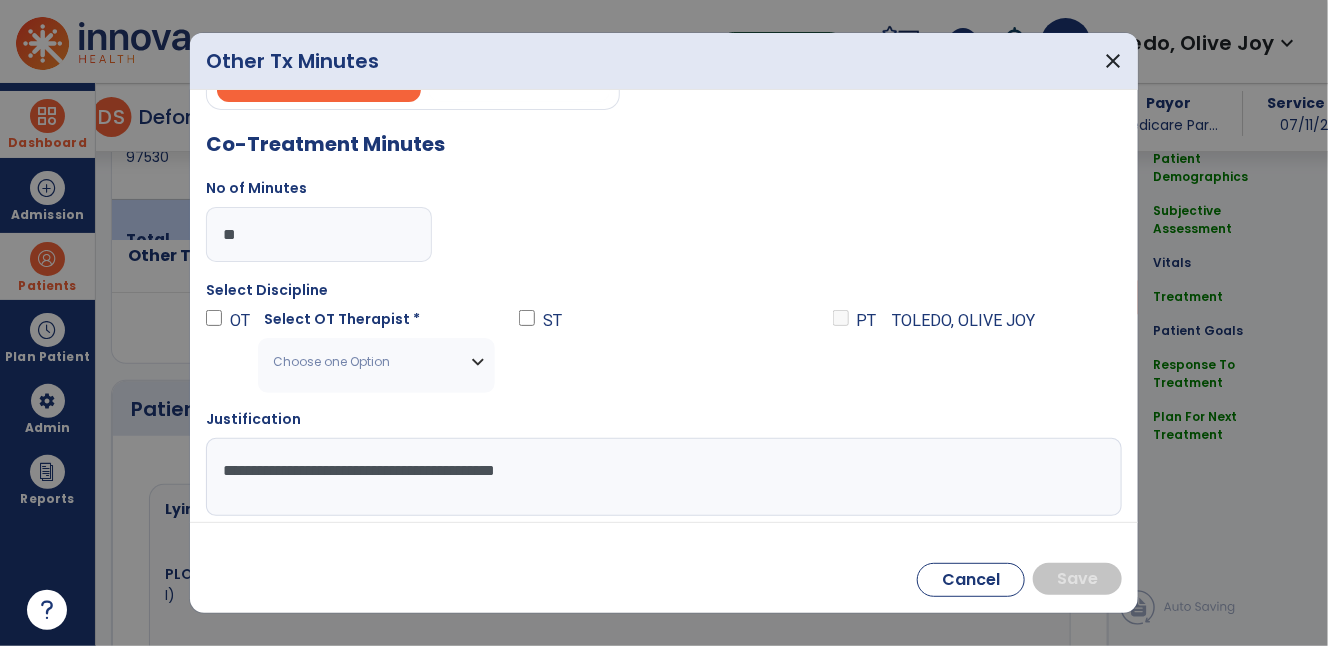 type on "**" 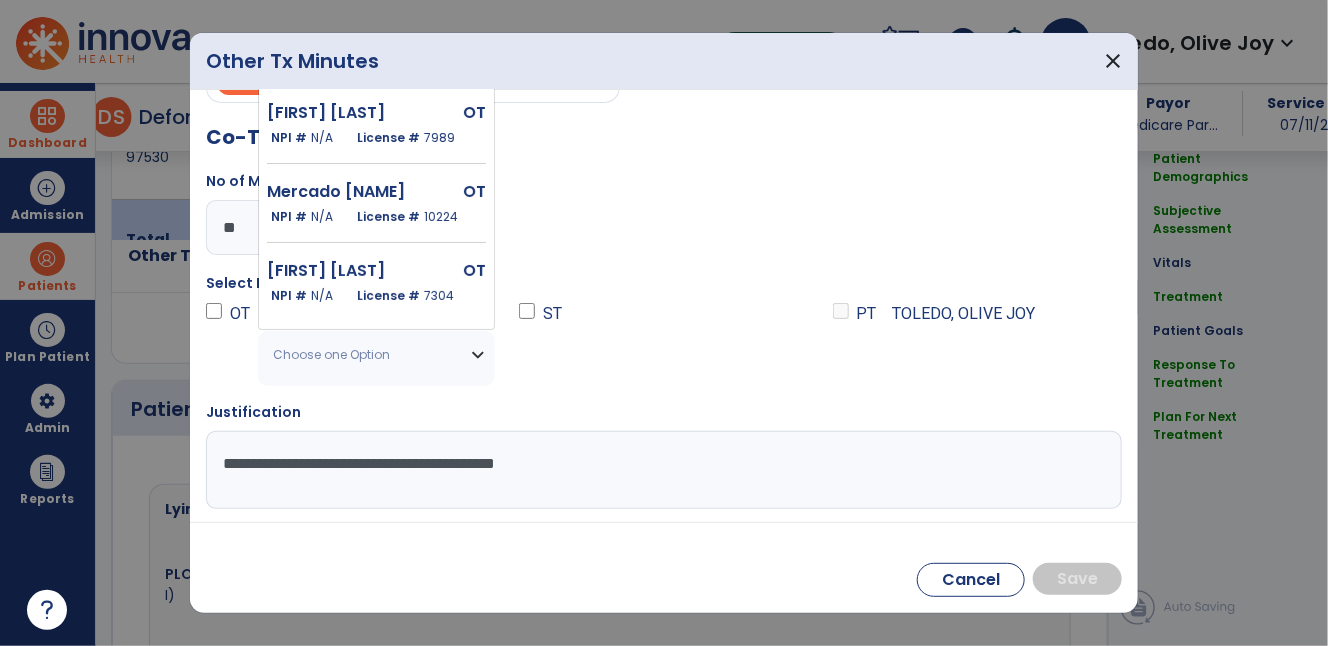 scroll, scrollTop: 52, scrollLeft: 0, axis: vertical 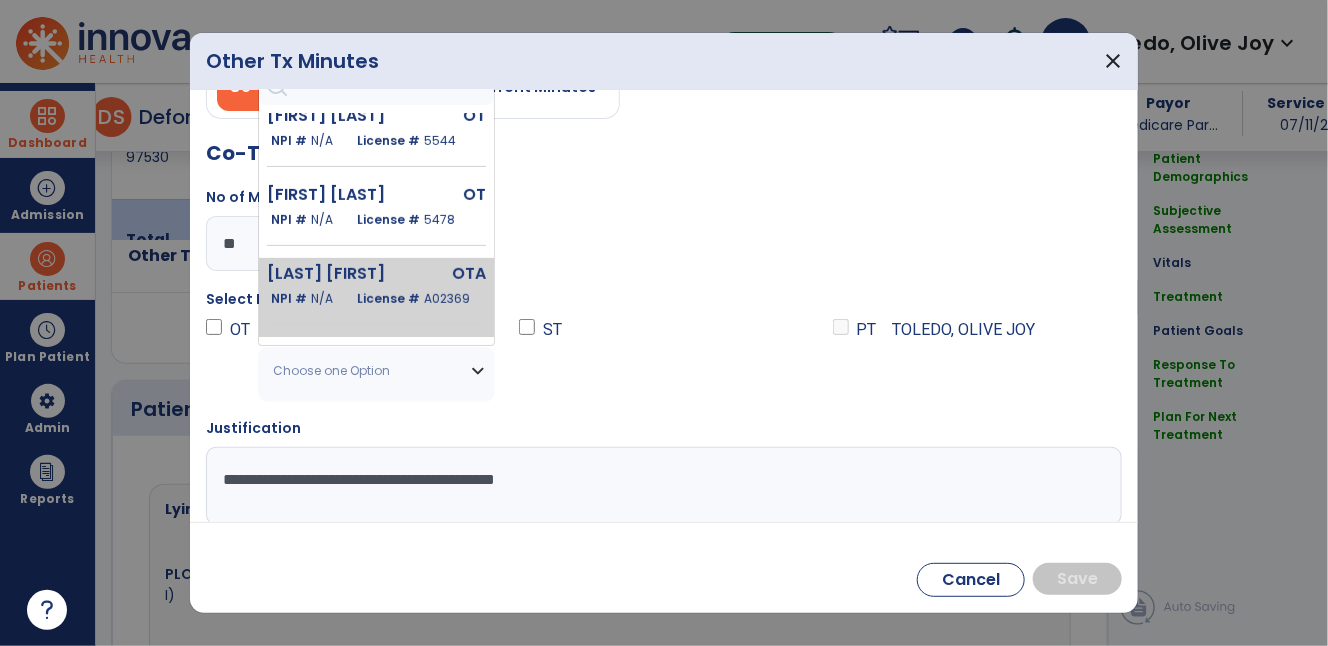 click on "[LAST] [FIRST]" at bounding box center [336, 274] 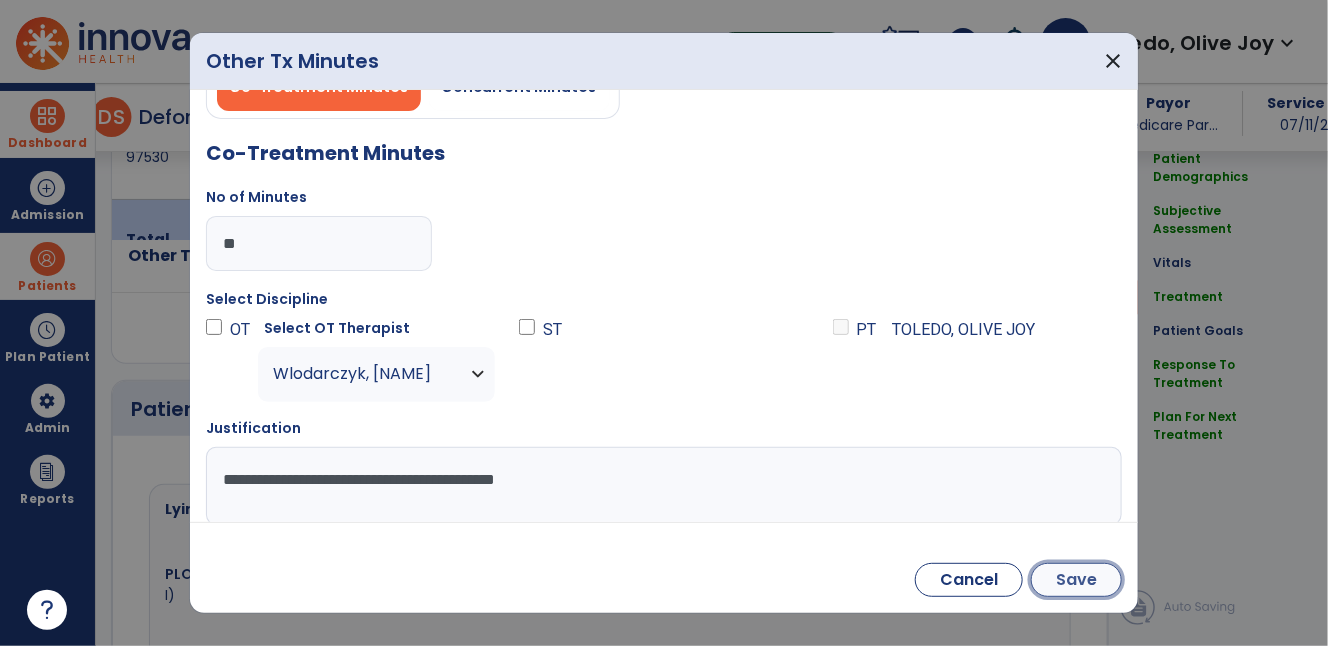 click on "Save" at bounding box center (1076, 580) 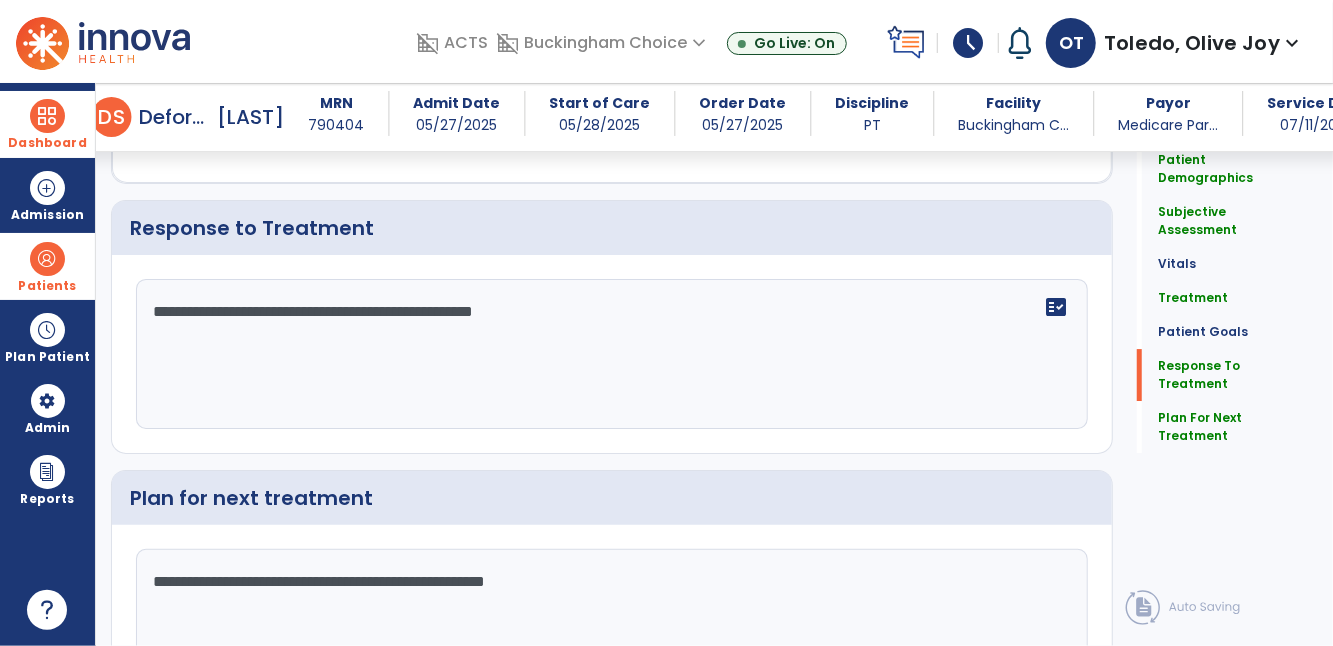 scroll, scrollTop: 3352, scrollLeft: 0, axis: vertical 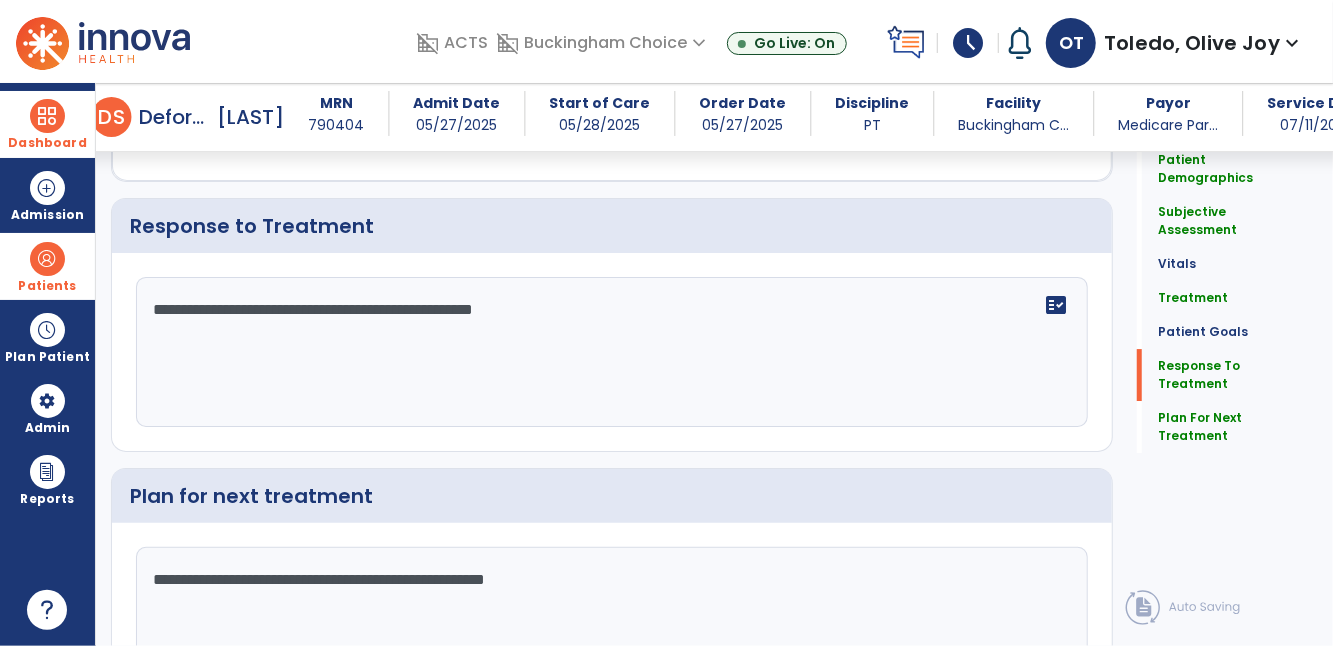 click on "**********" 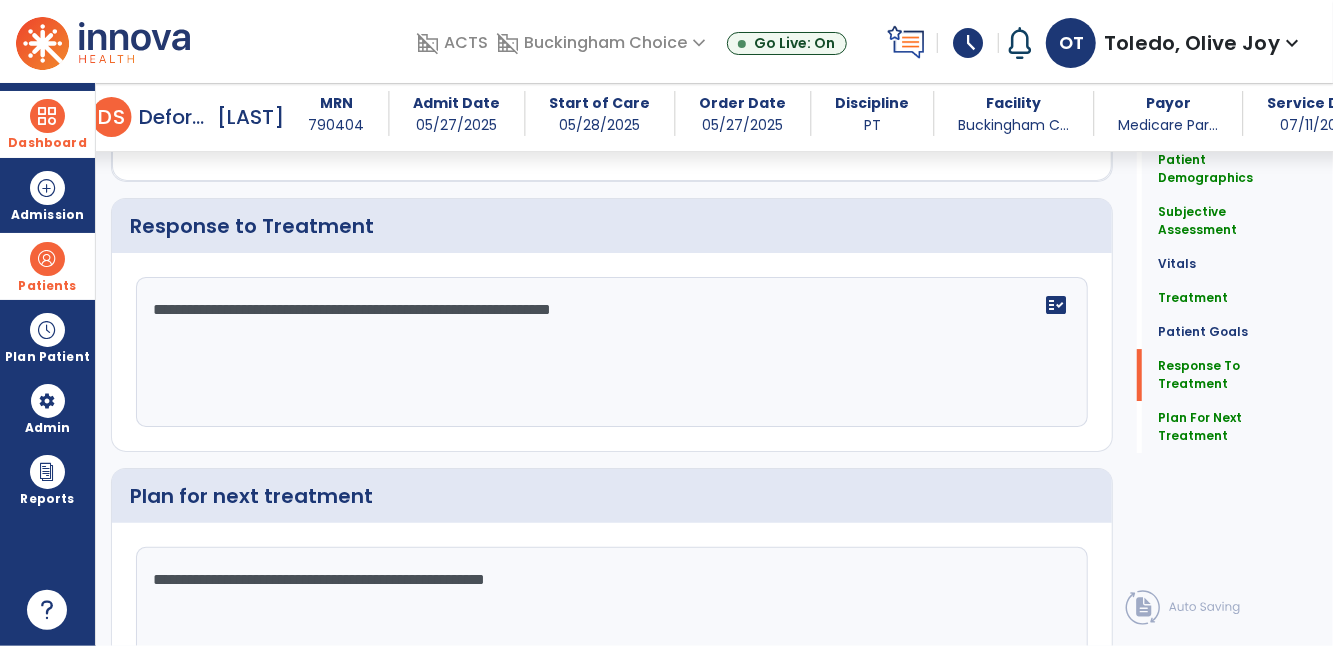scroll, scrollTop: 3481, scrollLeft: 0, axis: vertical 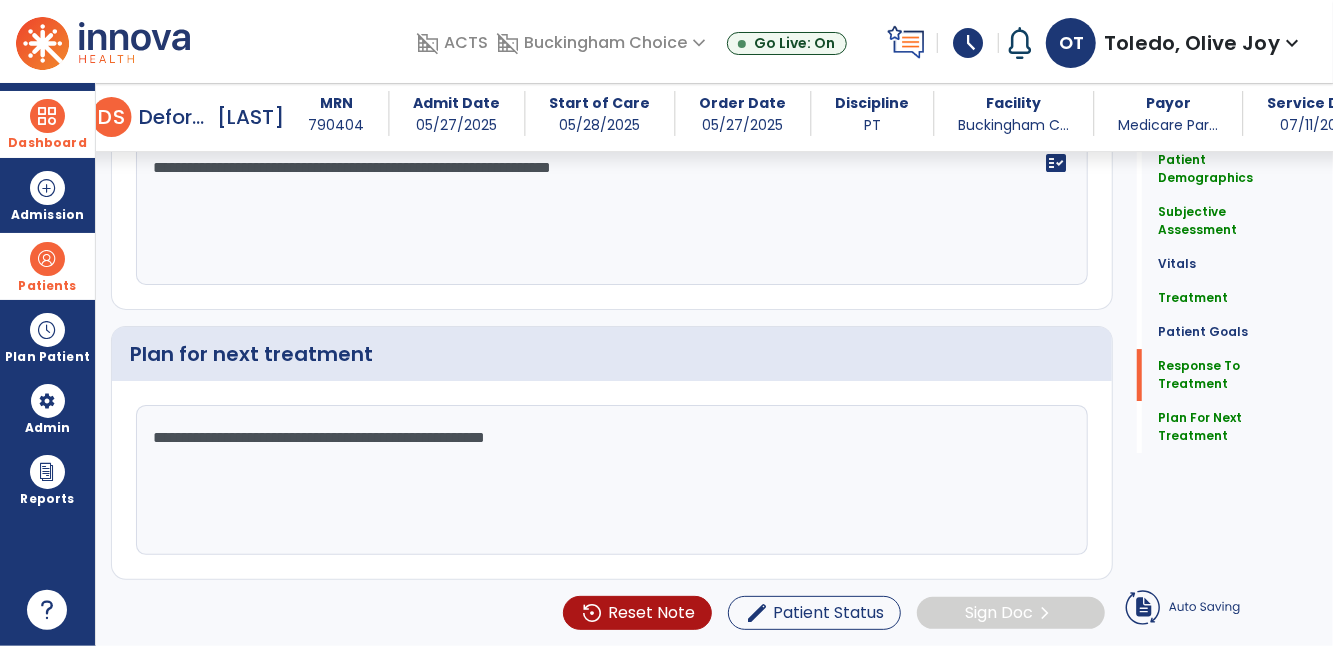 type on "**********" 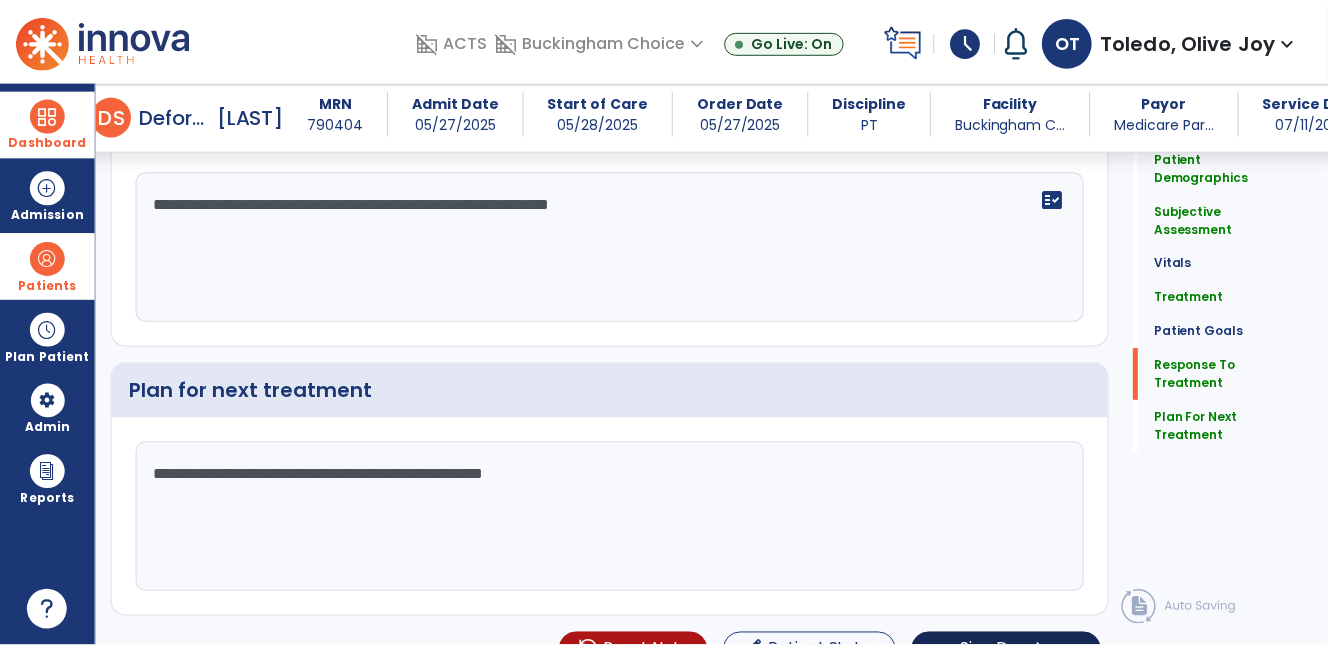 scroll, scrollTop: 3481, scrollLeft: 0, axis: vertical 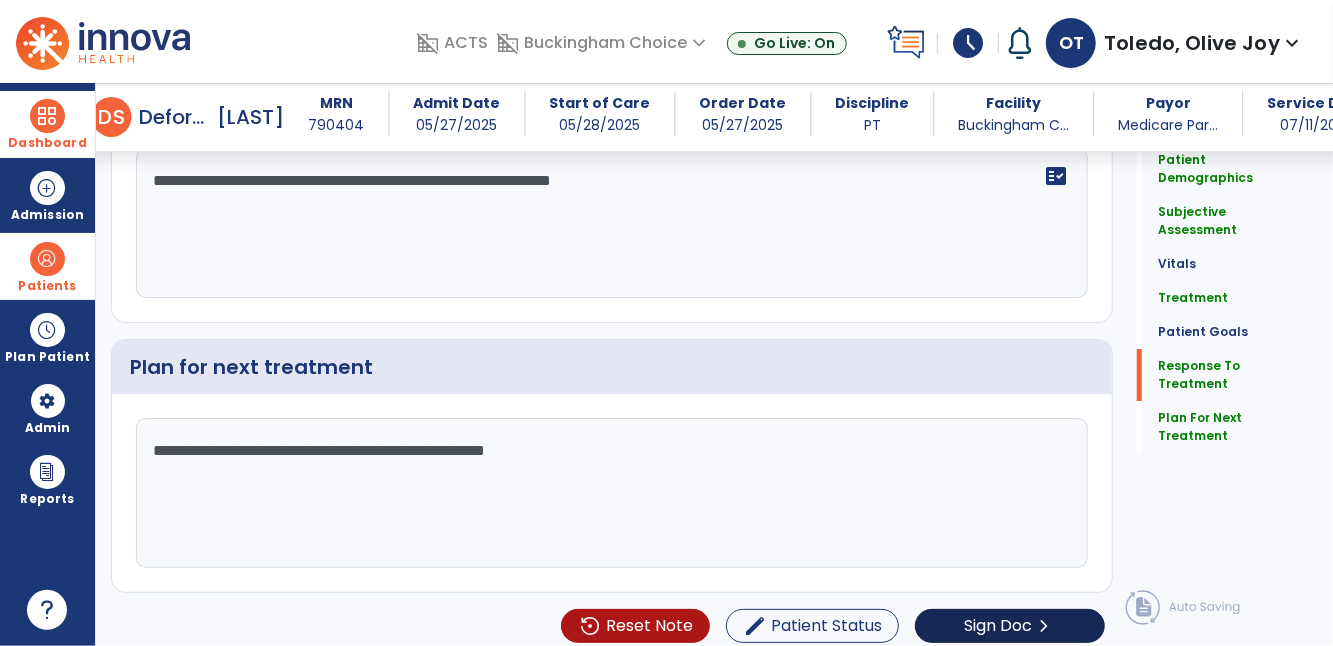 click on "chevron_right" 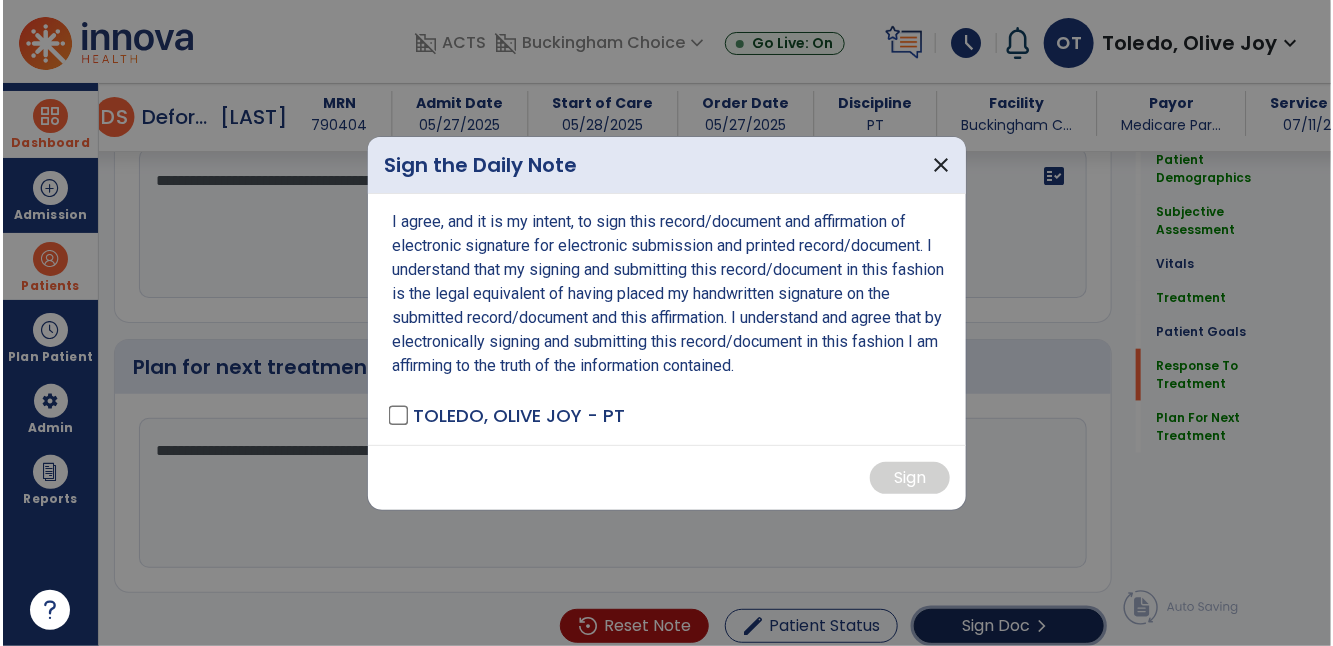 scroll, scrollTop: 3481, scrollLeft: 0, axis: vertical 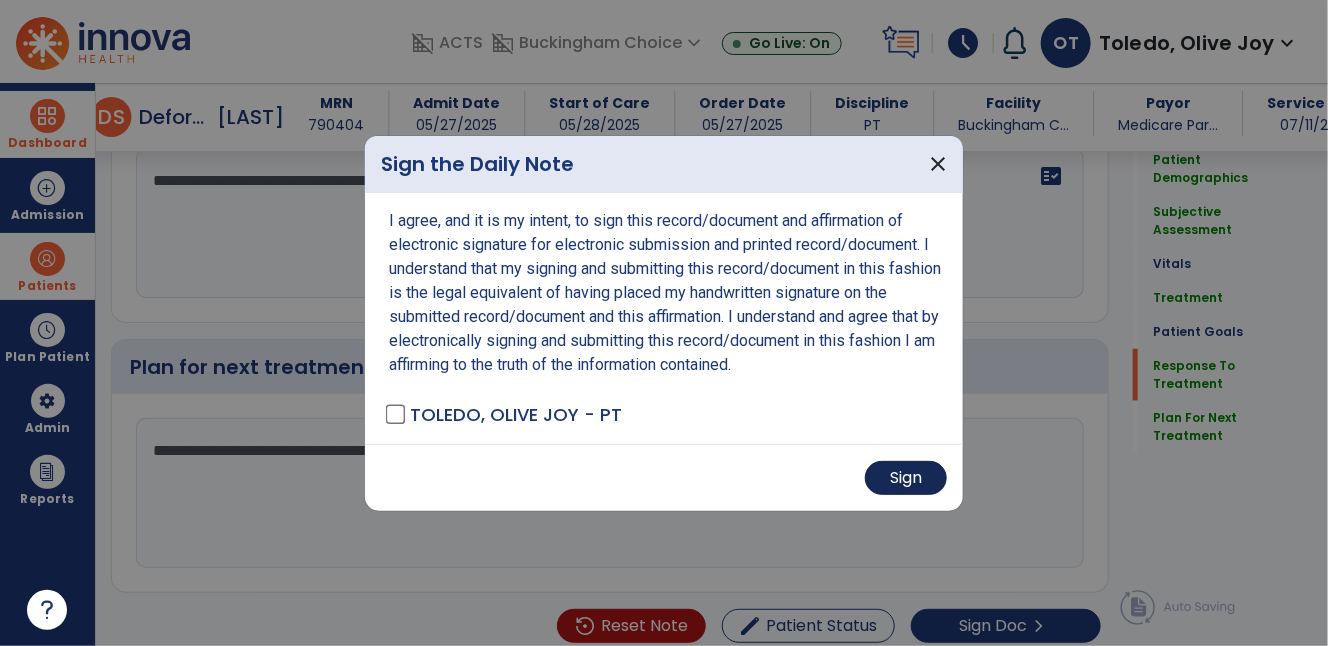 click on "Sign" at bounding box center [906, 478] 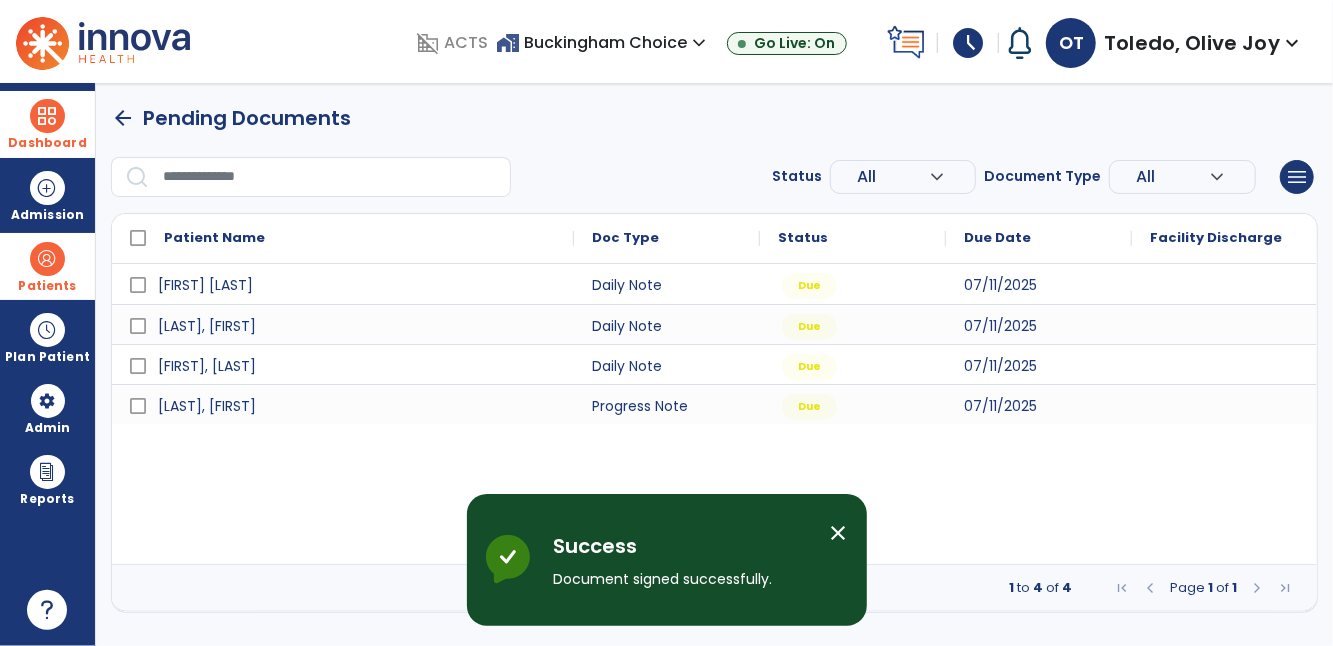 scroll, scrollTop: 0, scrollLeft: 0, axis: both 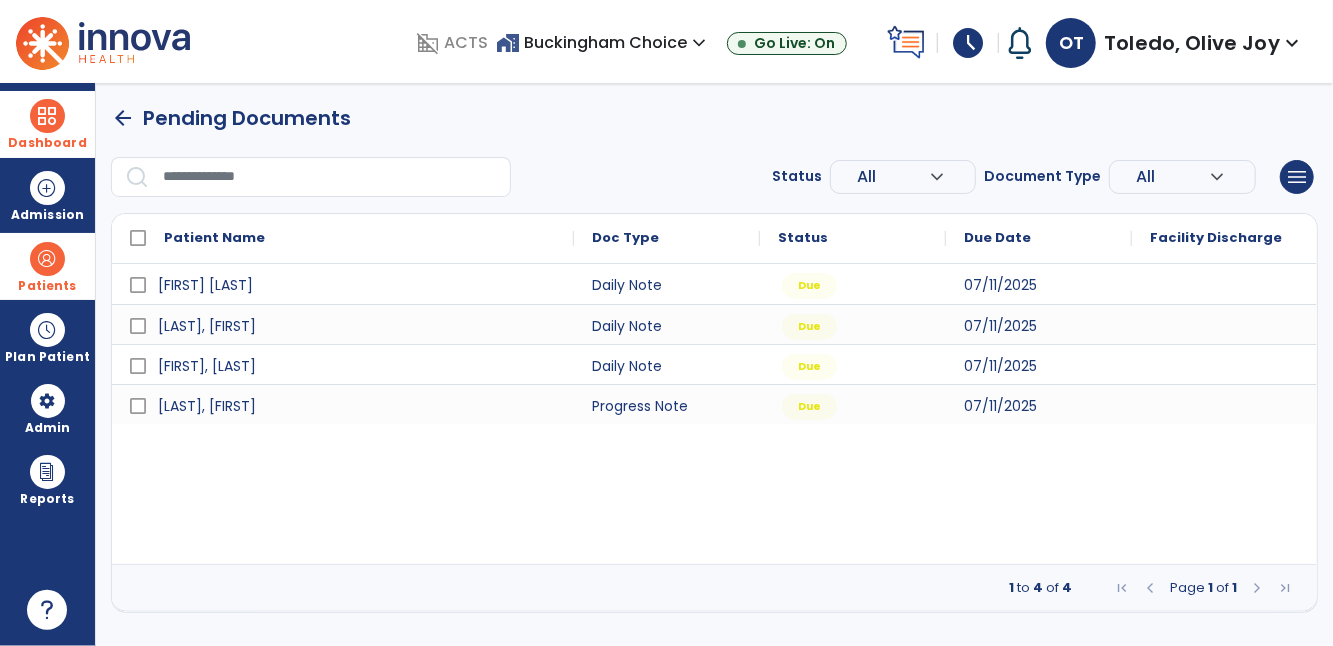 click on "Dashboard" at bounding box center [47, 124] 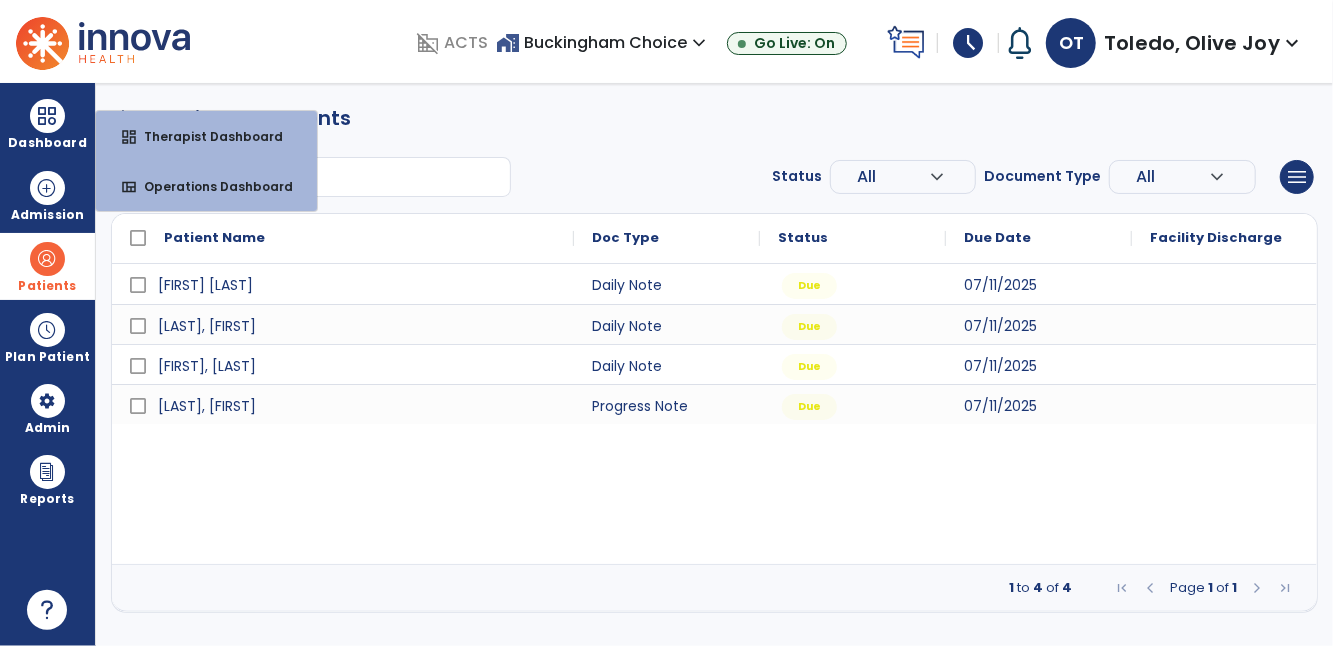 click on "Patients" at bounding box center (47, 286) 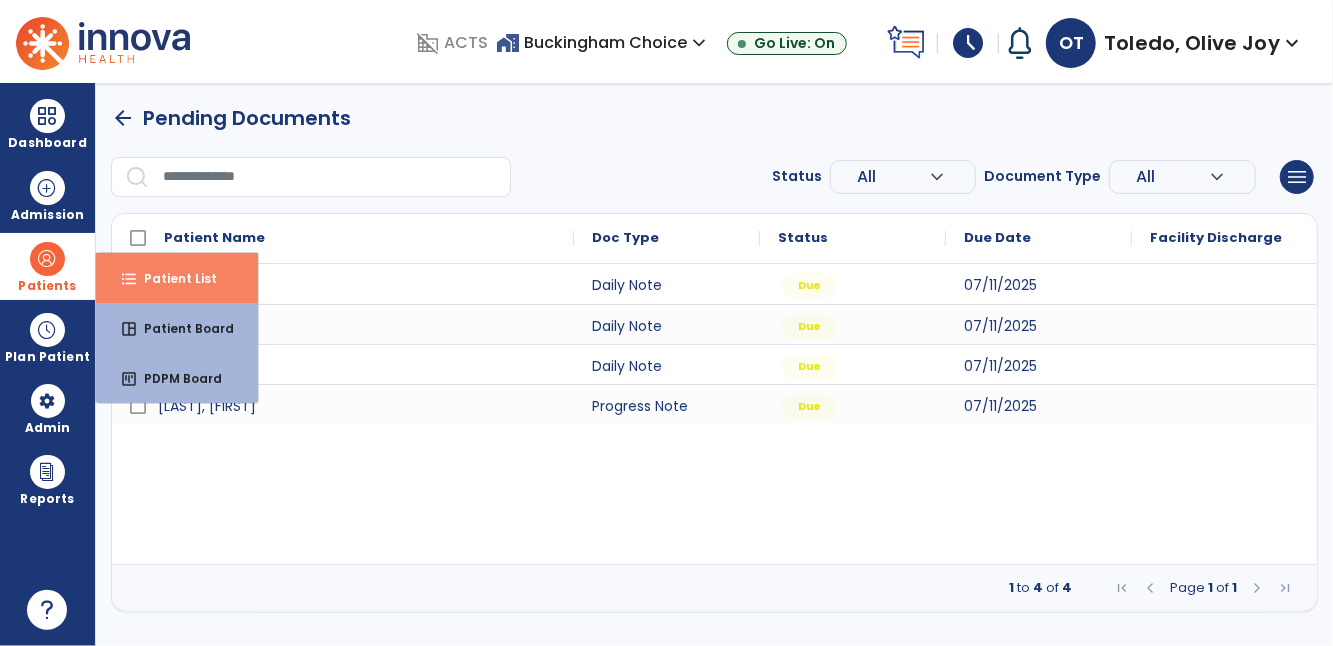 click on "format_list_bulleted  Patient List" at bounding box center (177, 278) 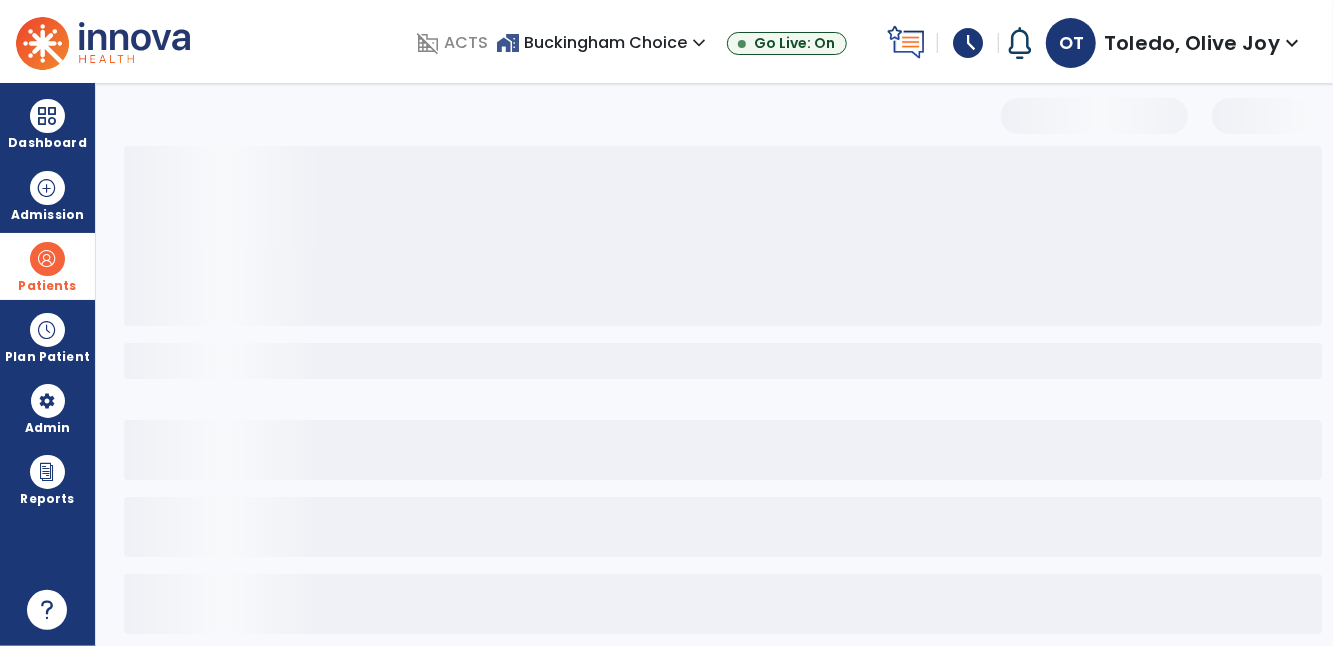 select on "***" 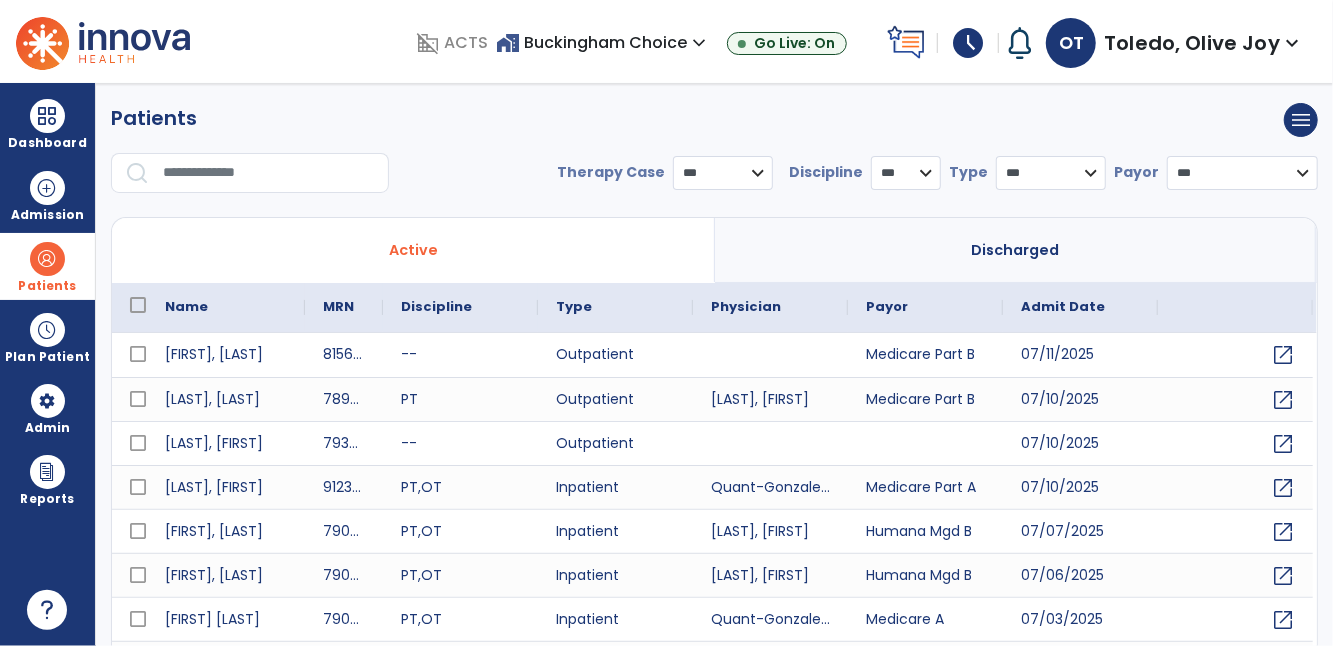 click at bounding box center (269, 173) 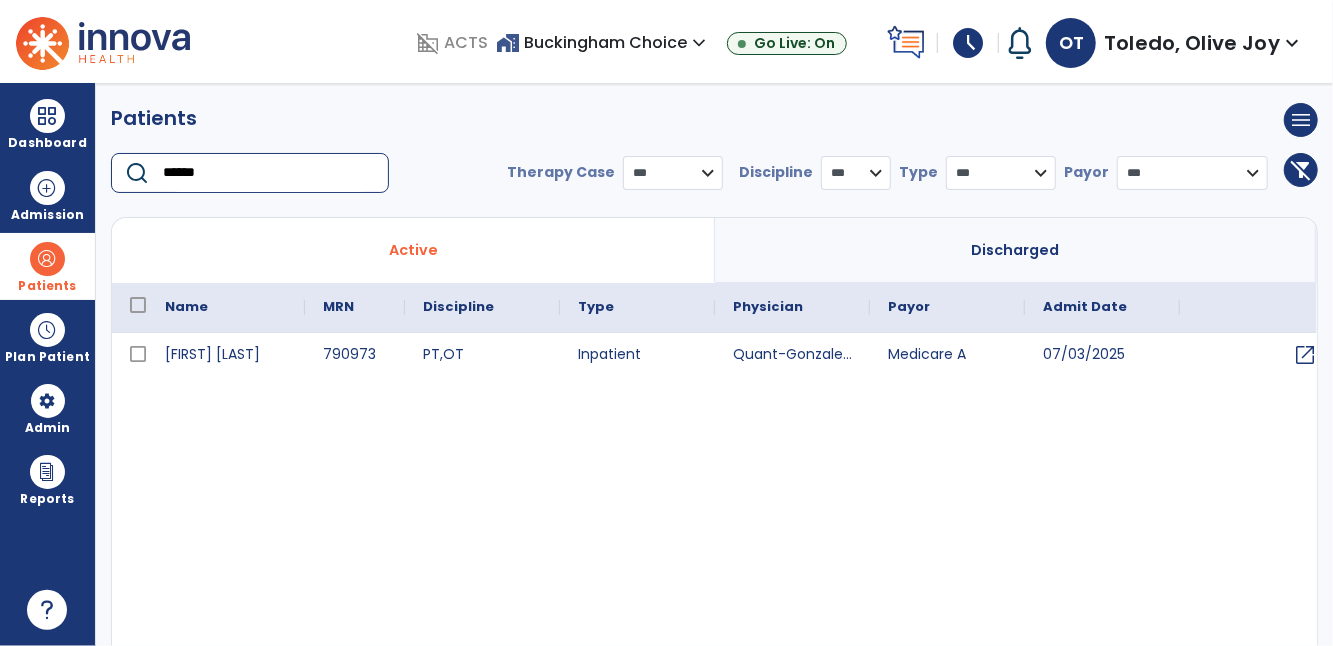 type on "******" 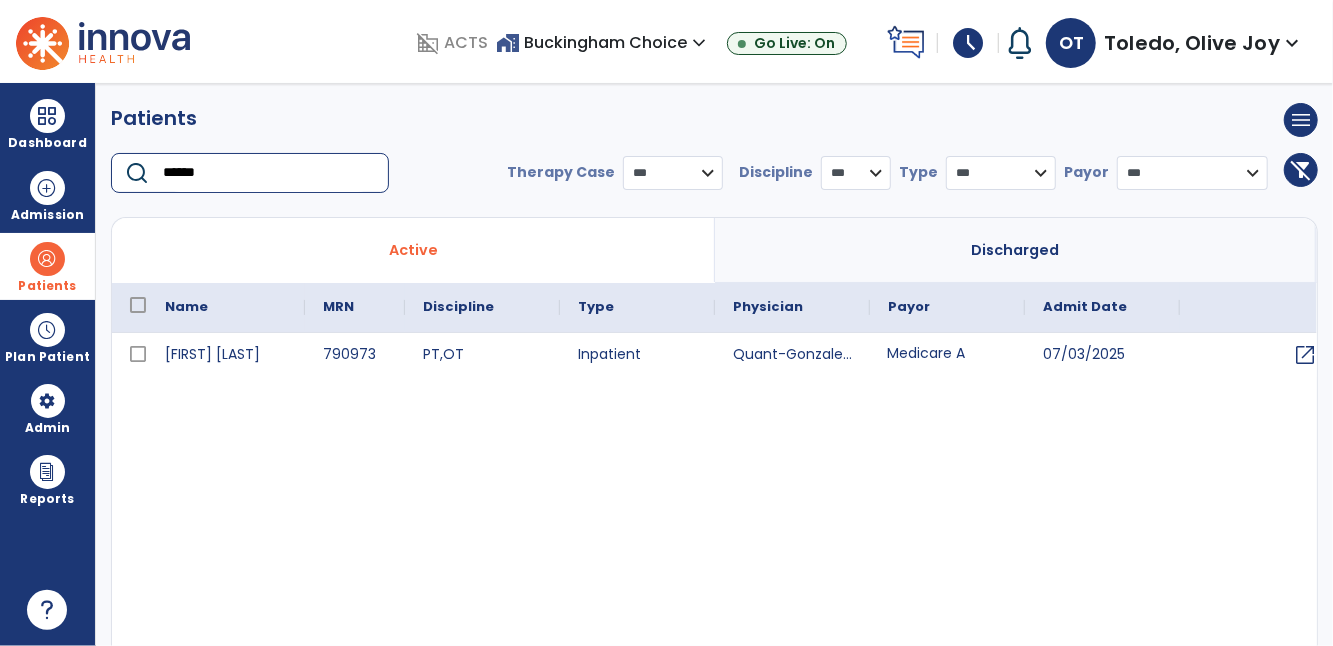 click on "Medicare A" at bounding box center [947, 355] 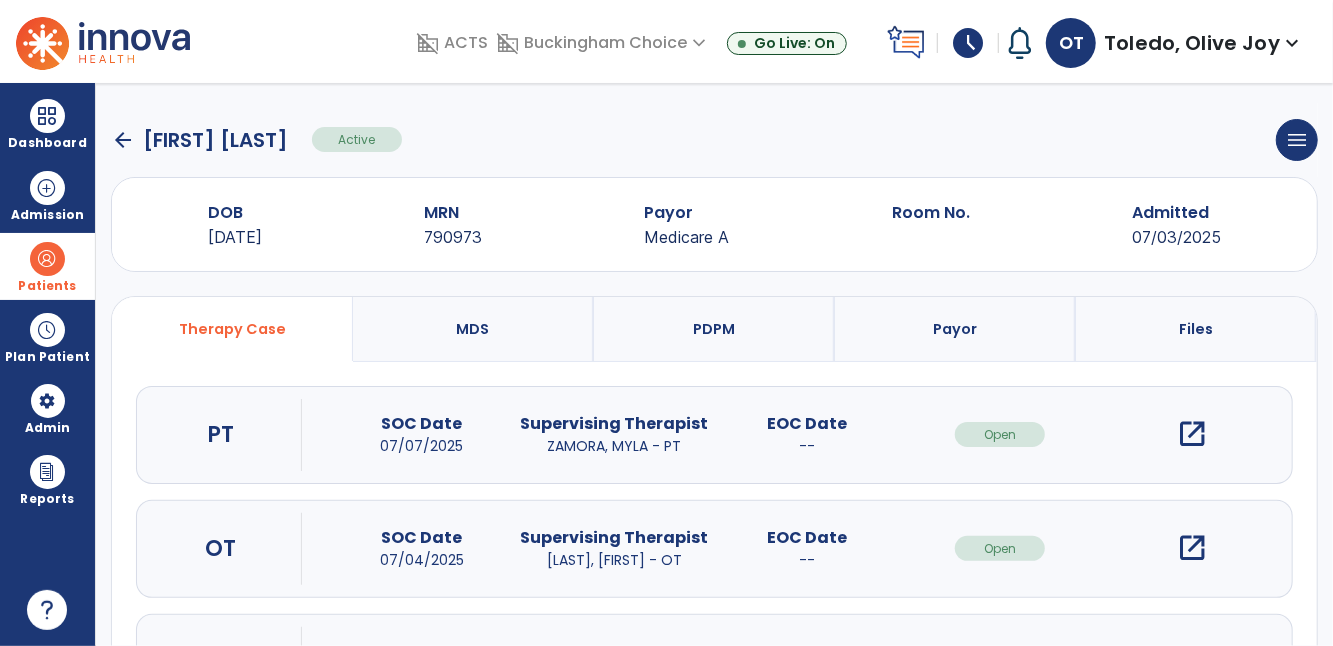 click on "open_in_new" at bounding box center (1193, 434) 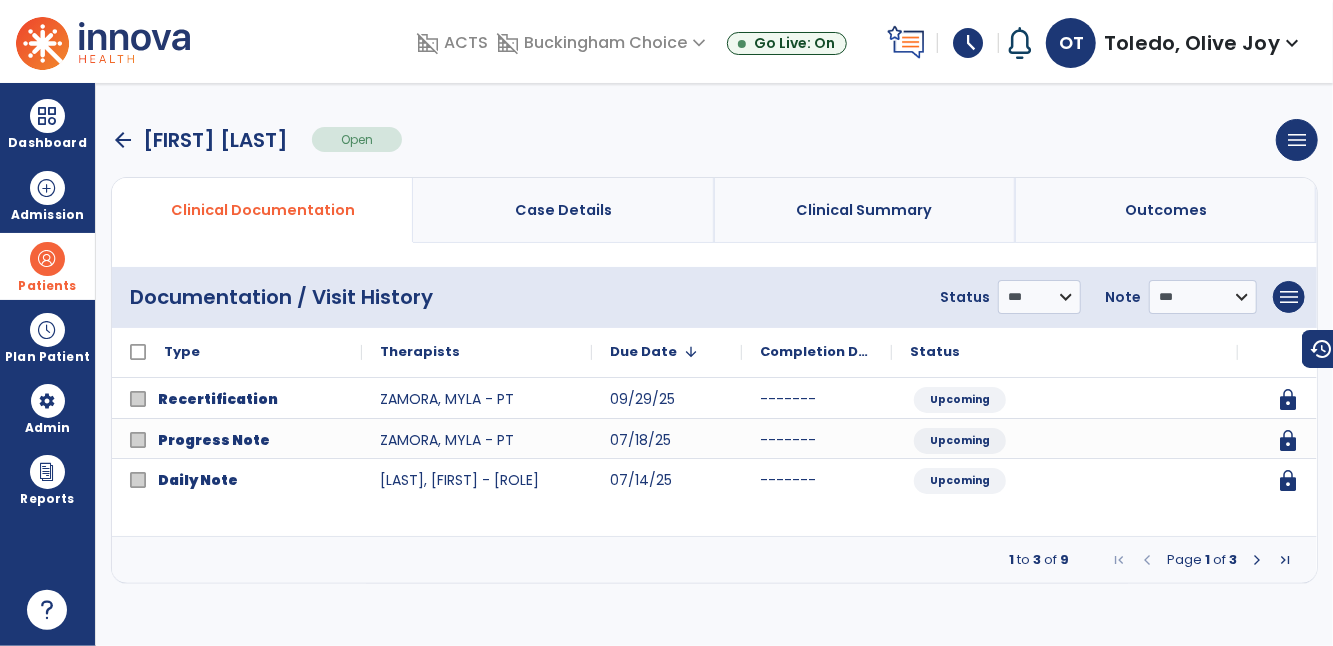 click at bounding box center [1257, 560] 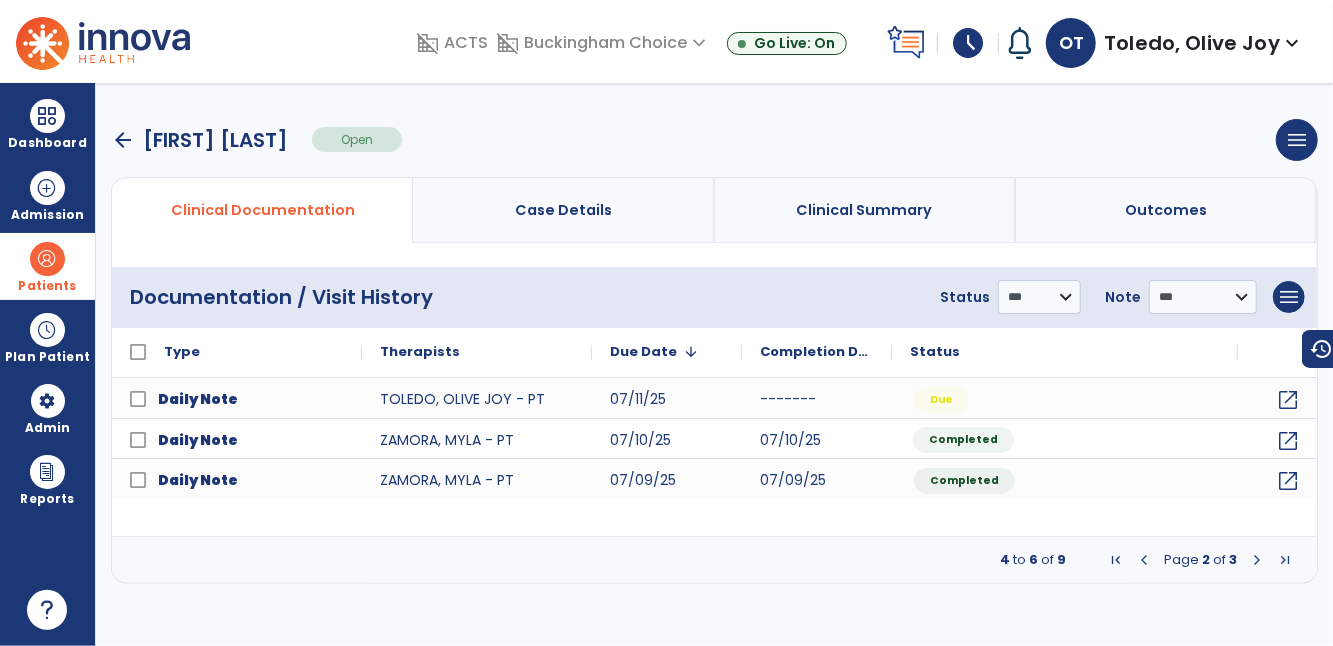 click on "Completed" 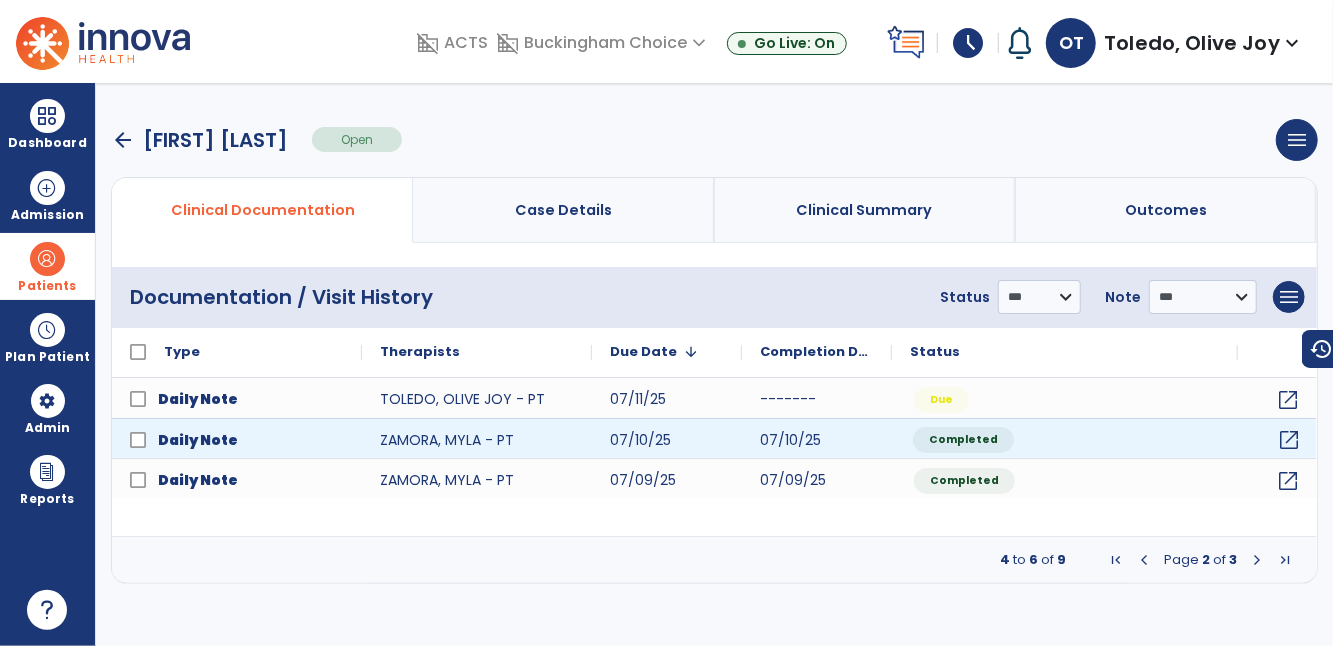 click on "open_in_new" 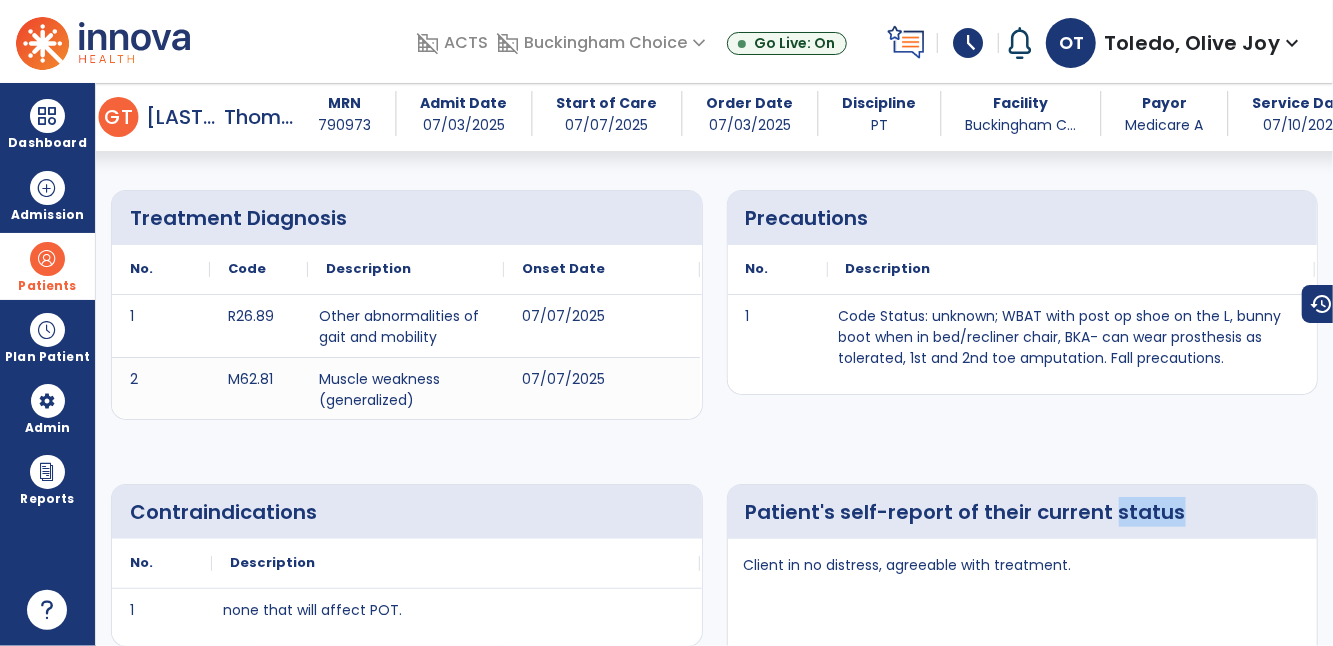 scroll, scrollTop: 0, scrollLeft: 0, axis: both 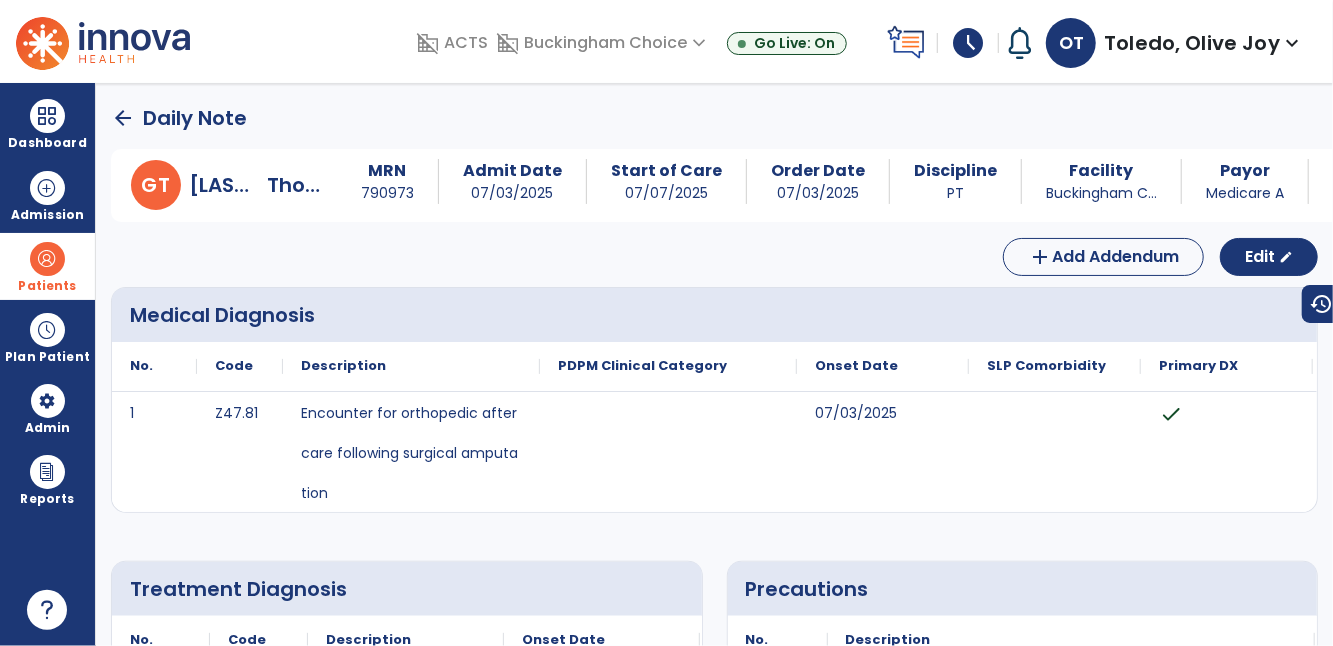 click on "arrow_back" 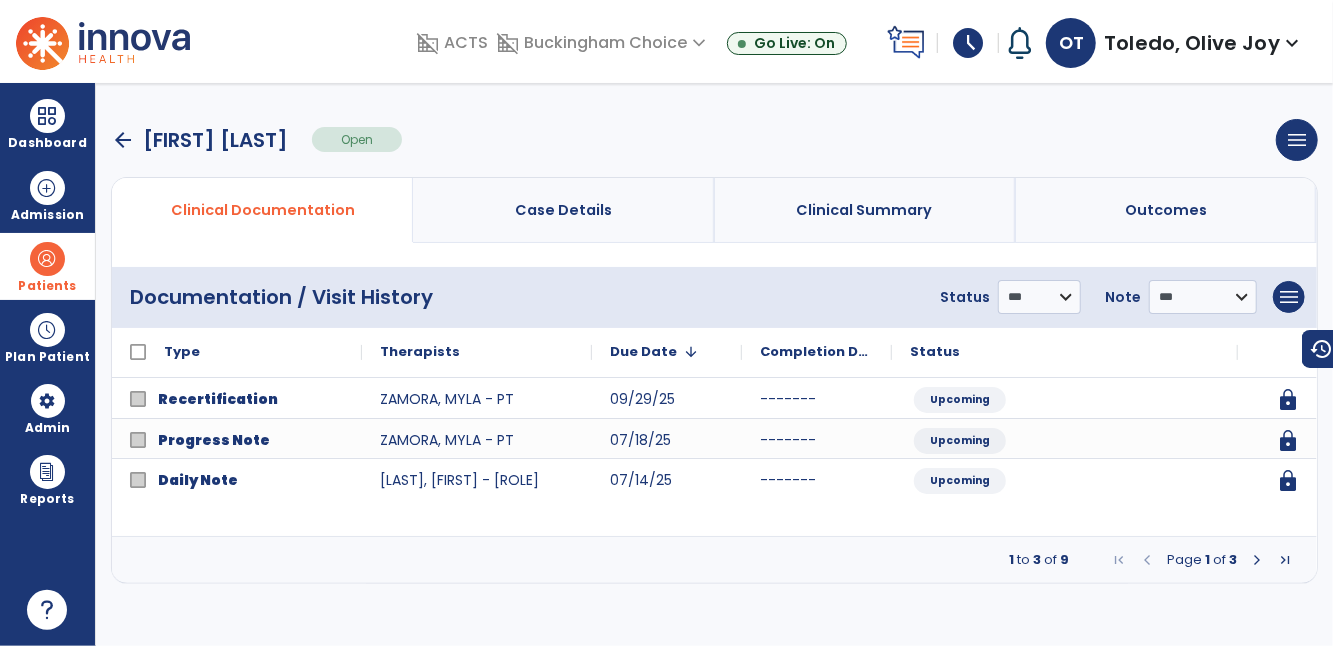 click at bounding box center (1285, 560) 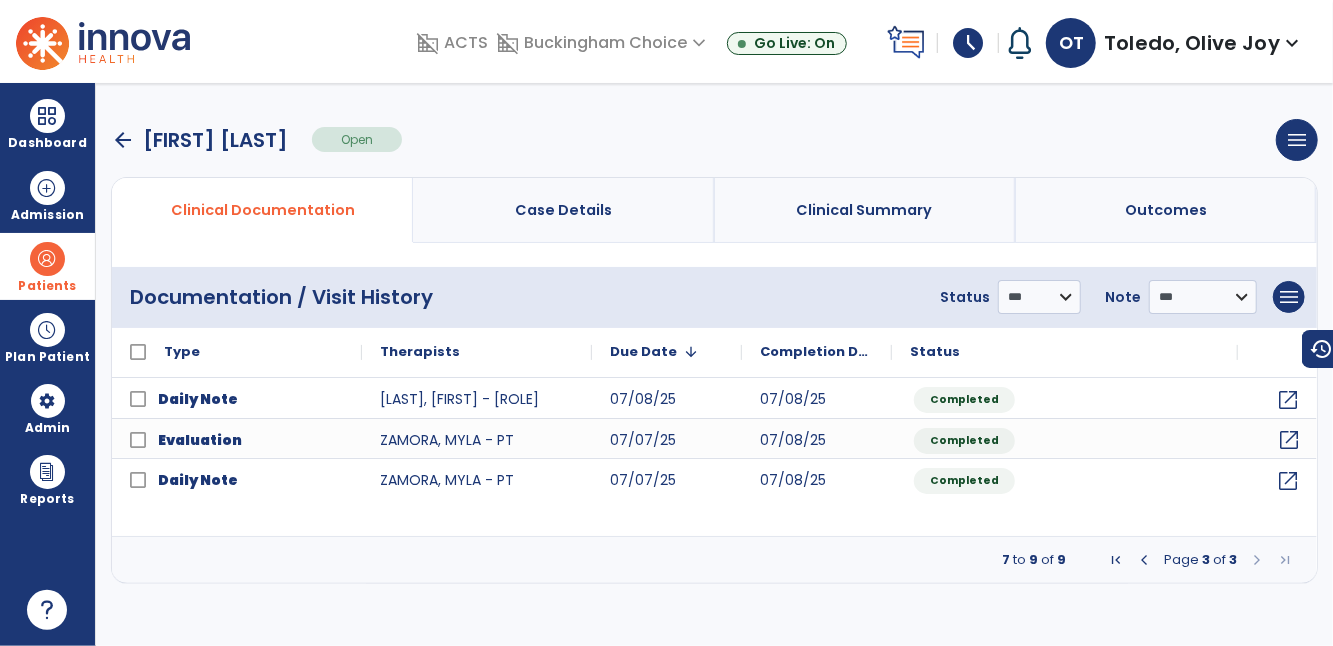 click on "open_in_new" 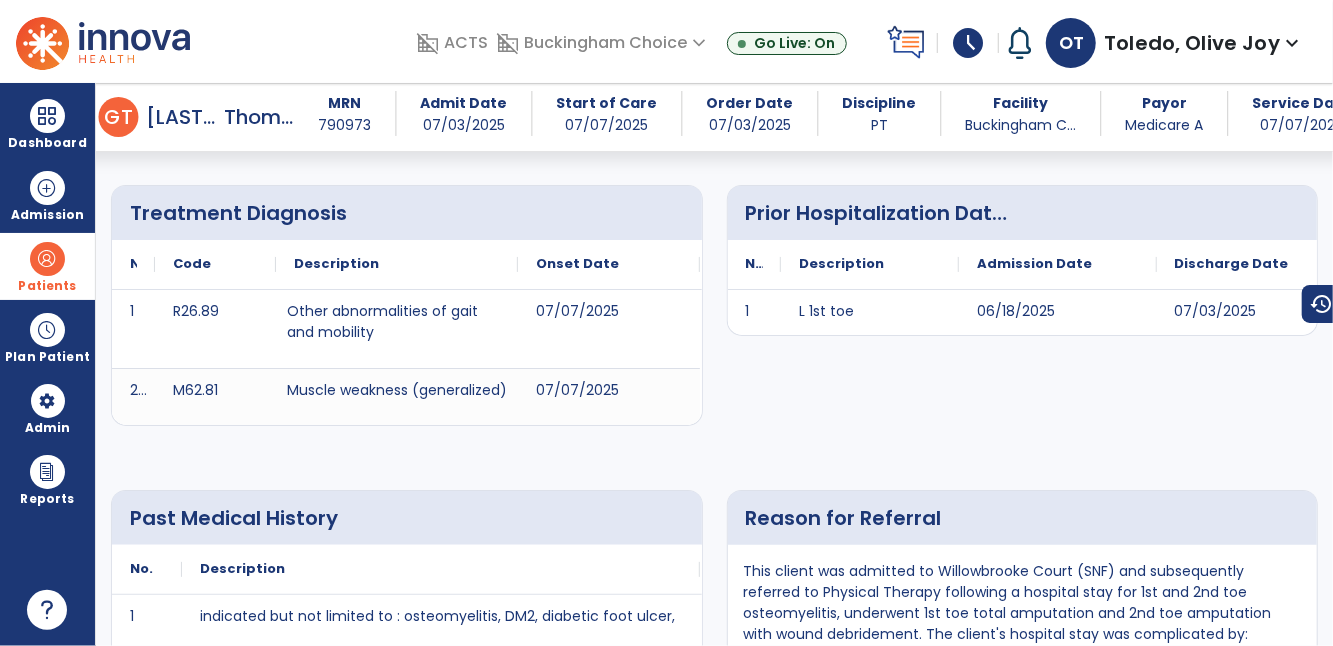 scroll, scrollTop: 457, scrollLeft: 0, axis: vertical 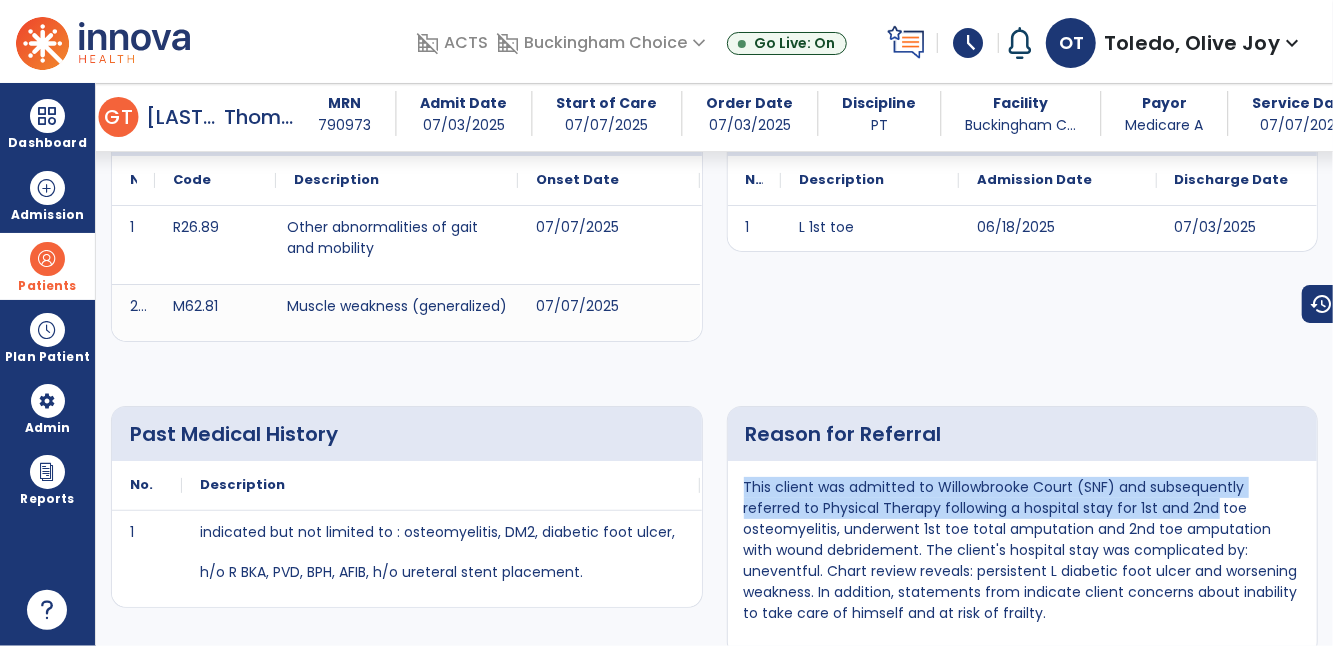 click on "Prior Hospitalization Dates
No.
Description
Admission Date
1" at bounding box center (1023, 229) 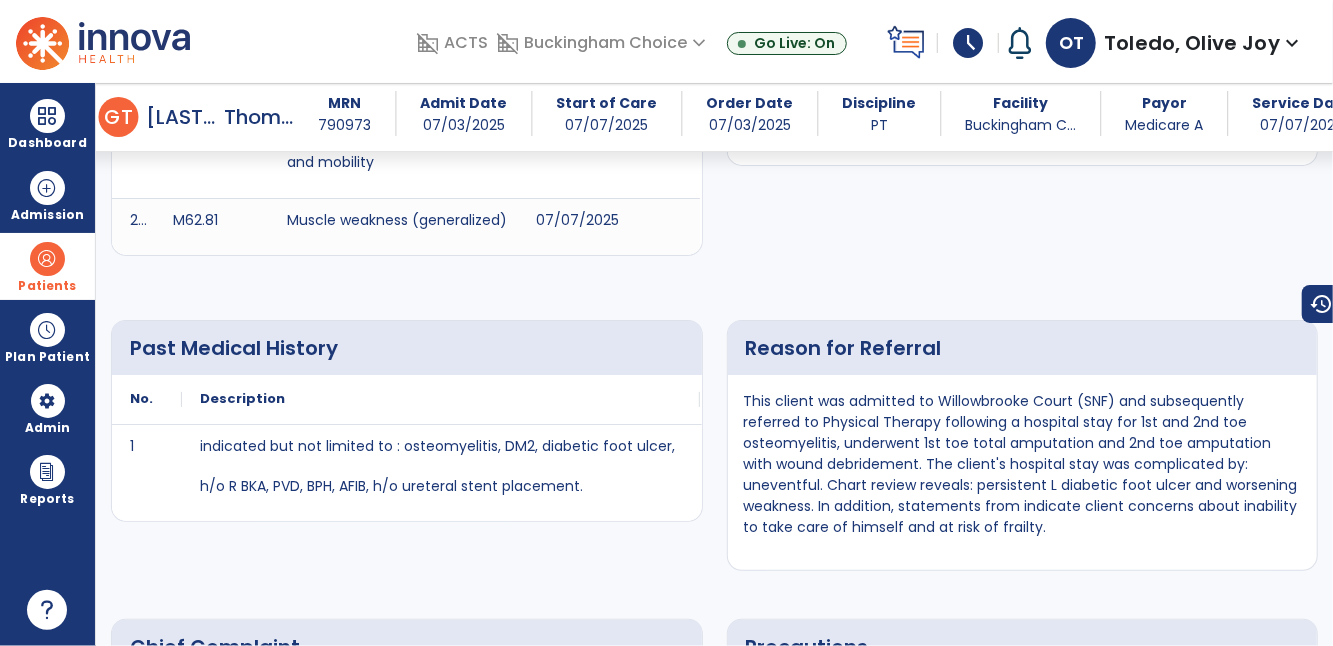 scroll, scrollTop: 0, scrollLeft: 0, axis: both 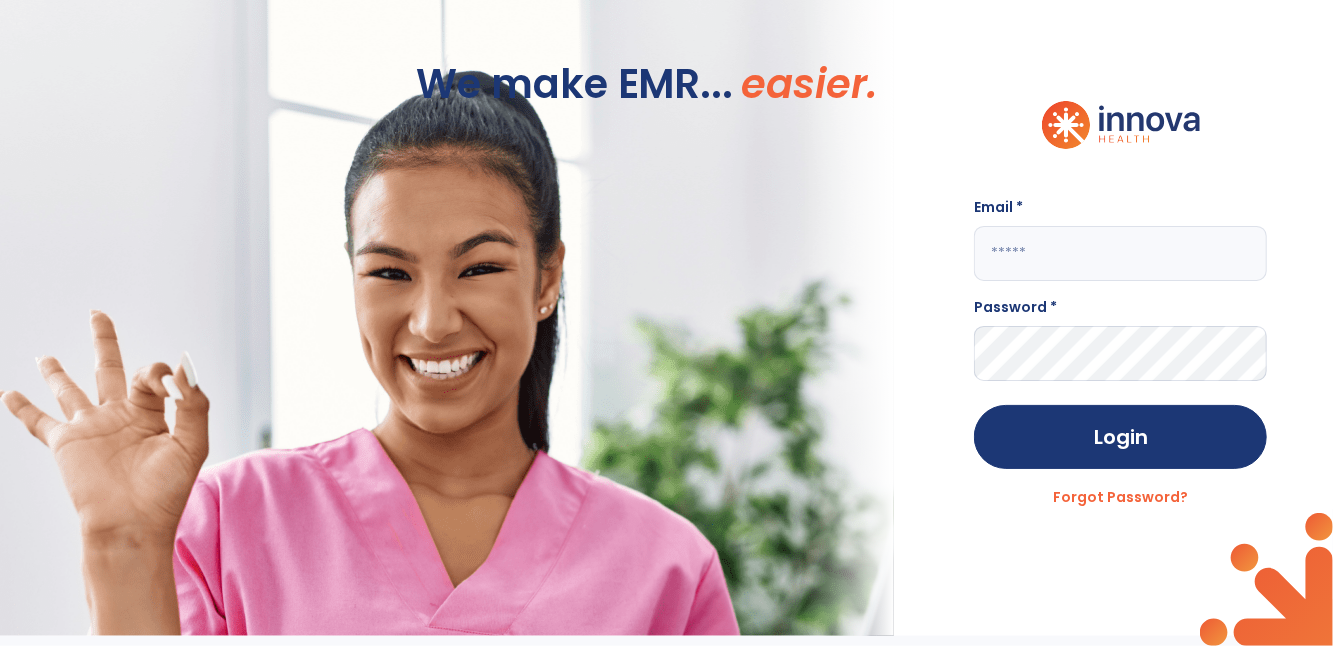 type on "**********" 